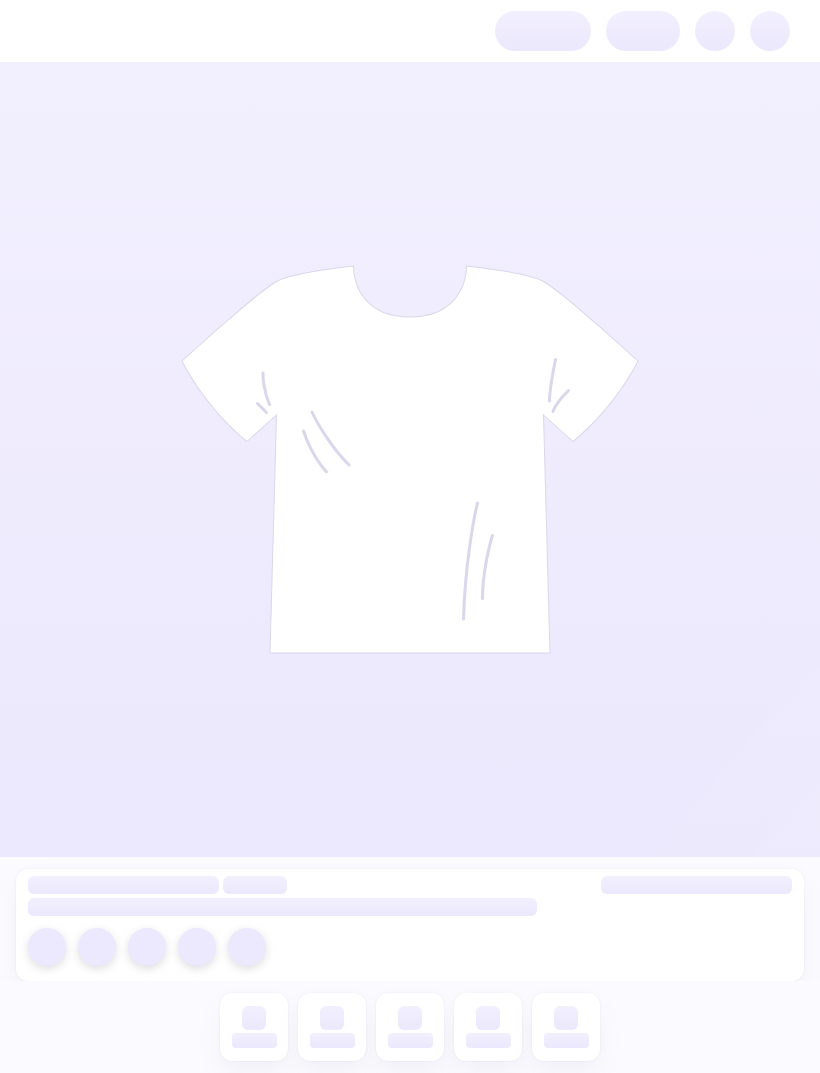 scroll, scrollTop: 0, scrollLeft: 0, axis: both 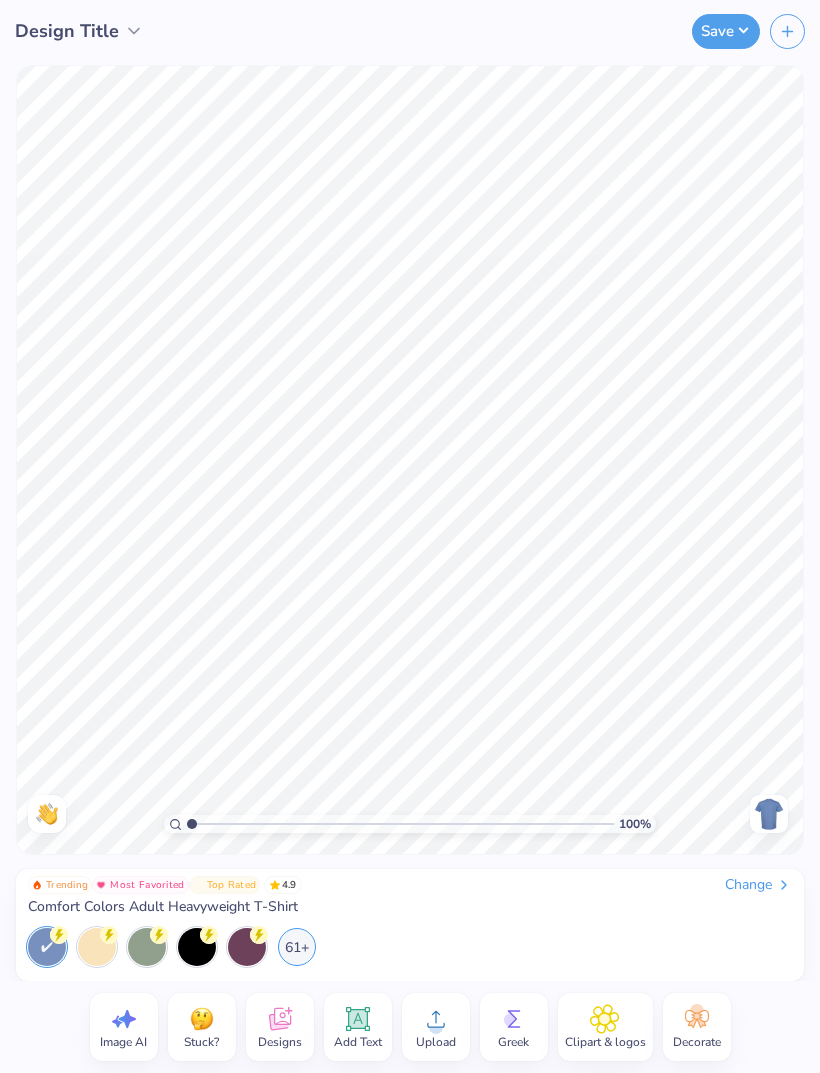 click on "Design Title" at bounding box center [67, 31] 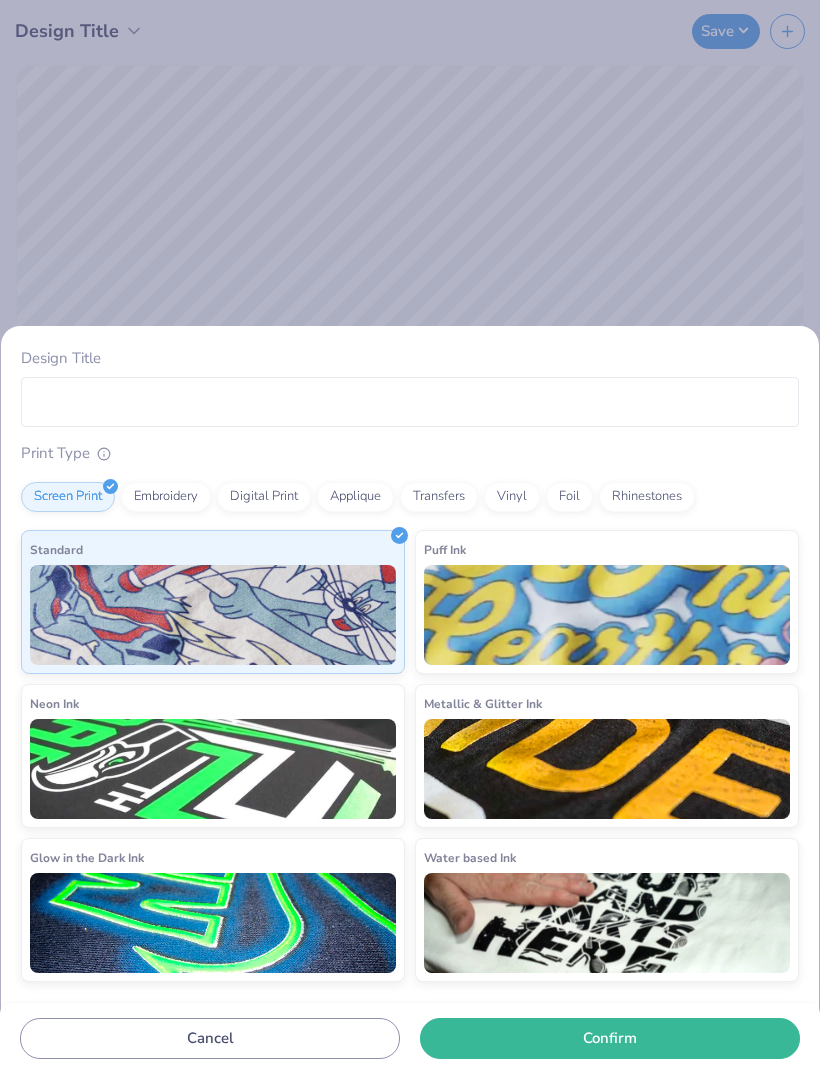 click on "Design Title Print Type Screen Print Embroidery Digital Print Applique Transfers Vinyl Foil Rhinestones Standard Puff Ink Neon Ink Metallic & Glitter Ink Glow in the Dark Ink Water based Ink Cancel Confirm" at bounding box center (410, 536) 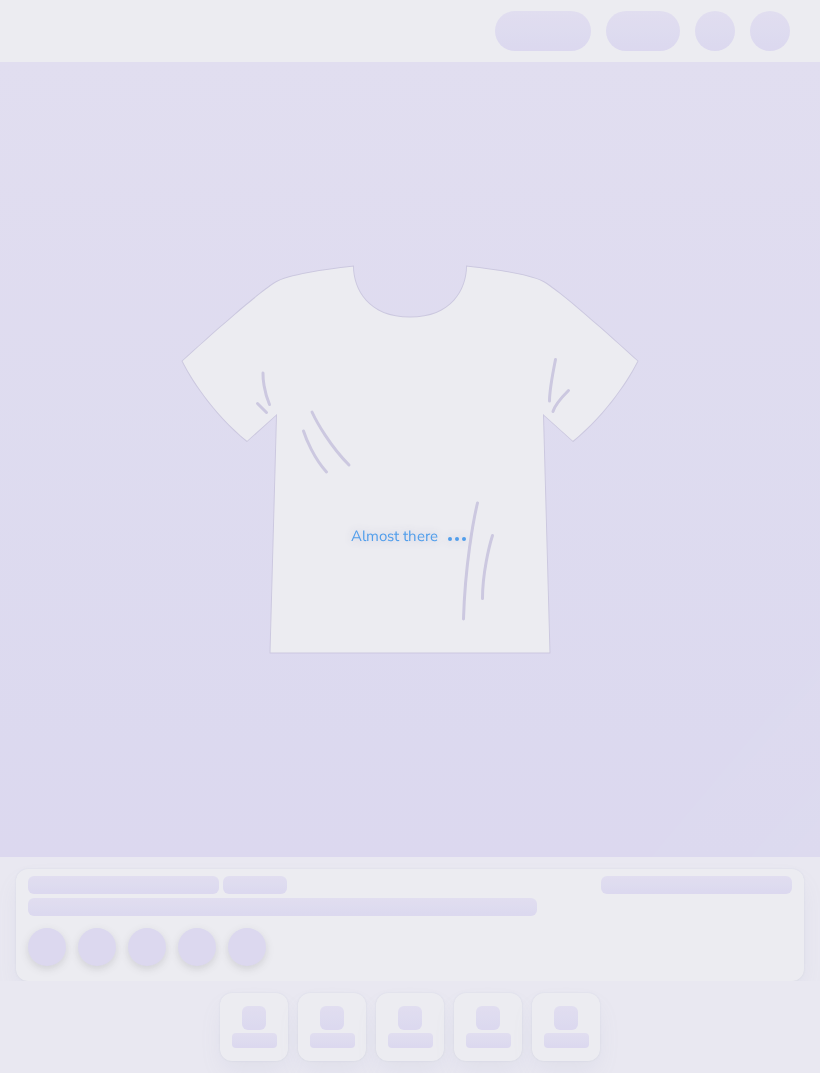 scroll, scrollTop: 0, scrollLeft: 0, axis: both 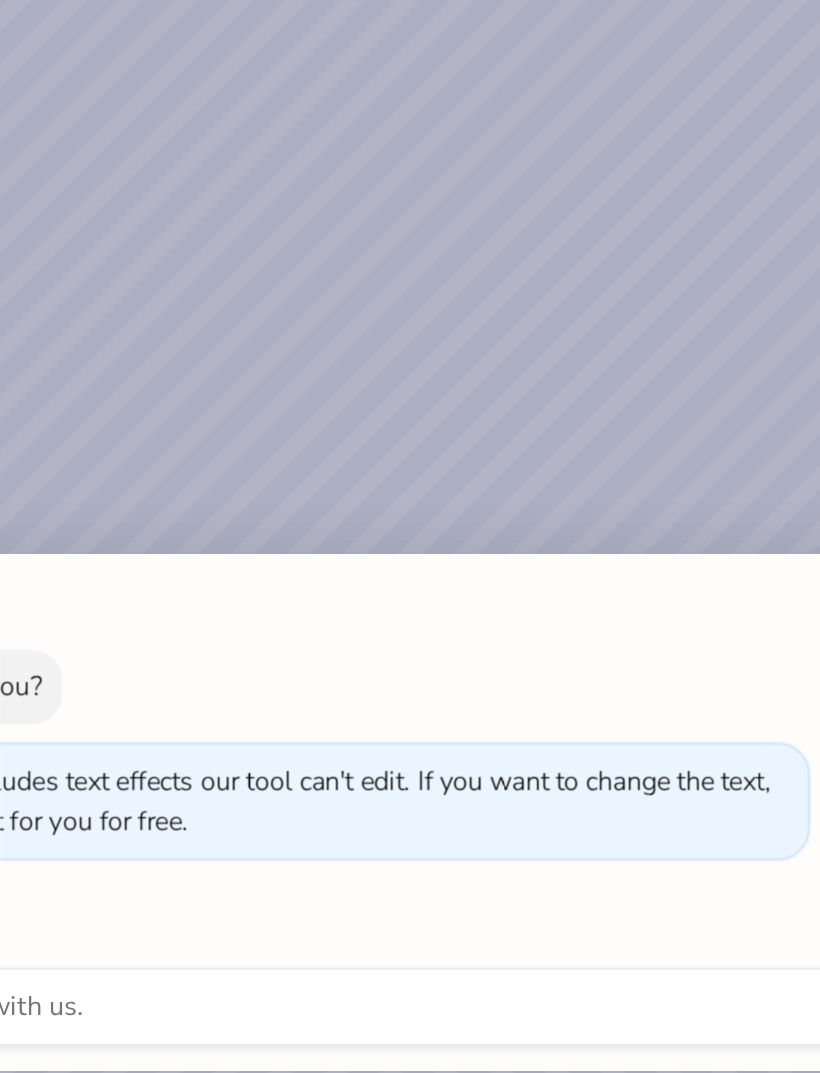 click on "How can we help you? This design includes text effects our tool can't edit. If you want to change the text, our artists will do it for you for free. Request a change" at bounding box center [410, 536] 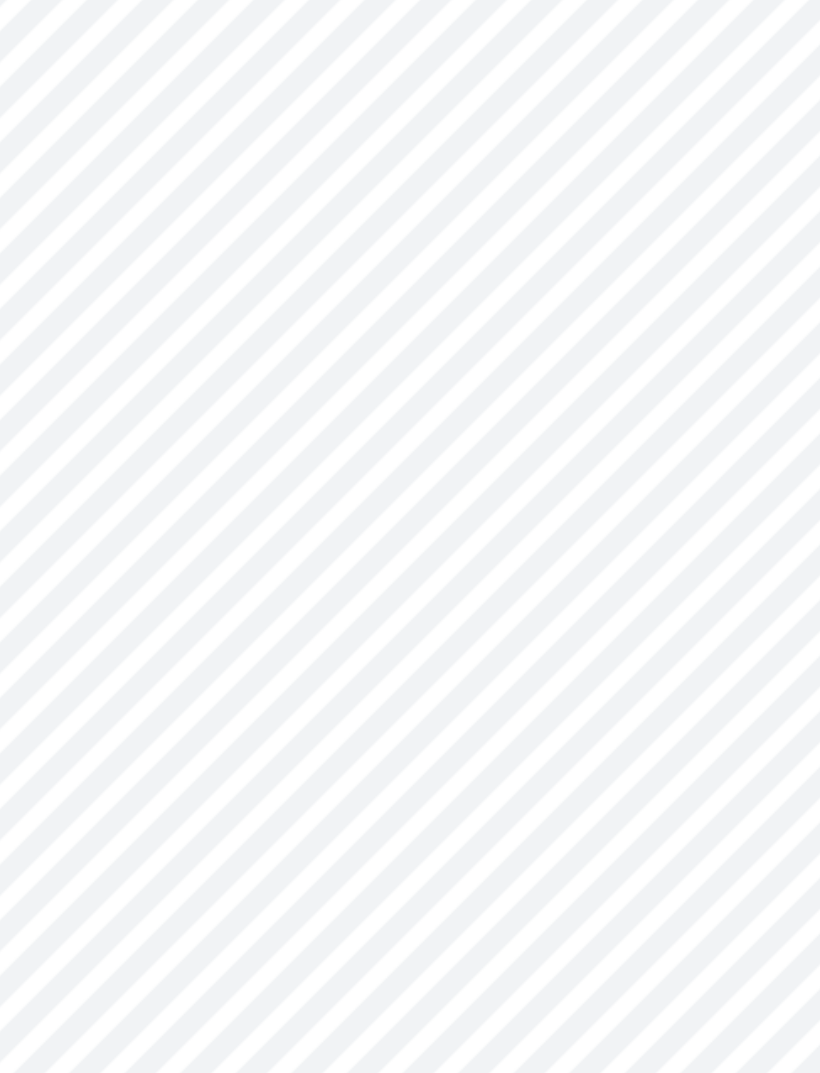 type on "x" 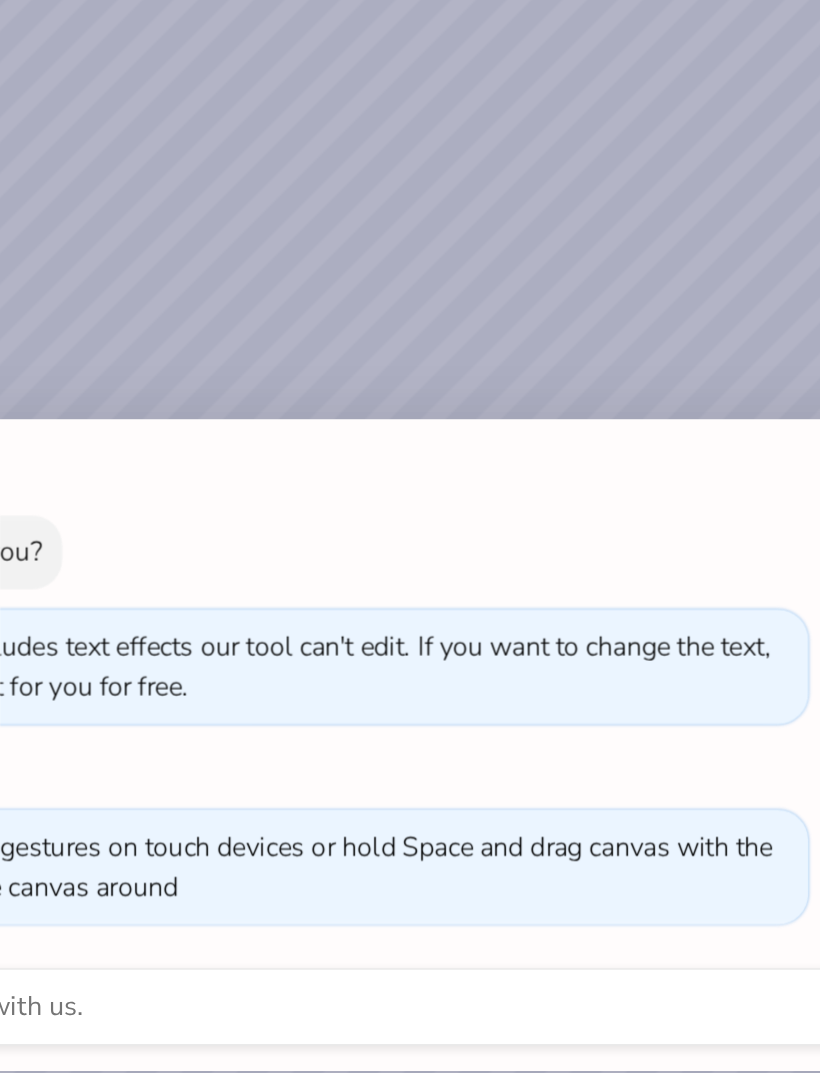 type on "1.10643406798324" 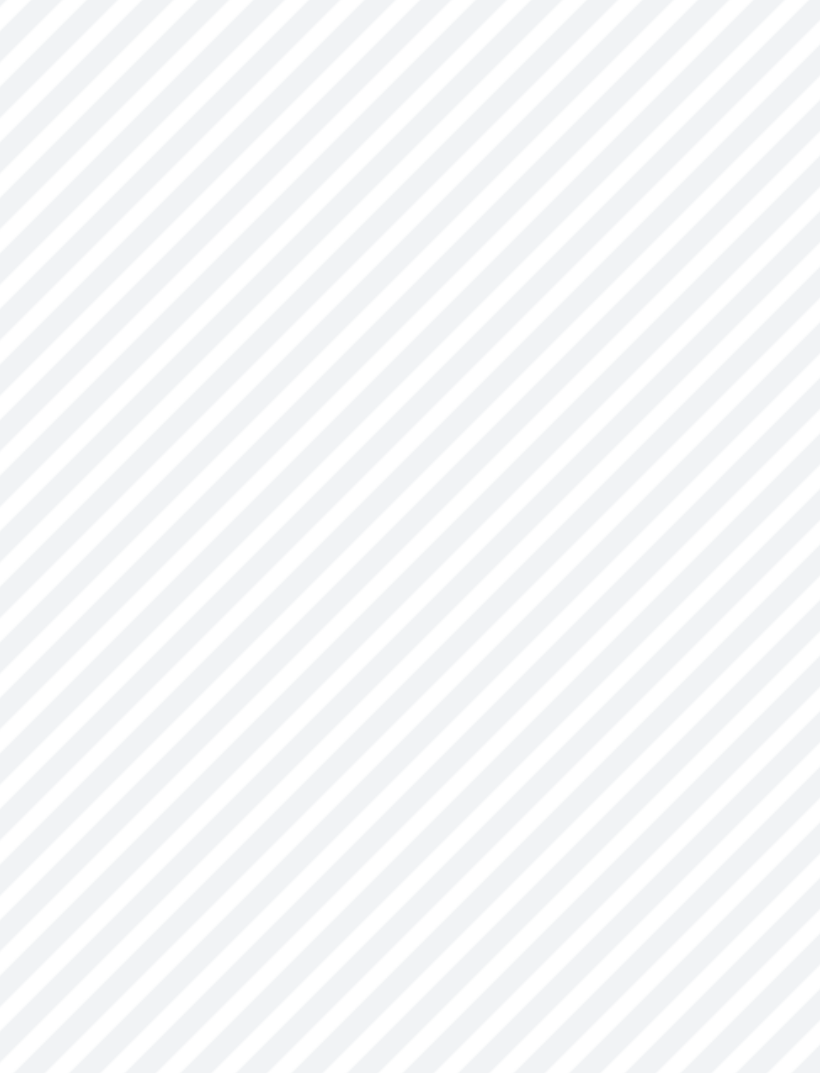 type on "1" 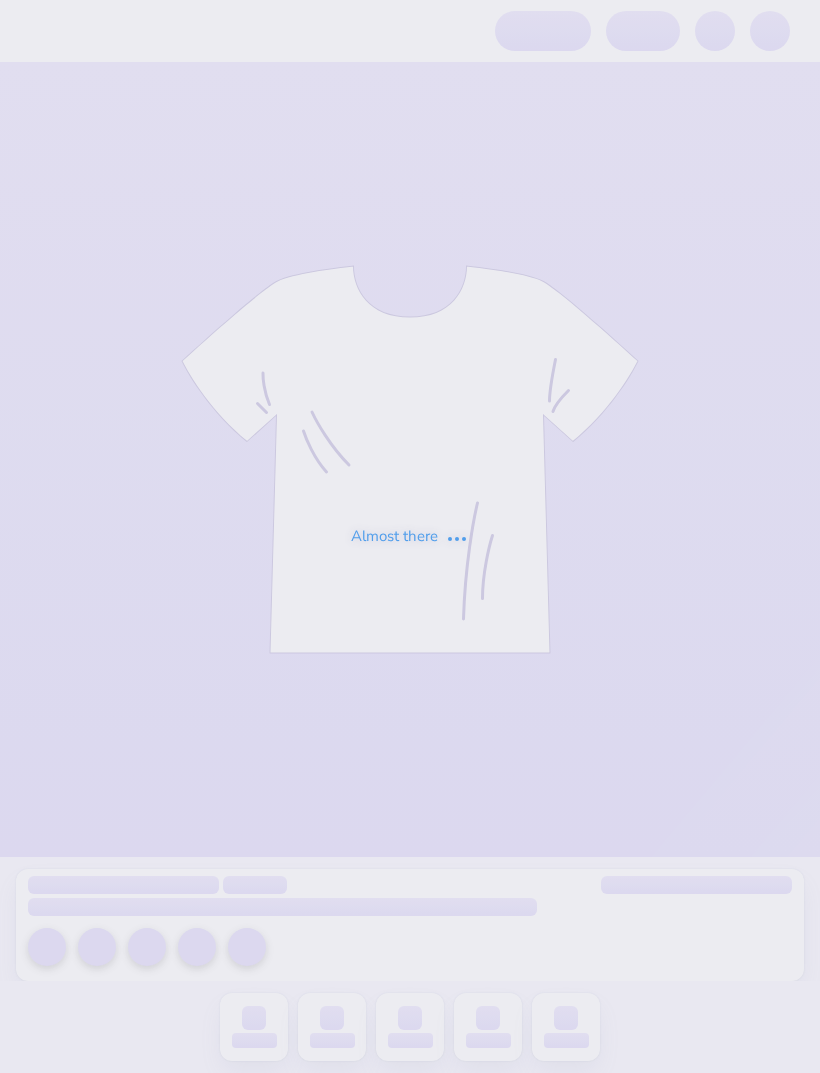 scroll, scrollTop: 0, scrollLeft: 0, axis: both 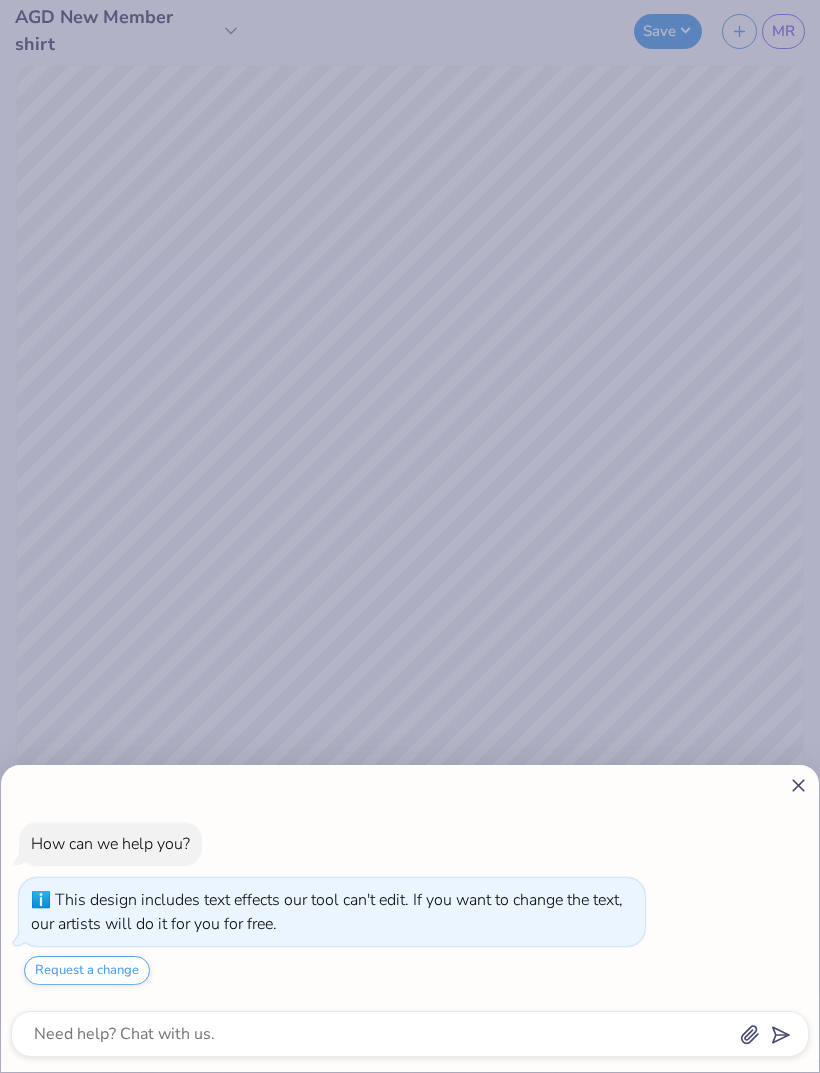 click on "How can we help you? This design includes text effects our tool can't edit. If you want to change the text, our artists will do it for you for free. Request a change" at bounding box center (410, 536) 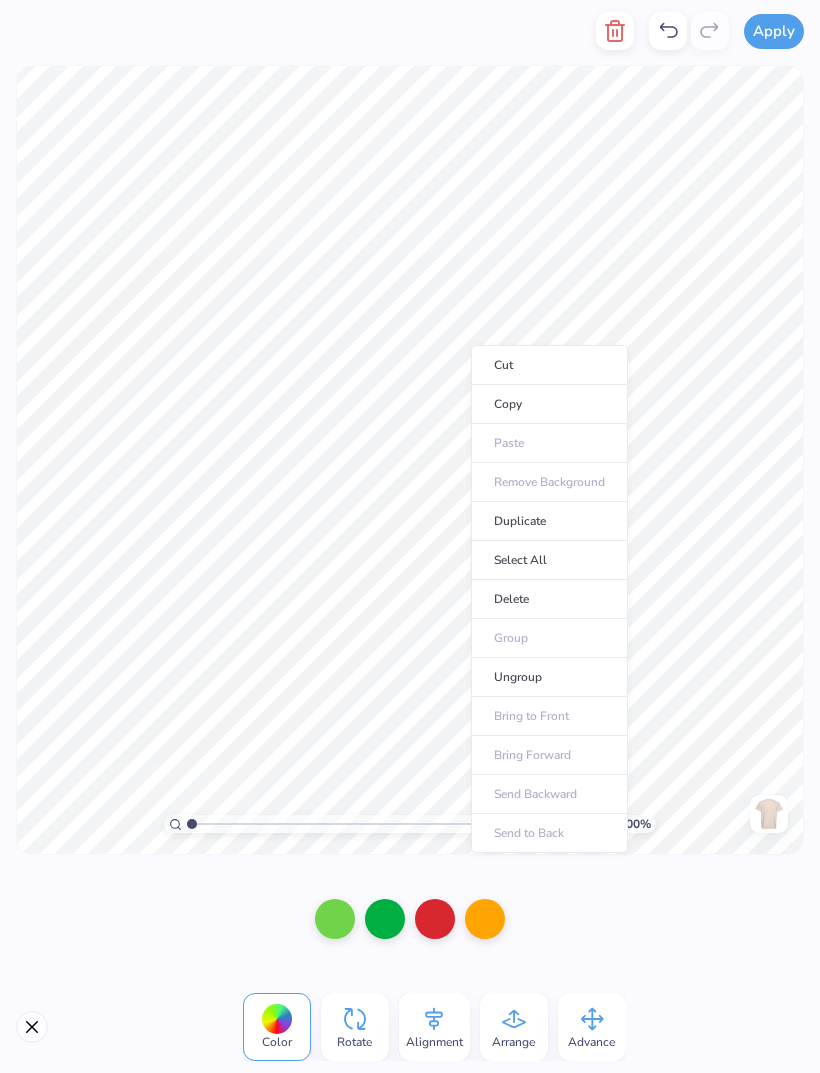 click on "Copy" at bounding box center (549, 404) 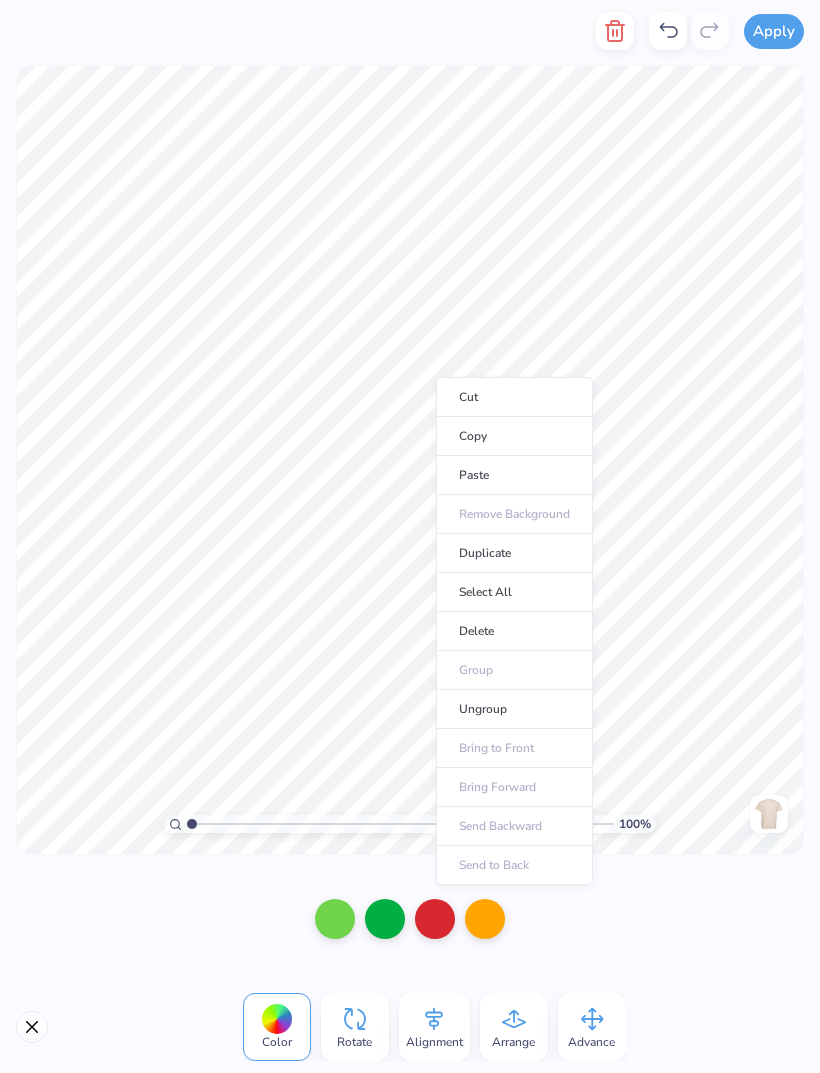 click on "Cut" at bounding box center [514, 397] 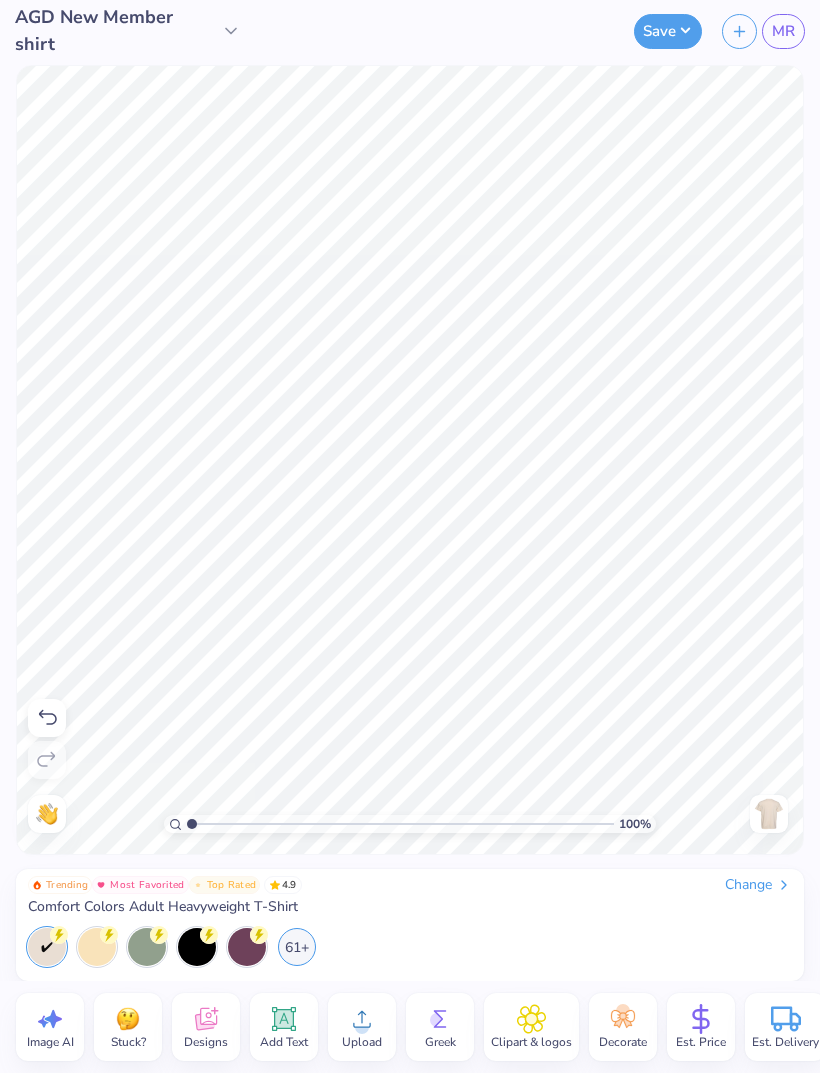 click at bounding box center [769, 814] 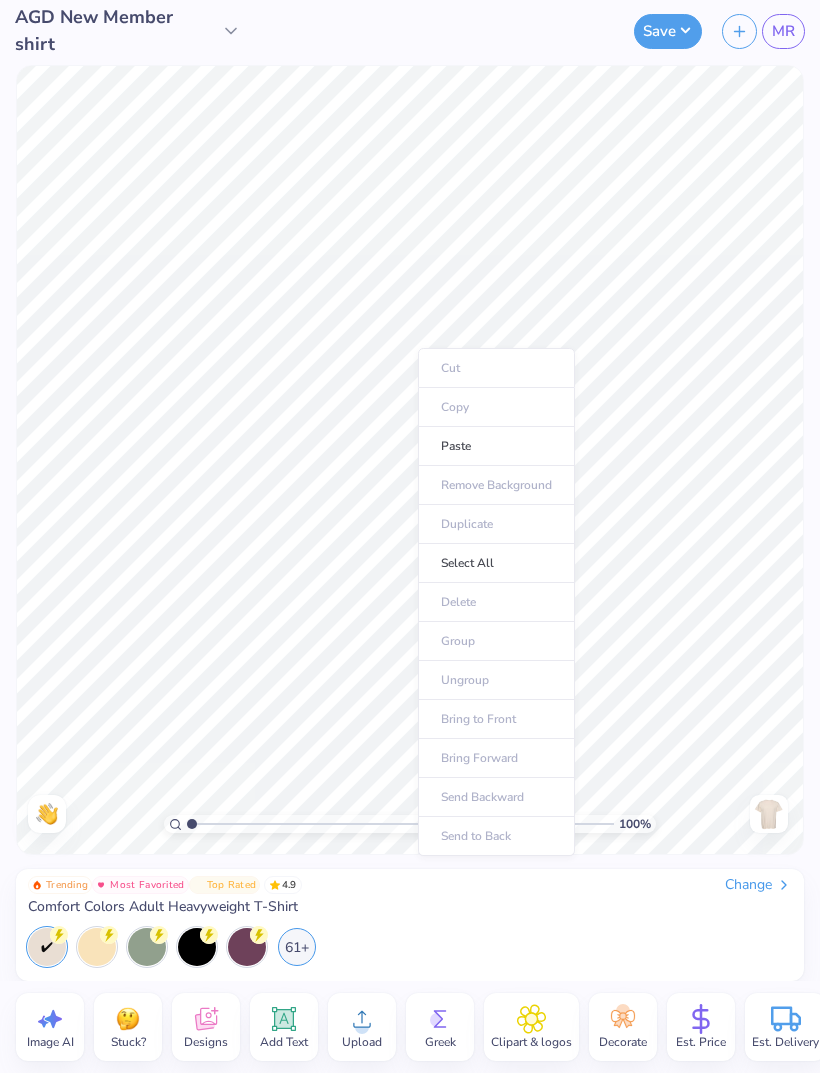 click on "Paste" at bounding box center (496, 446) 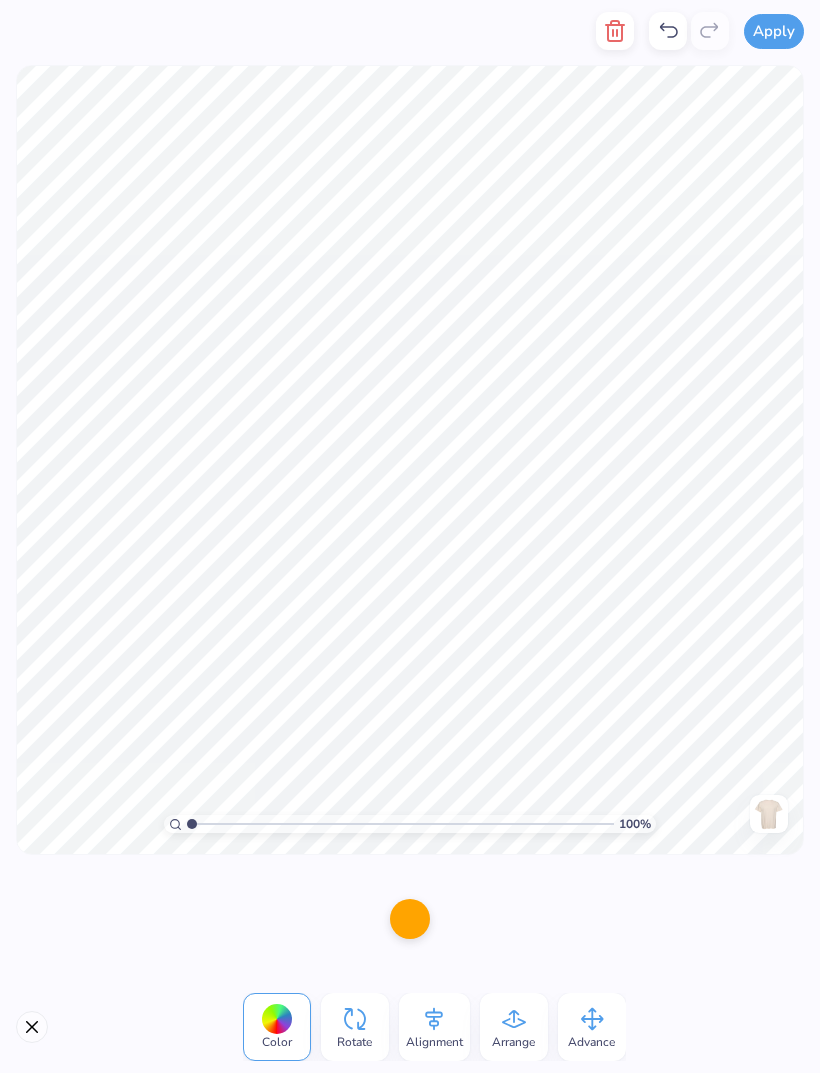 click 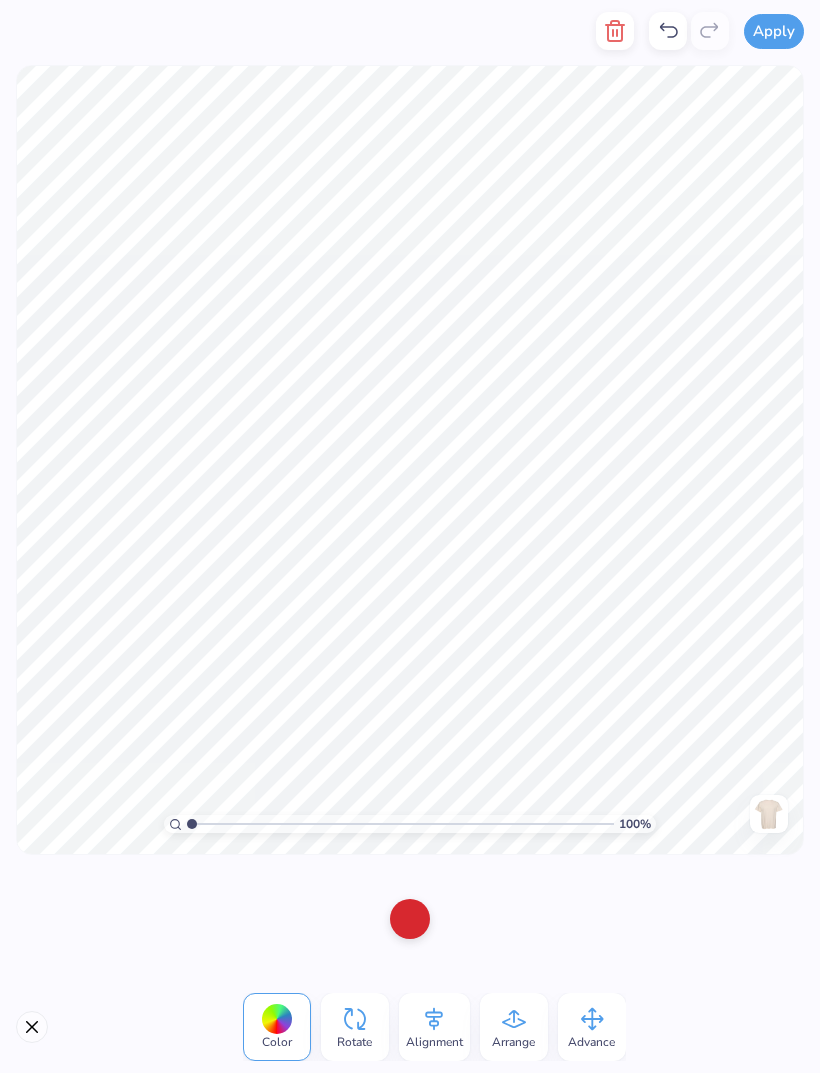 click 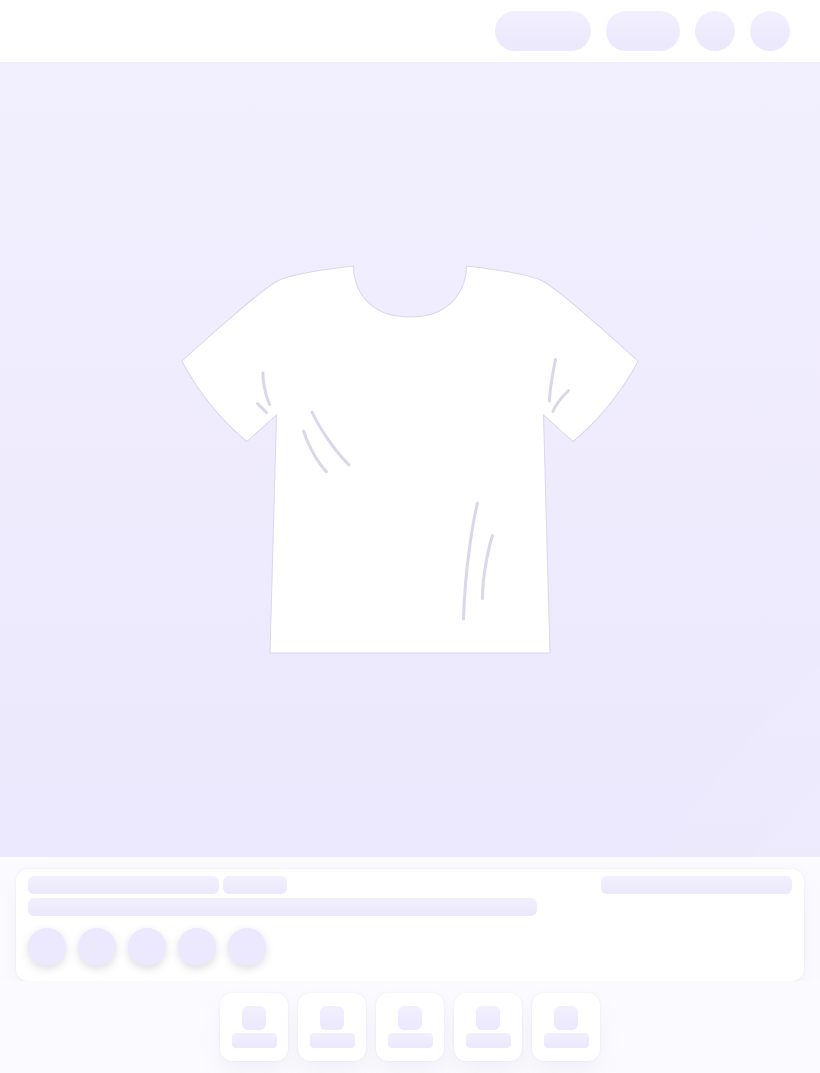 scroll, scrollTop: 0, scrollLeft: 0, axis: both 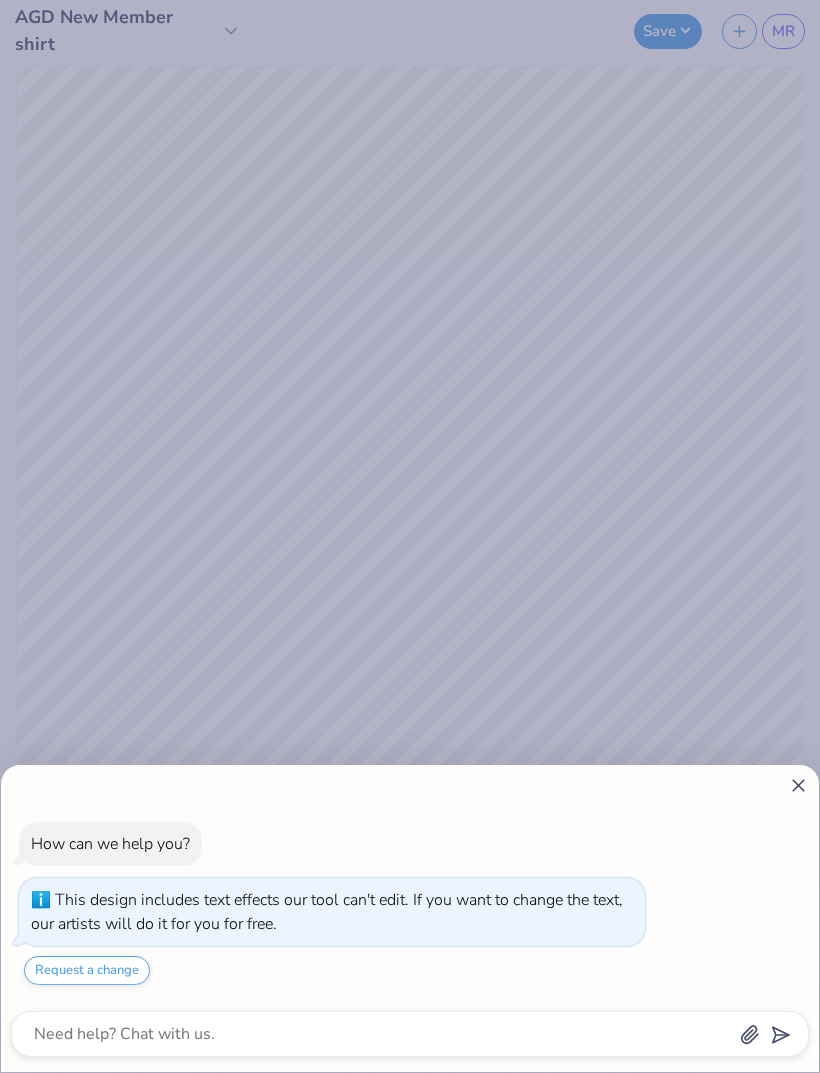 click on "How can we help you? This design includes text effects our tool can't edit. If you want to change the text, our artists will do it for you for free. Request a change" at bounding box center (410, 536) 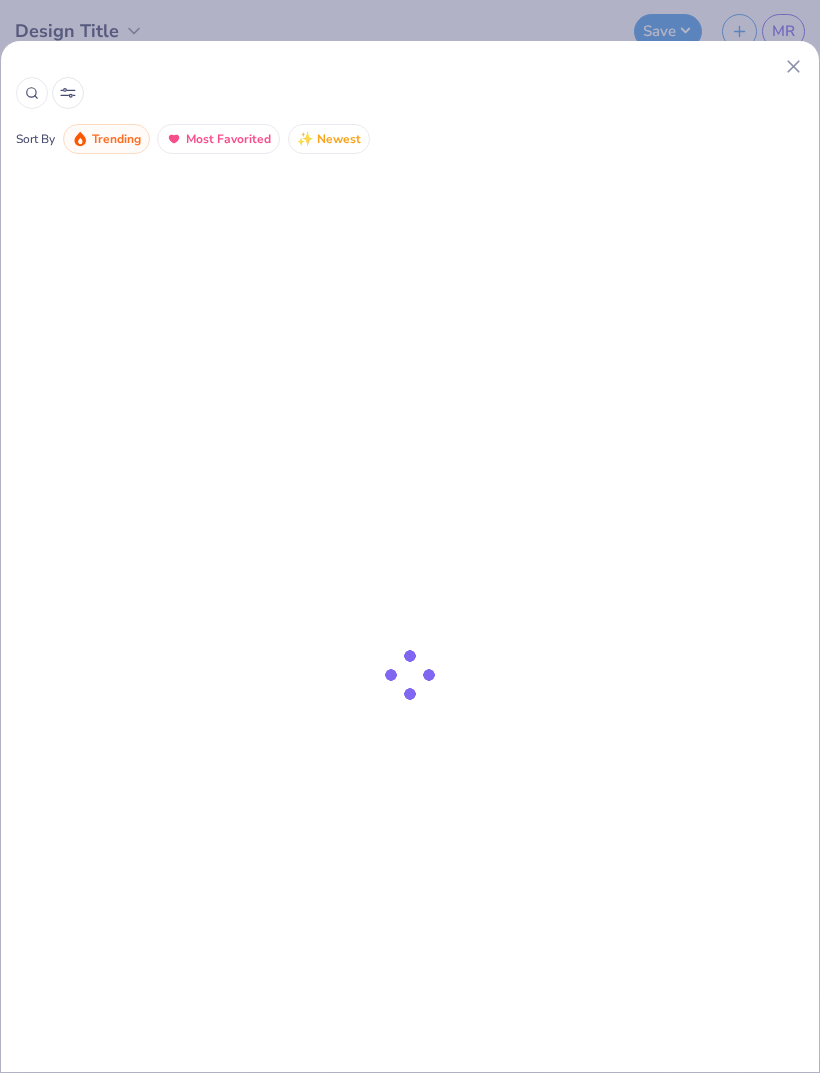 scroll, scrollTop: 0, scrollLeft: 0, axis: both 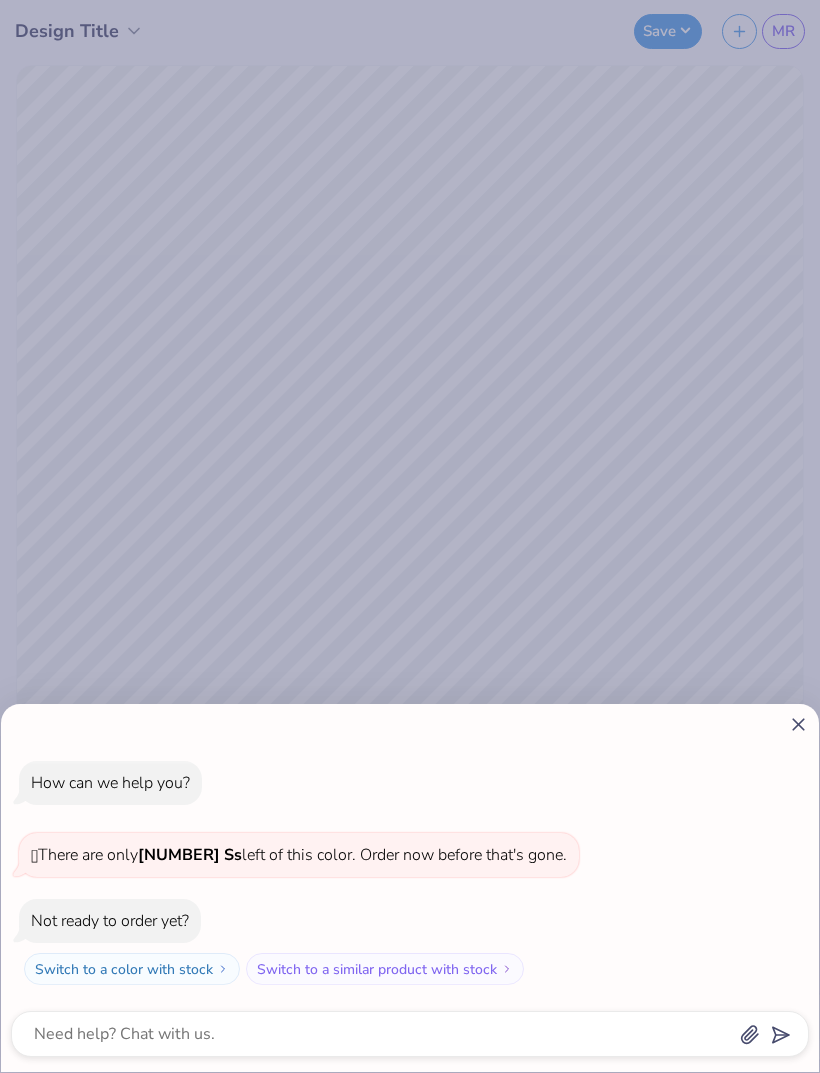 click 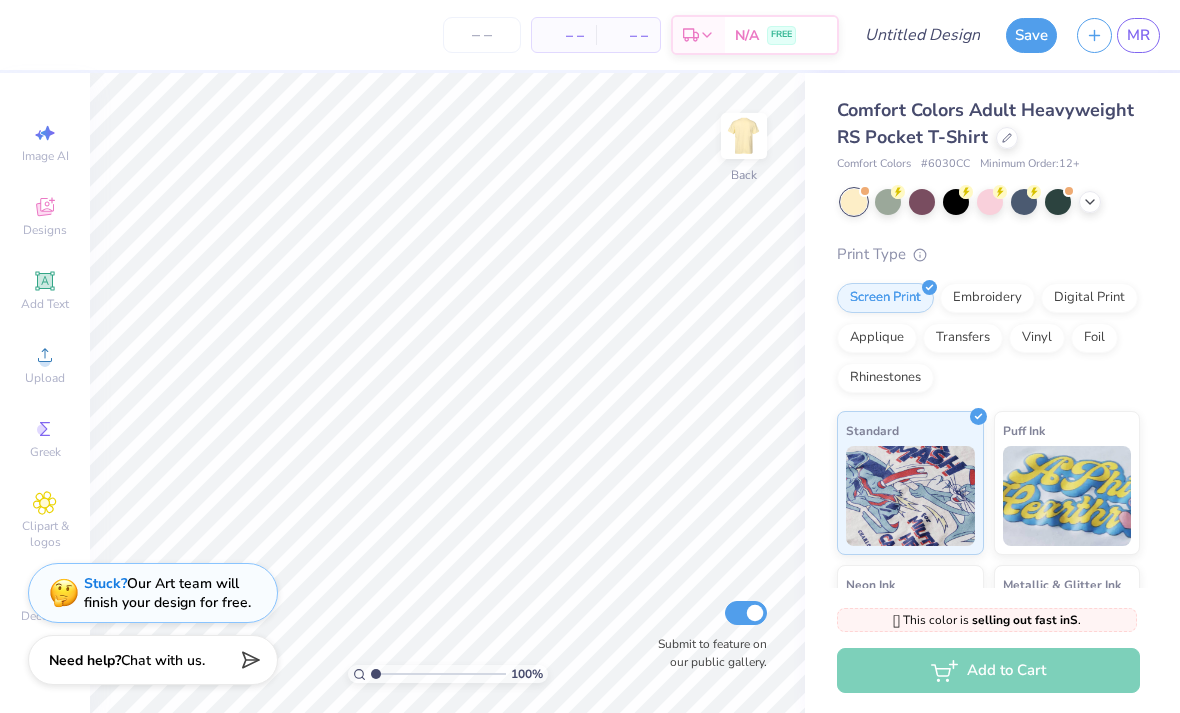 click on "Designs" at bounding box center (45, 216) 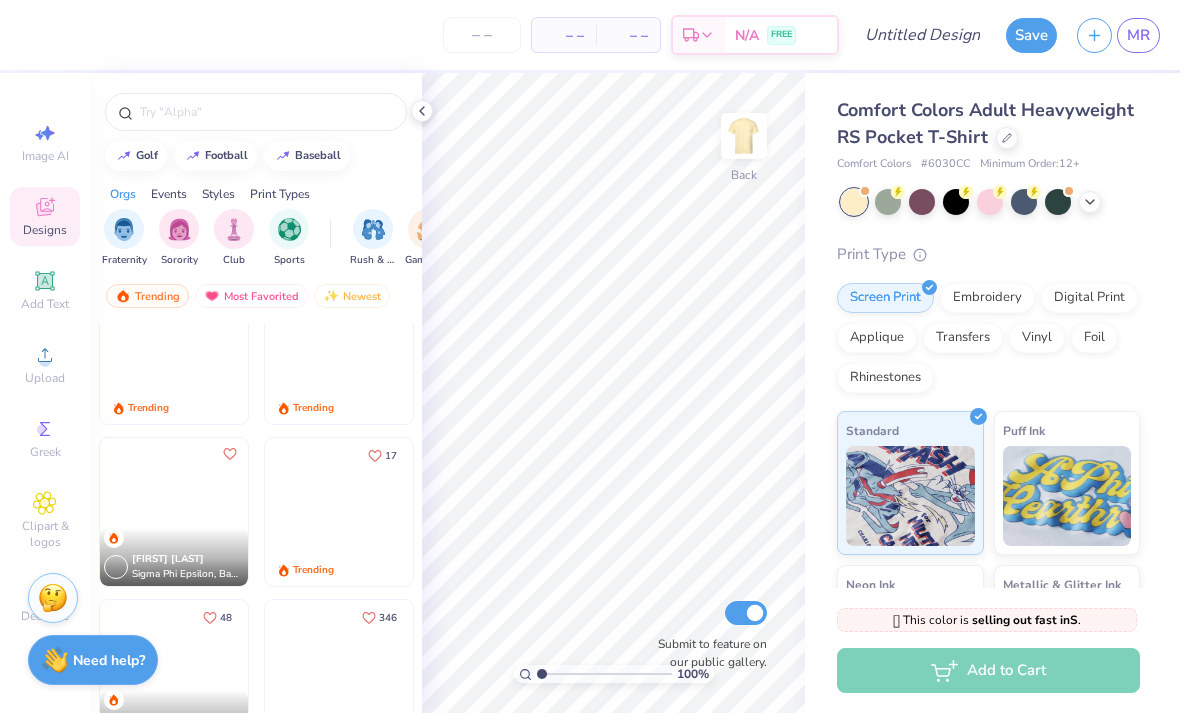 scroll, scrollTop: 1104, scrollLeft: 0, axis: vertical 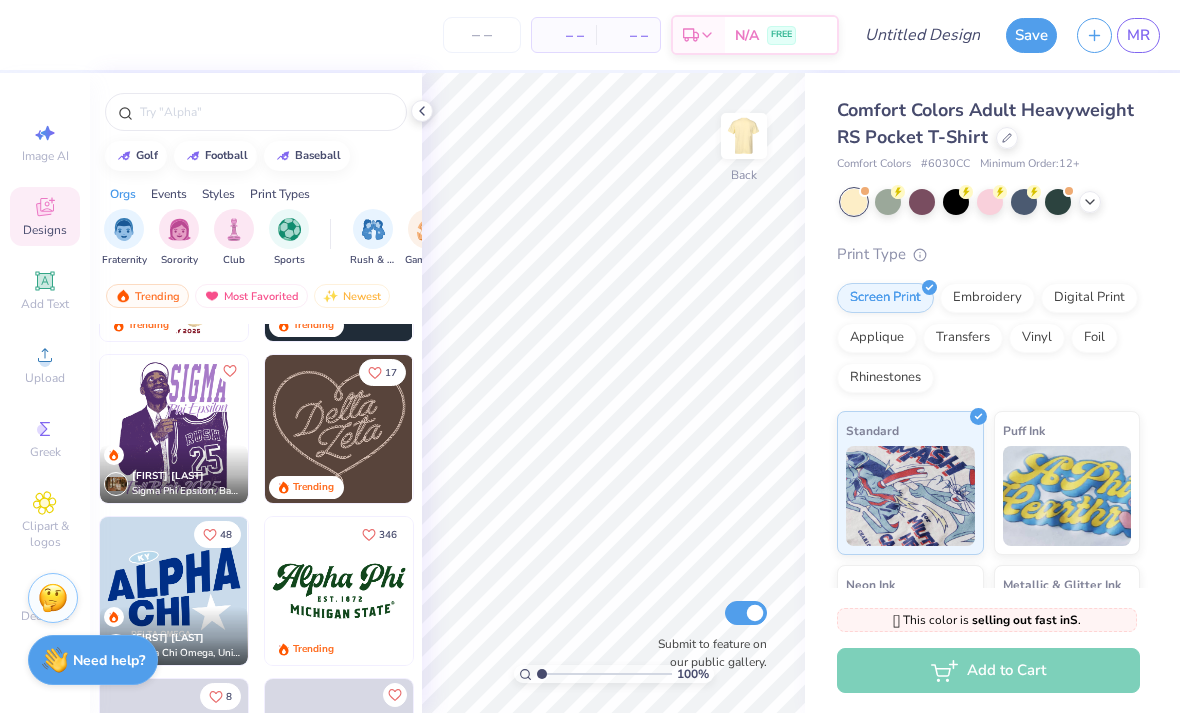 click at bounding box center [179, 229] 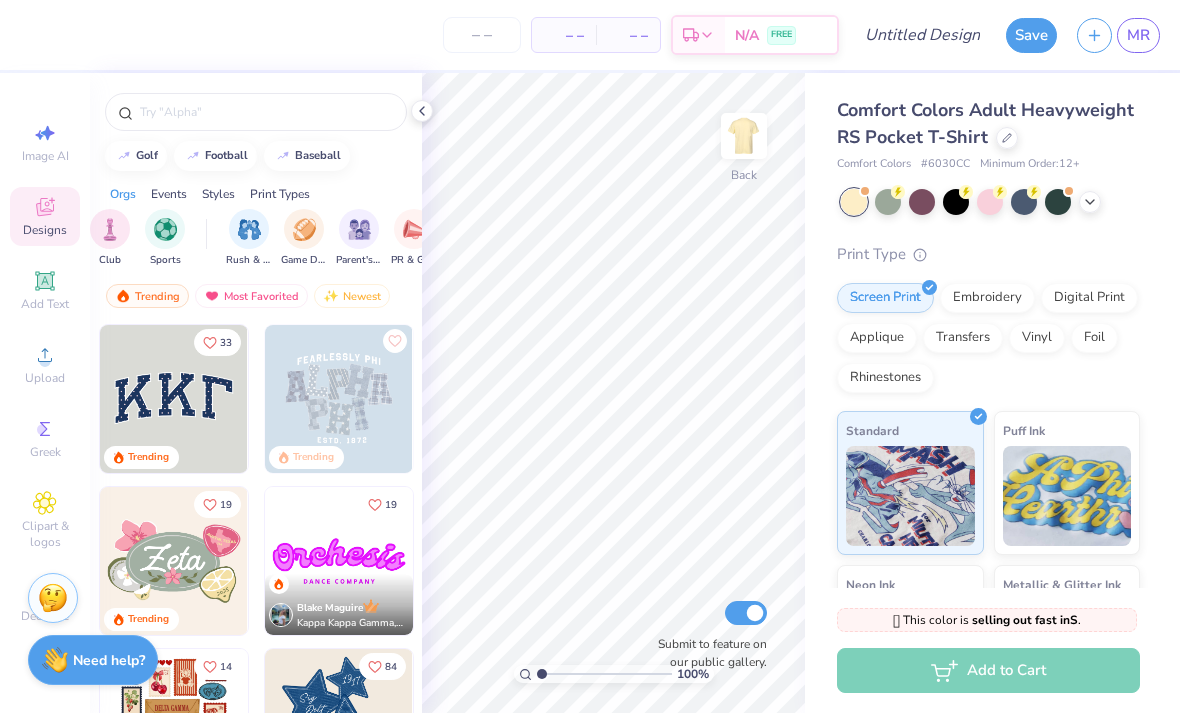 scroll, scrollTop: 0, scrollLeft: 126, axis: horizontal 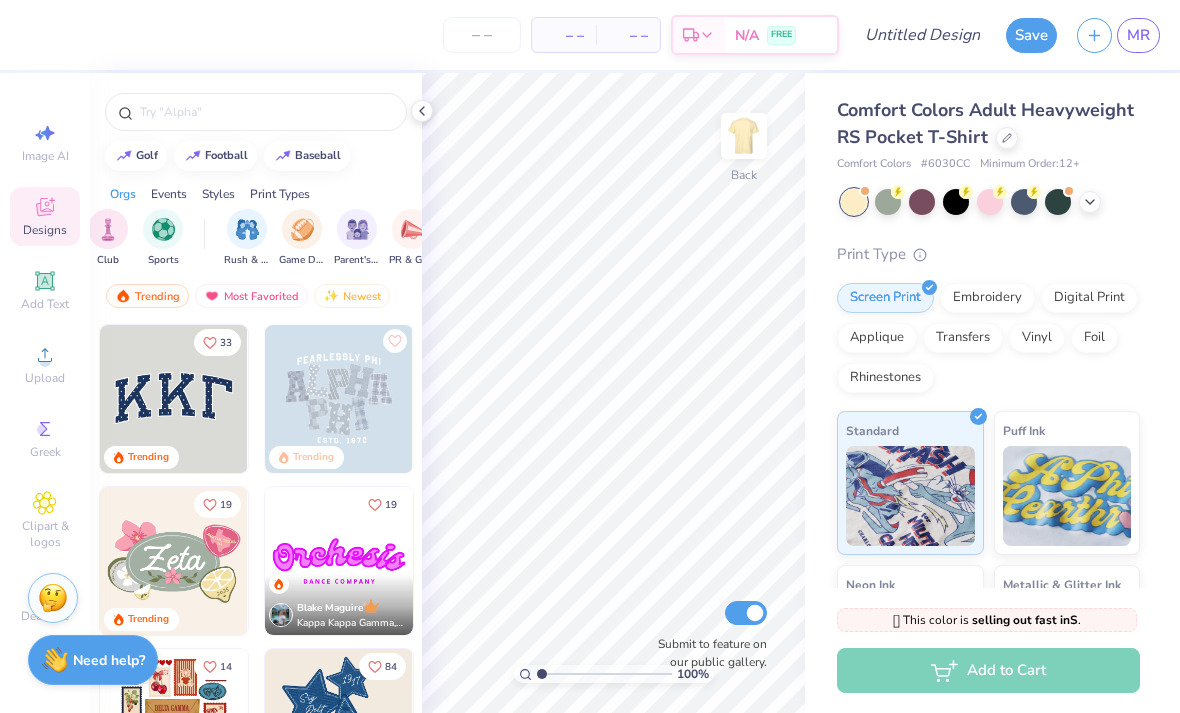 click at bounding box center (247, 229) 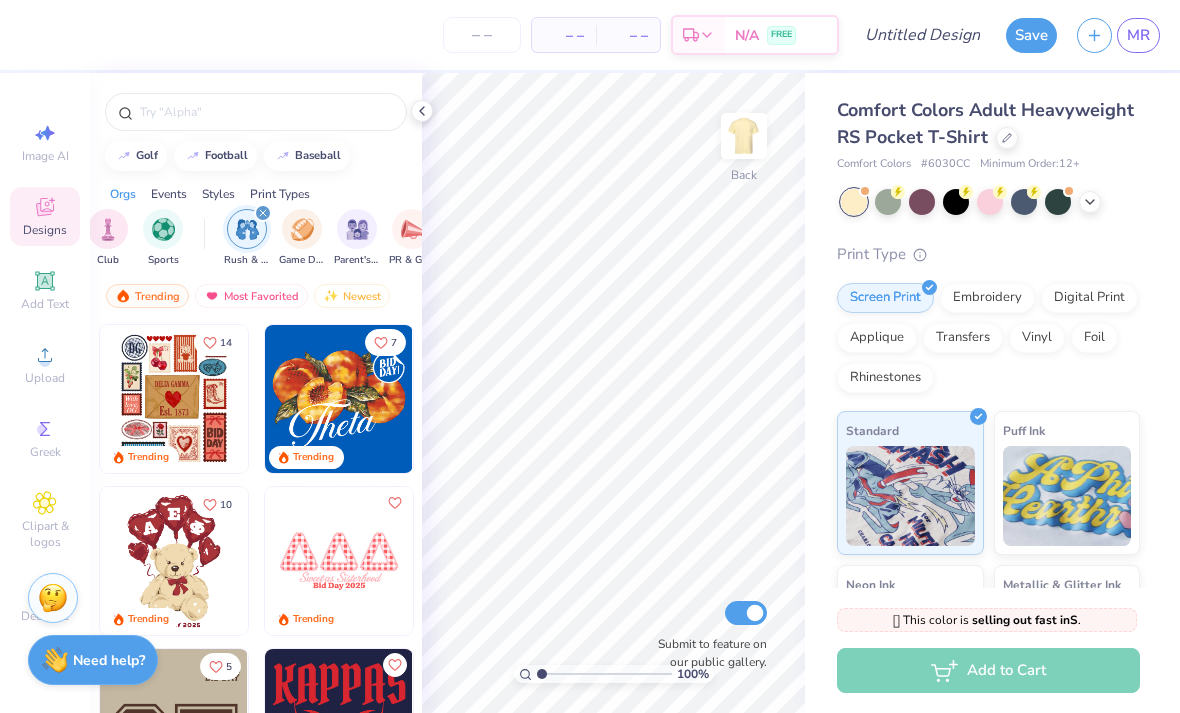 click on "Most Favorited" at bounding box center (251, 296) 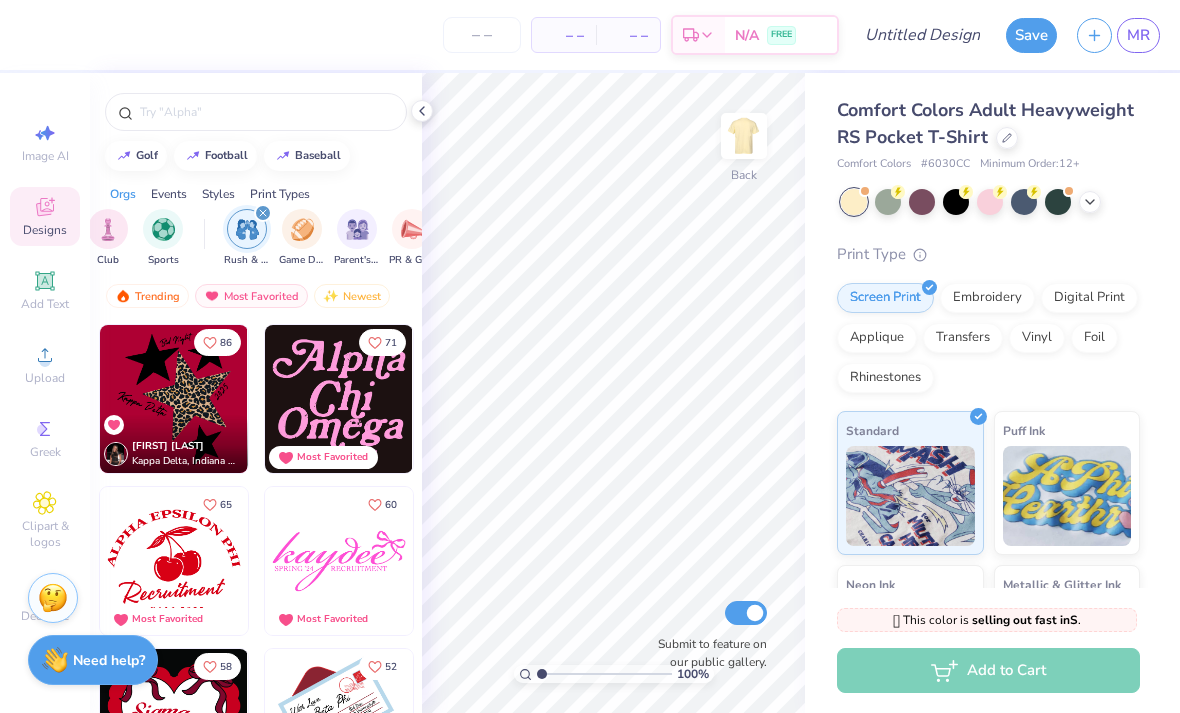 click on "Most Favorited" at bounding box center (251, 296) 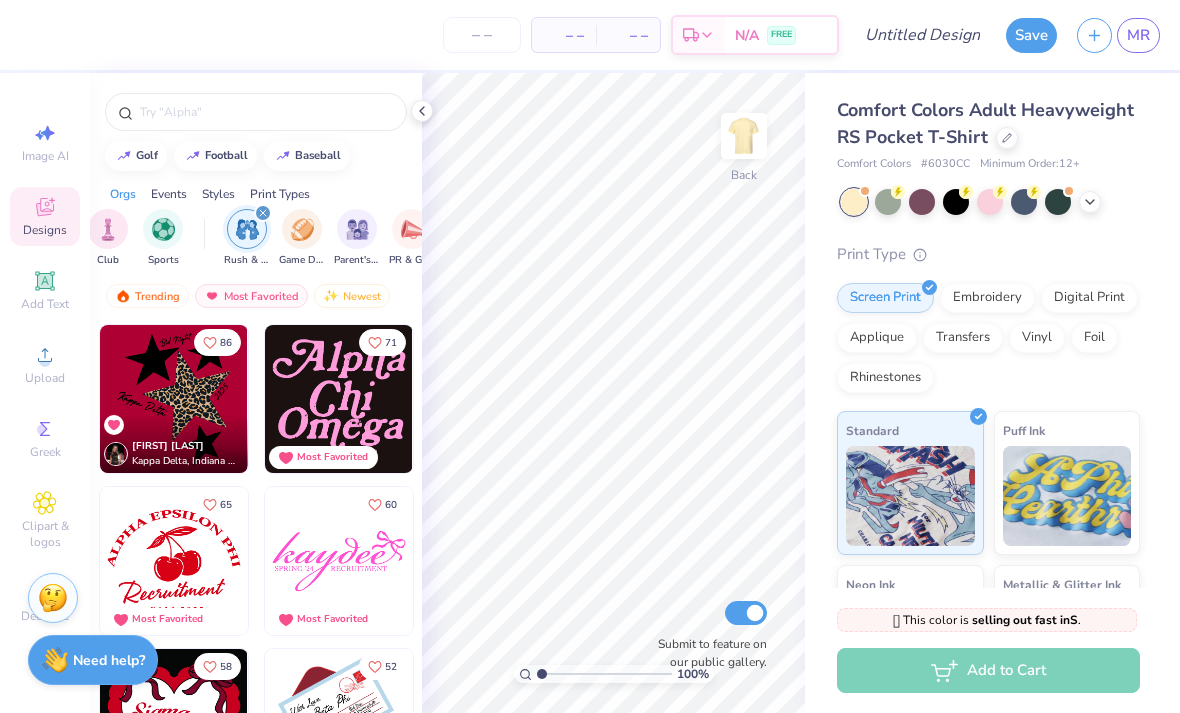 click on "Trending" at bounding box center [147, 296] 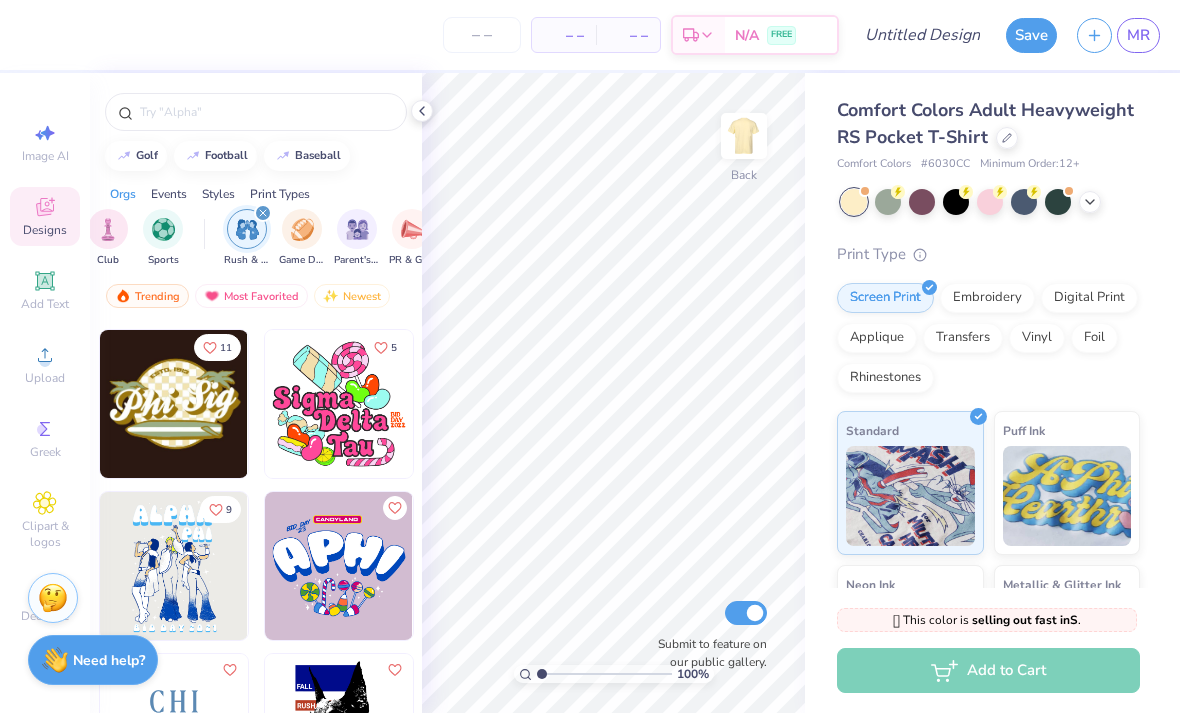 scroll, scrollTop: 1944, scrollLeft: 0, axis: vertical 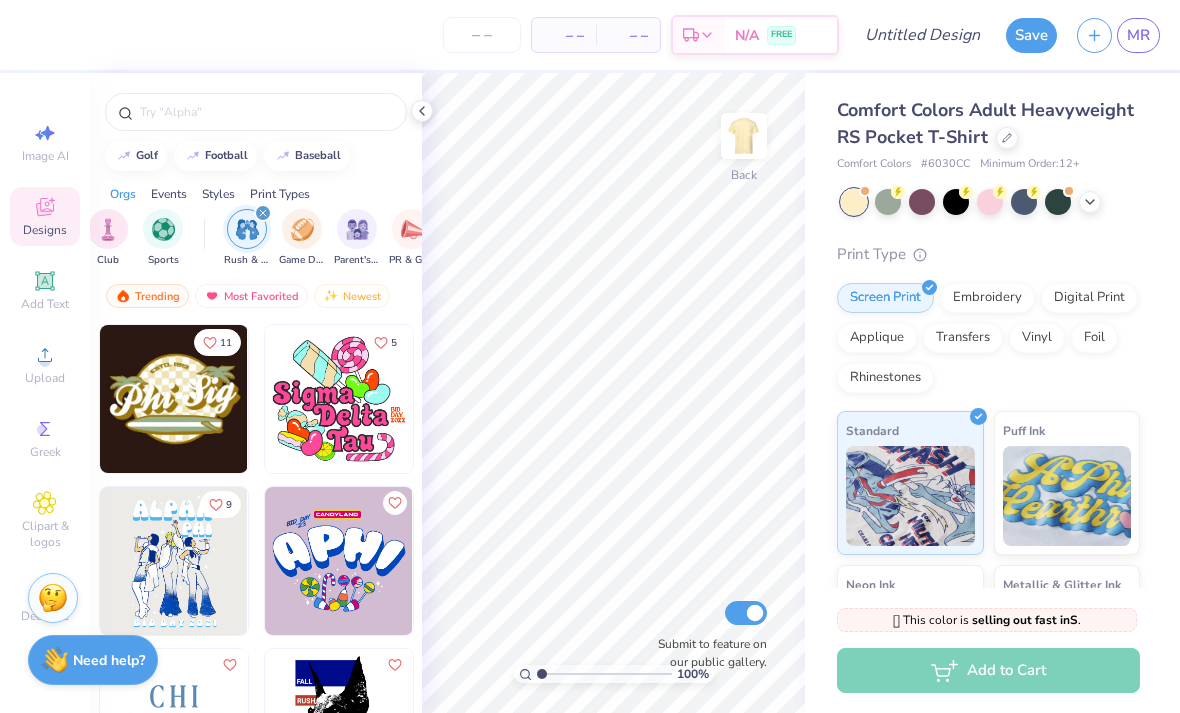 click on "5" at bounding box center (339, 404) 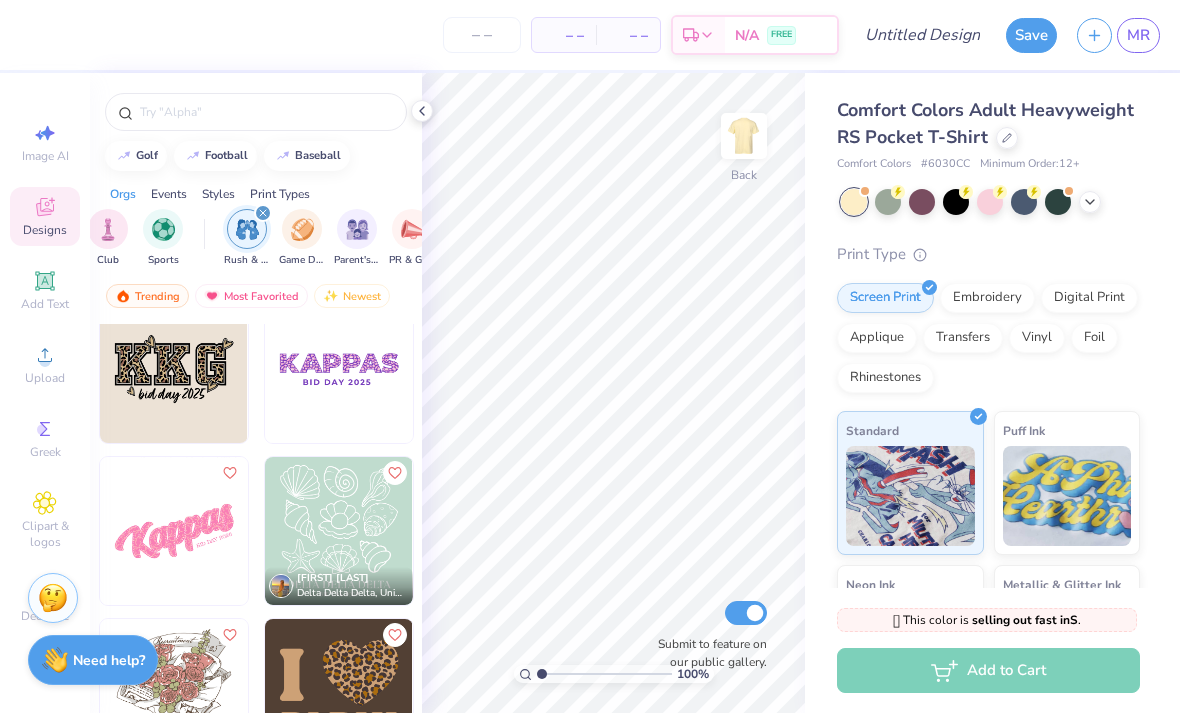 scroll, scrollTop: 11706, scrollLeft: 0, axis: vertical 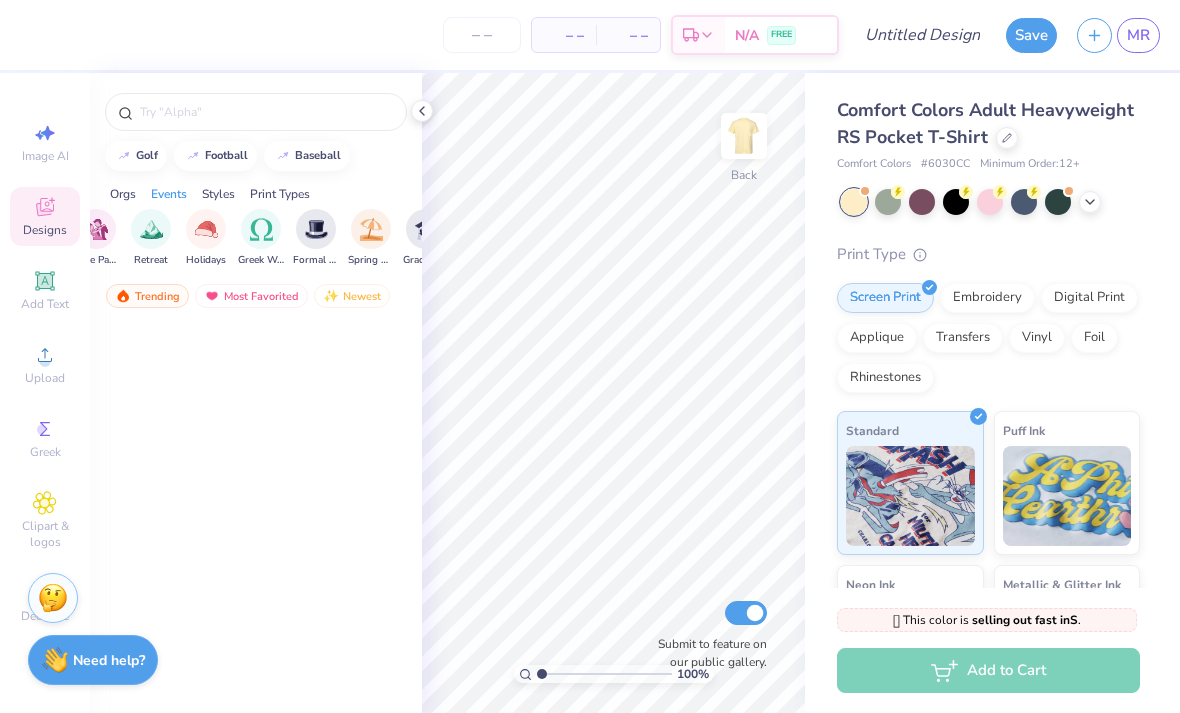 click at bounding box center (261, 229) 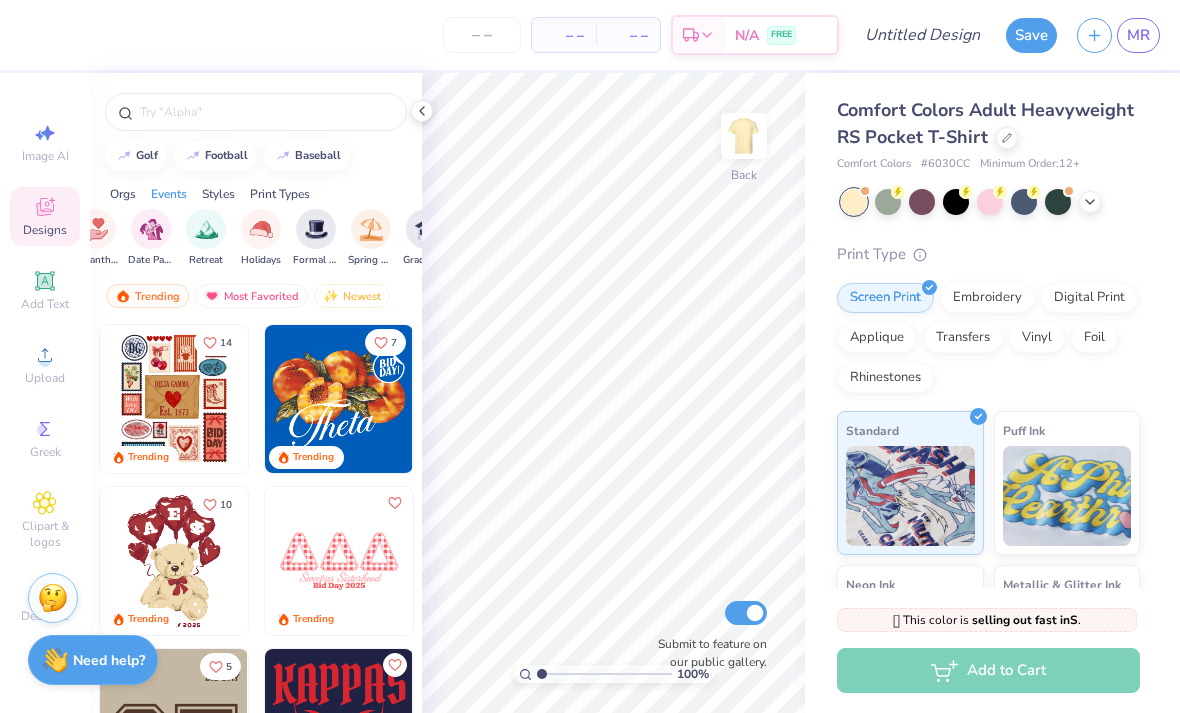 click at bounding box center (339, 561) 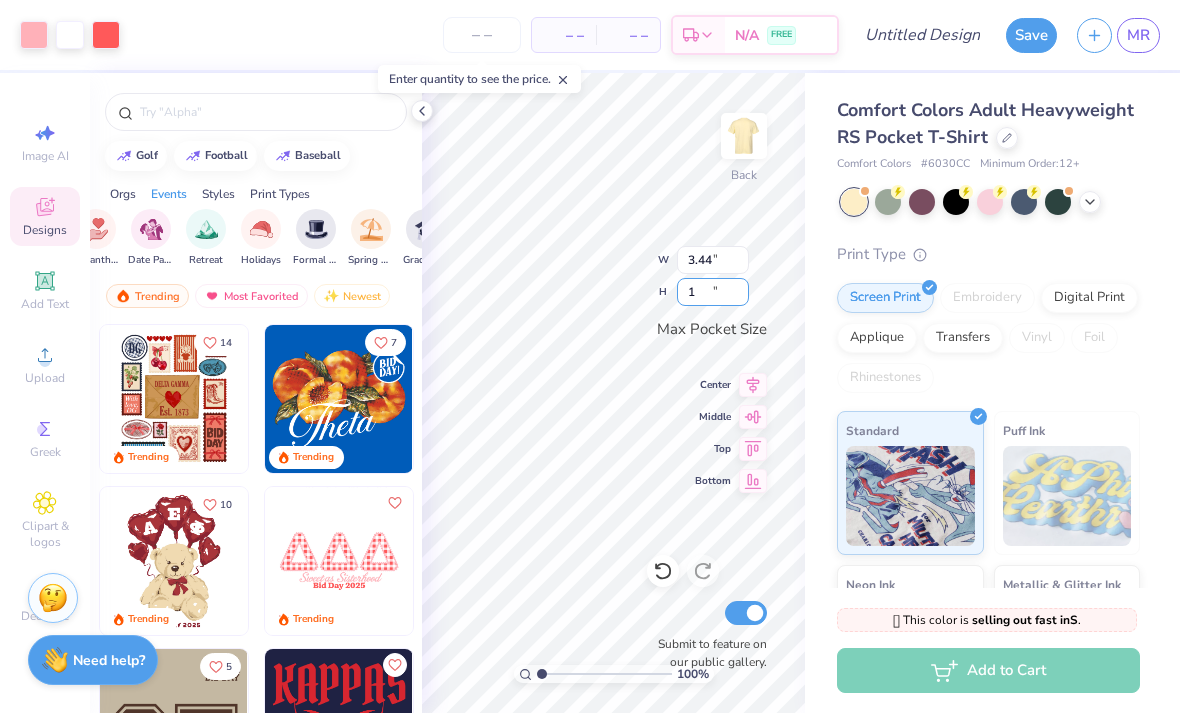 type on "1" 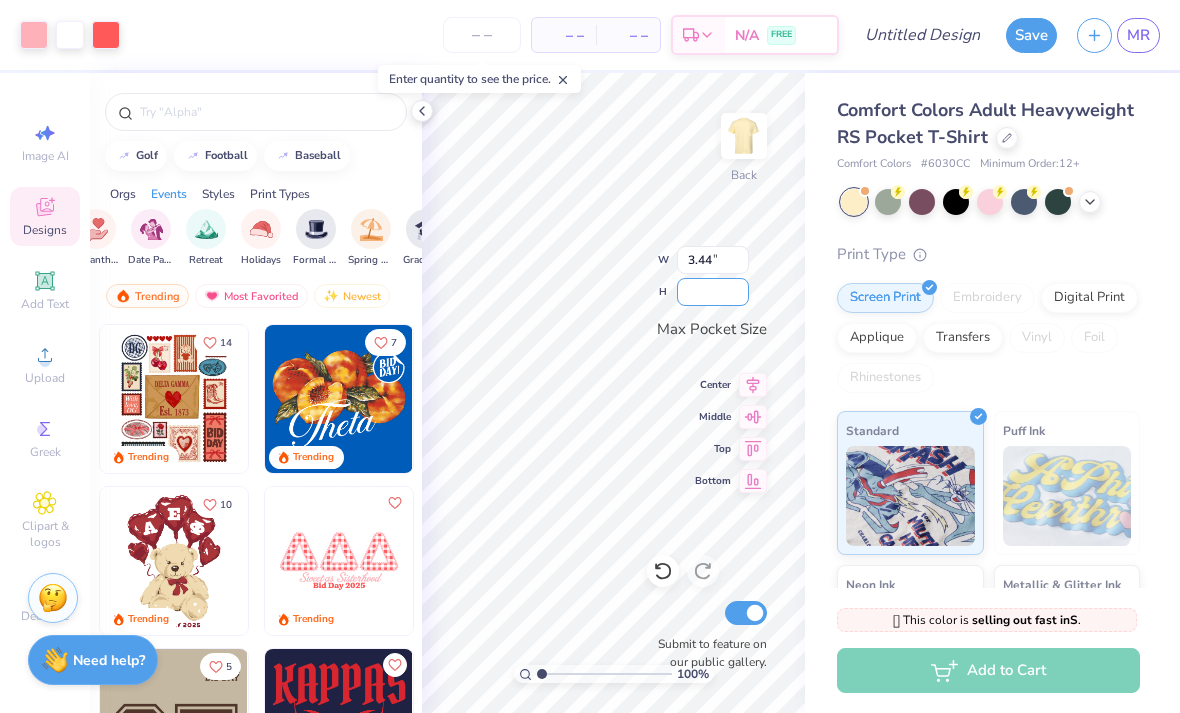 type 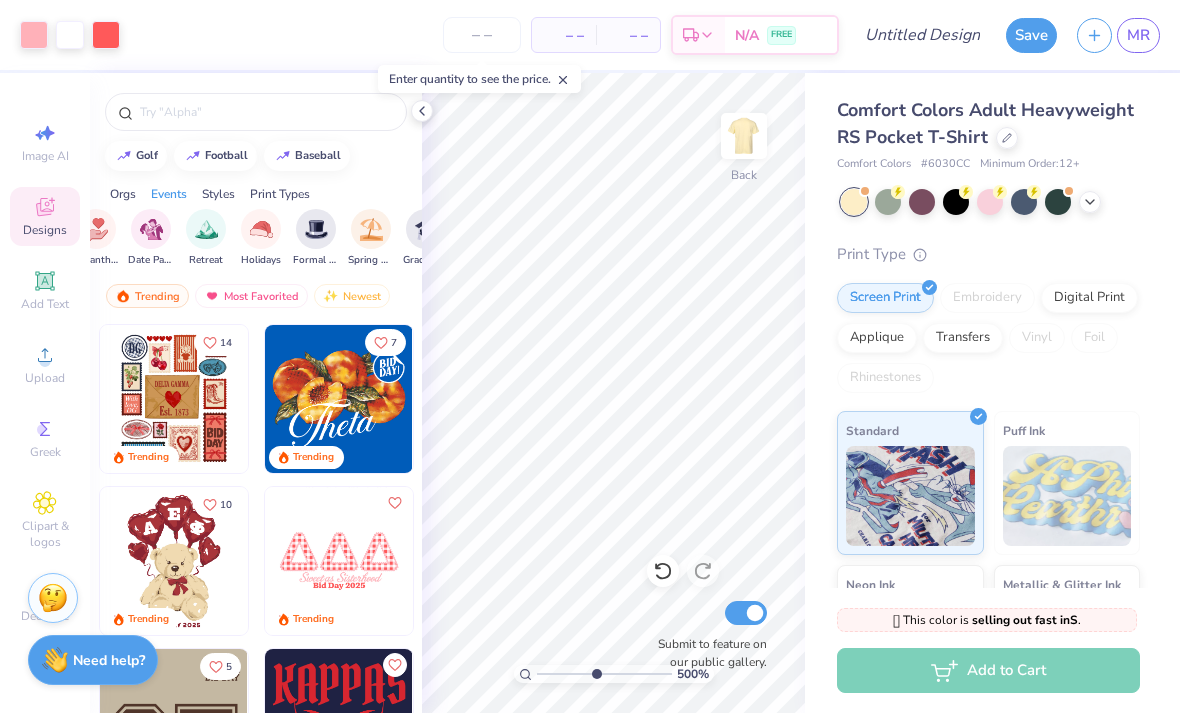 click 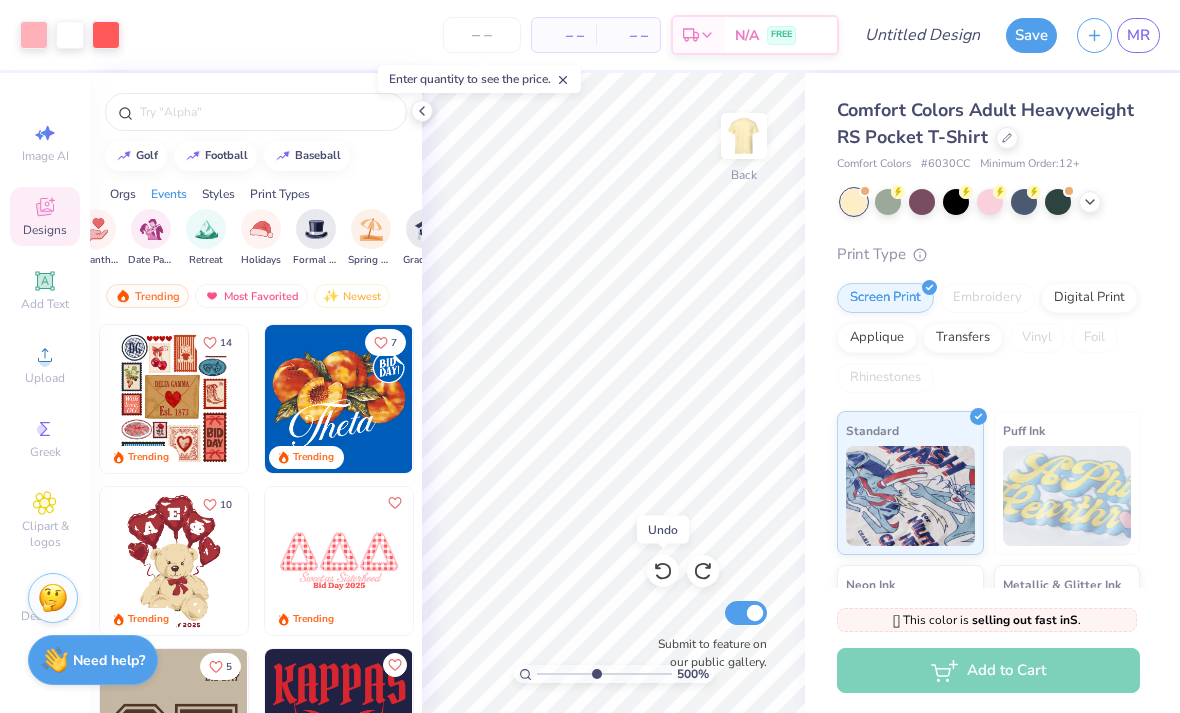 click 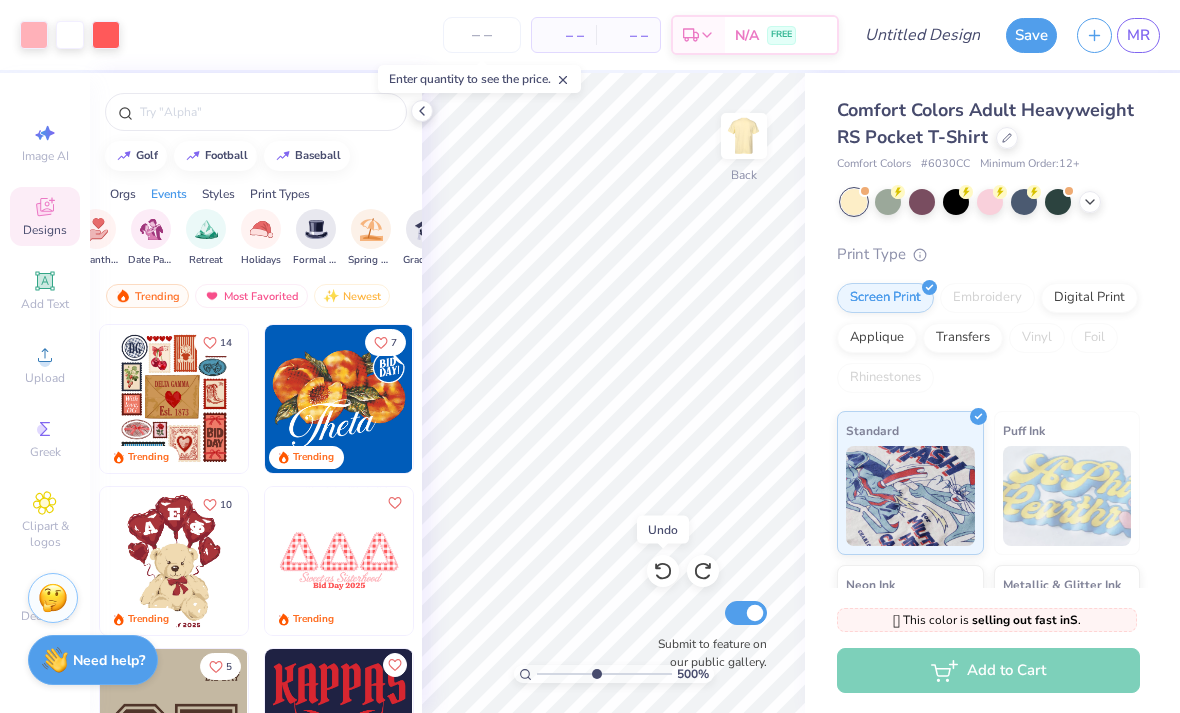 click at bounding box center (663, 571) 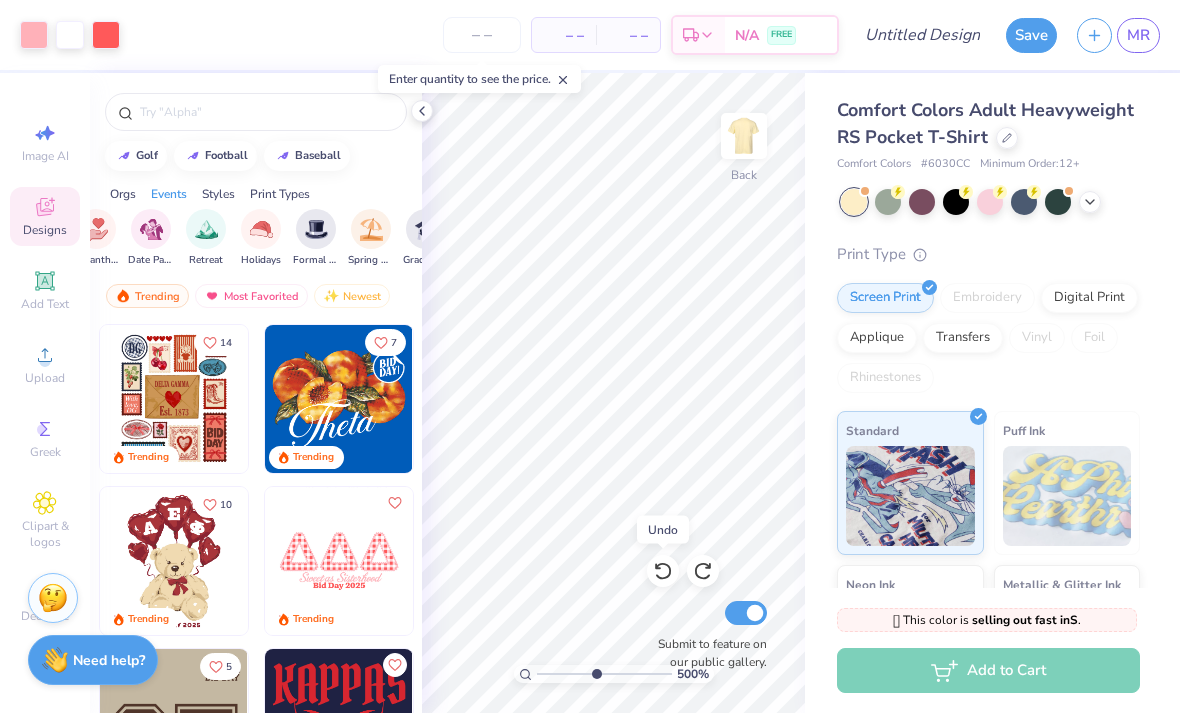 click at bounding box center (663, 571) 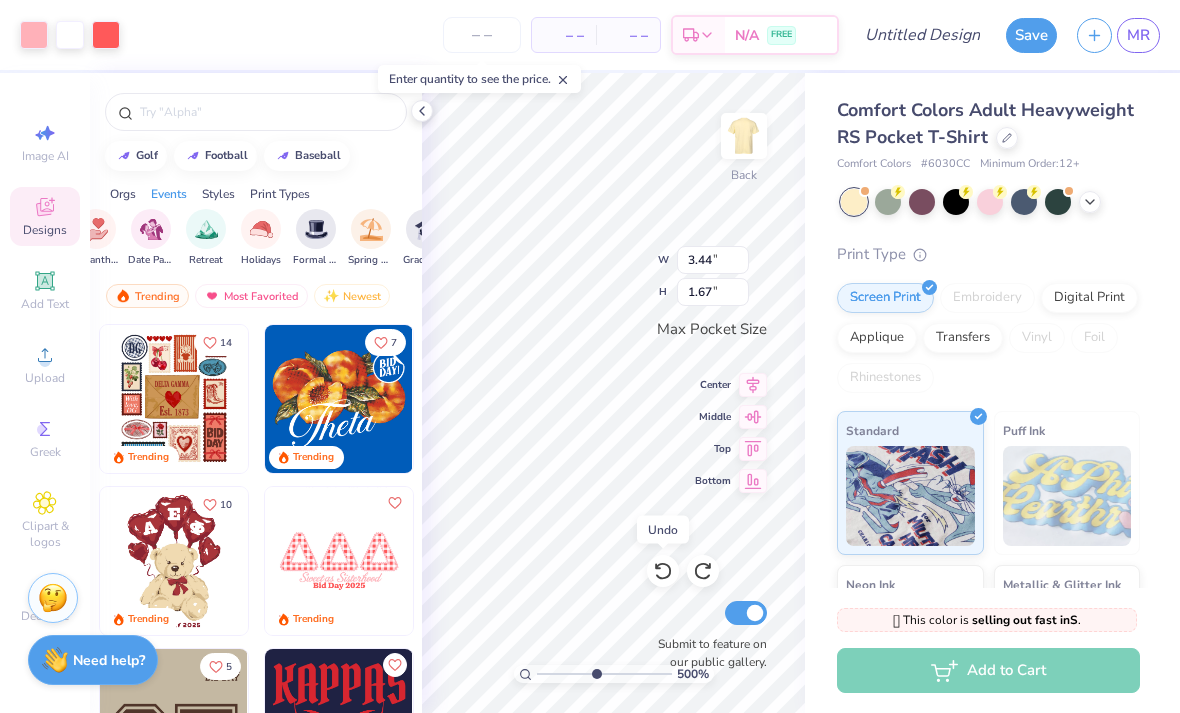 click 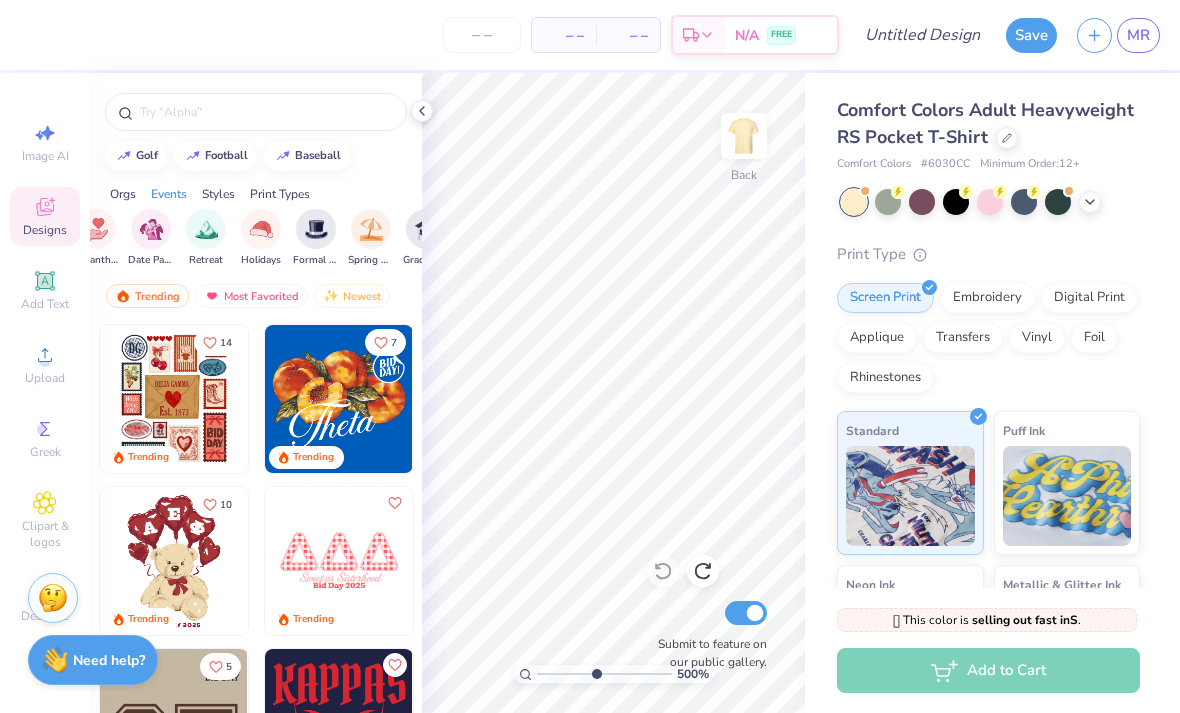 click at bounding box center [339, 561] 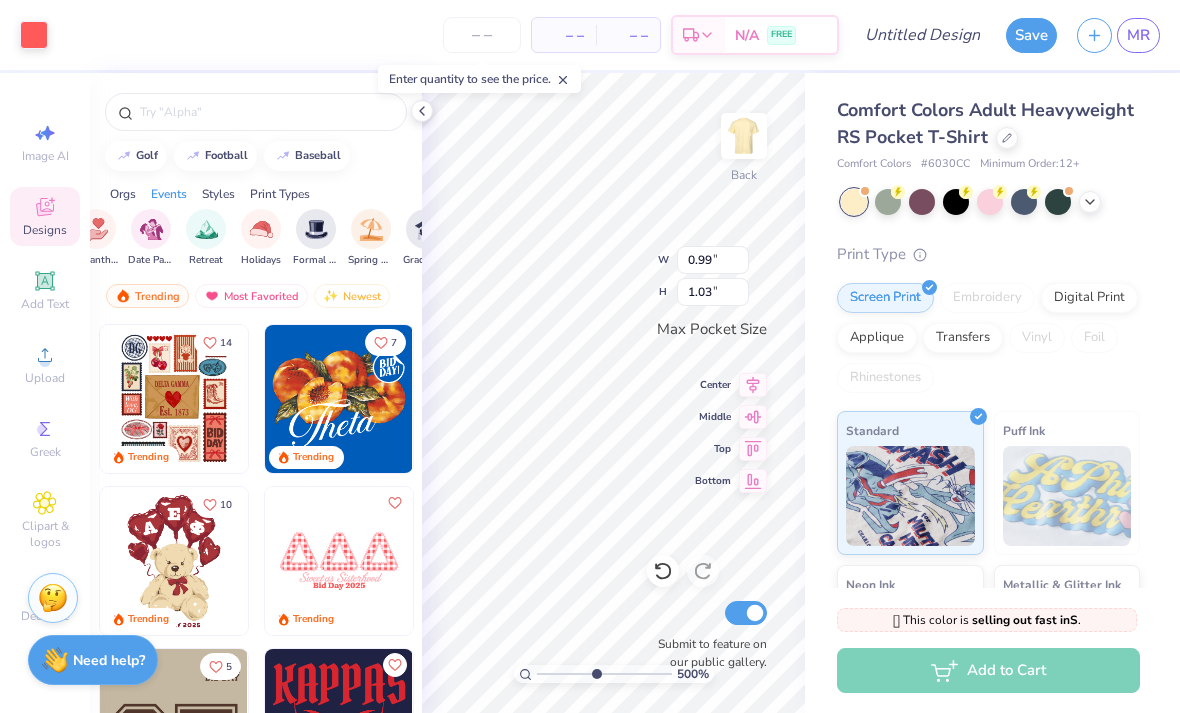 type on "4.99888854859687" 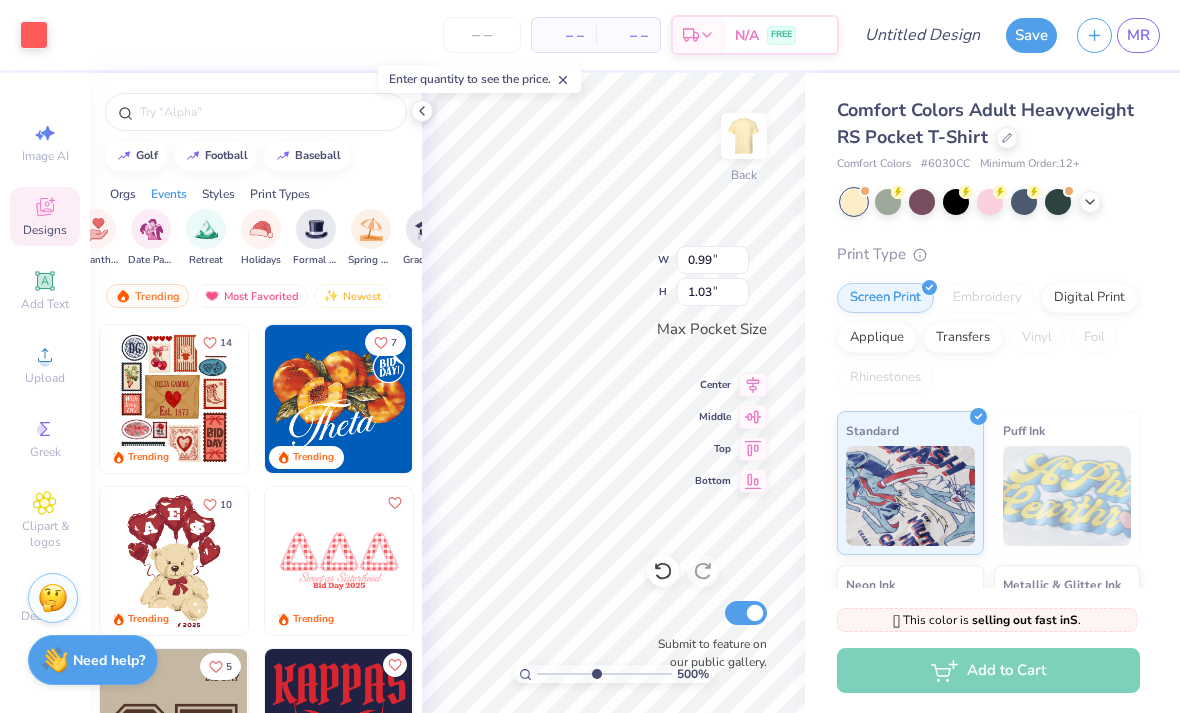 type on "1.02" 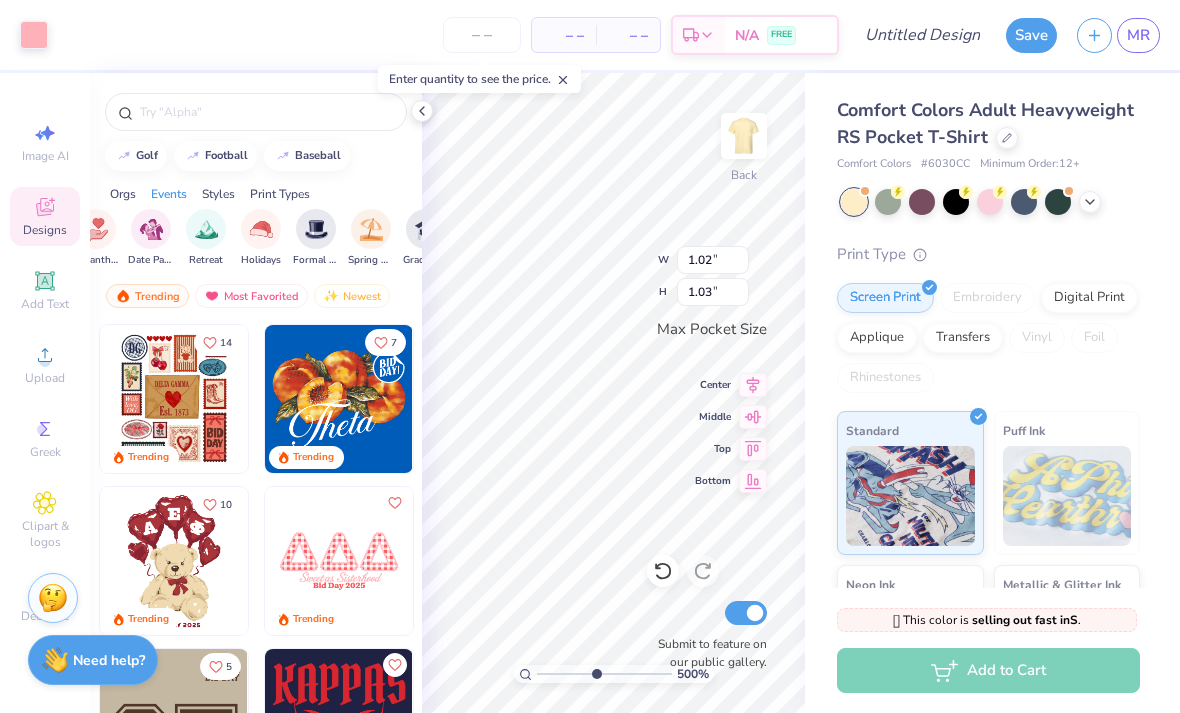 click on "Add Text" at bounding box center (45, 290) 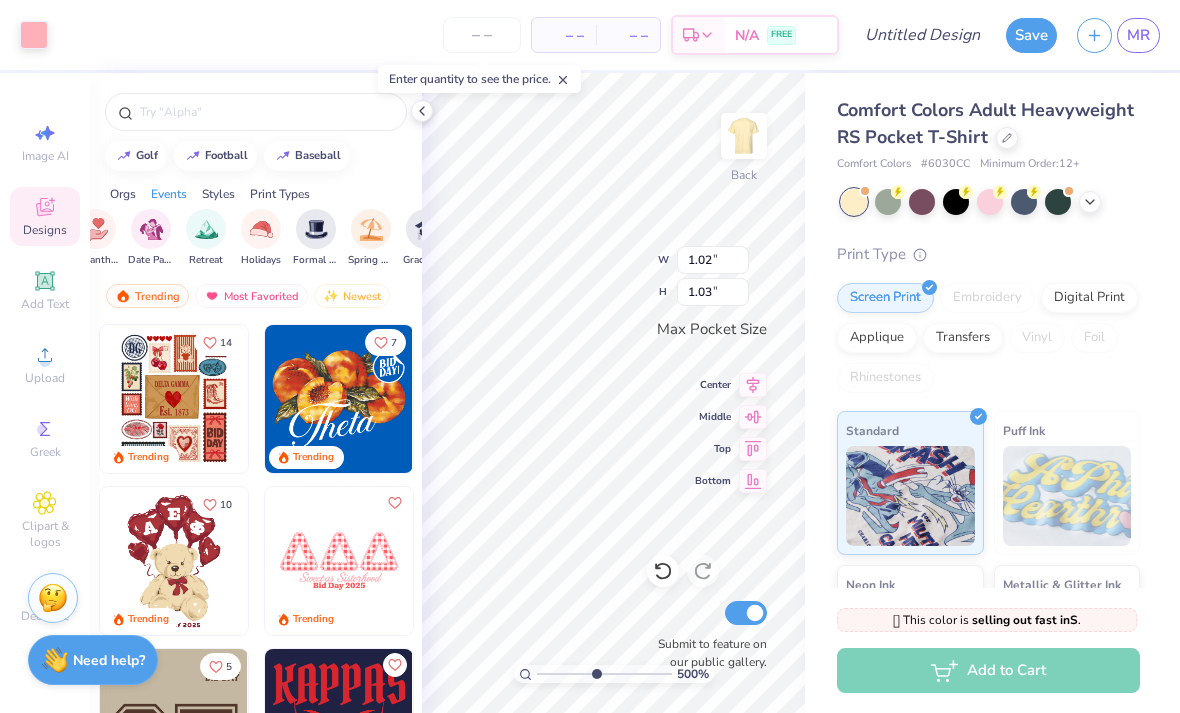 type on "4.99888854859687" 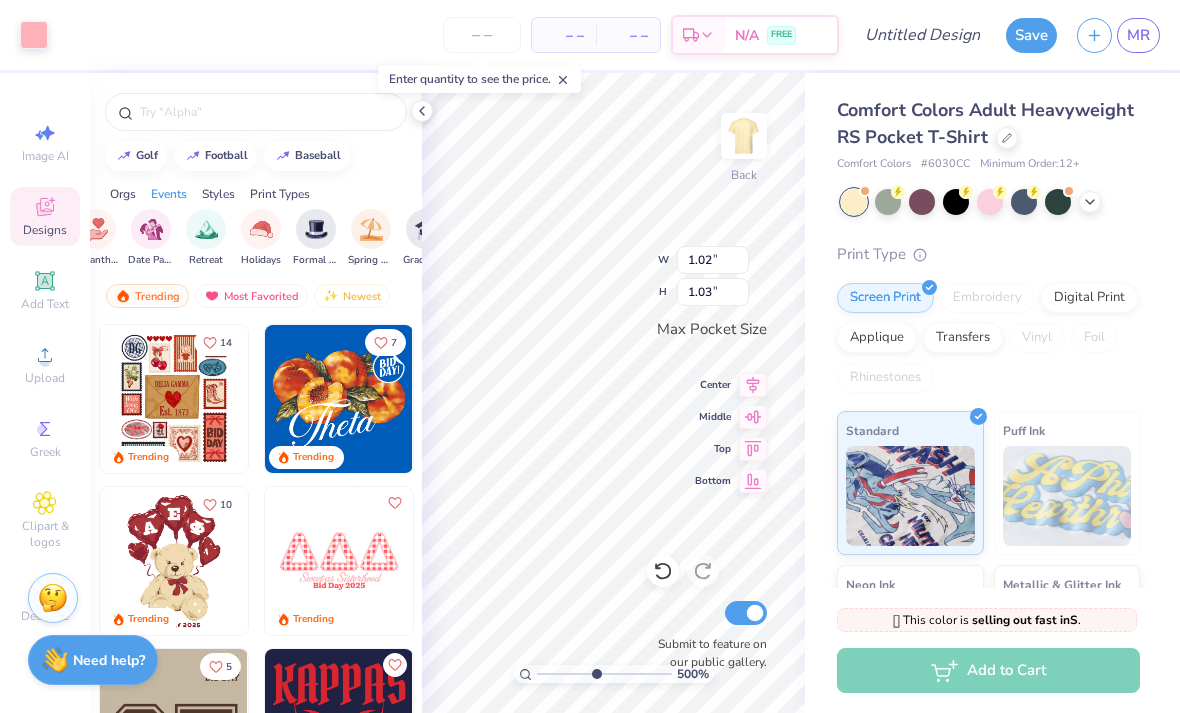 type on "3.50" 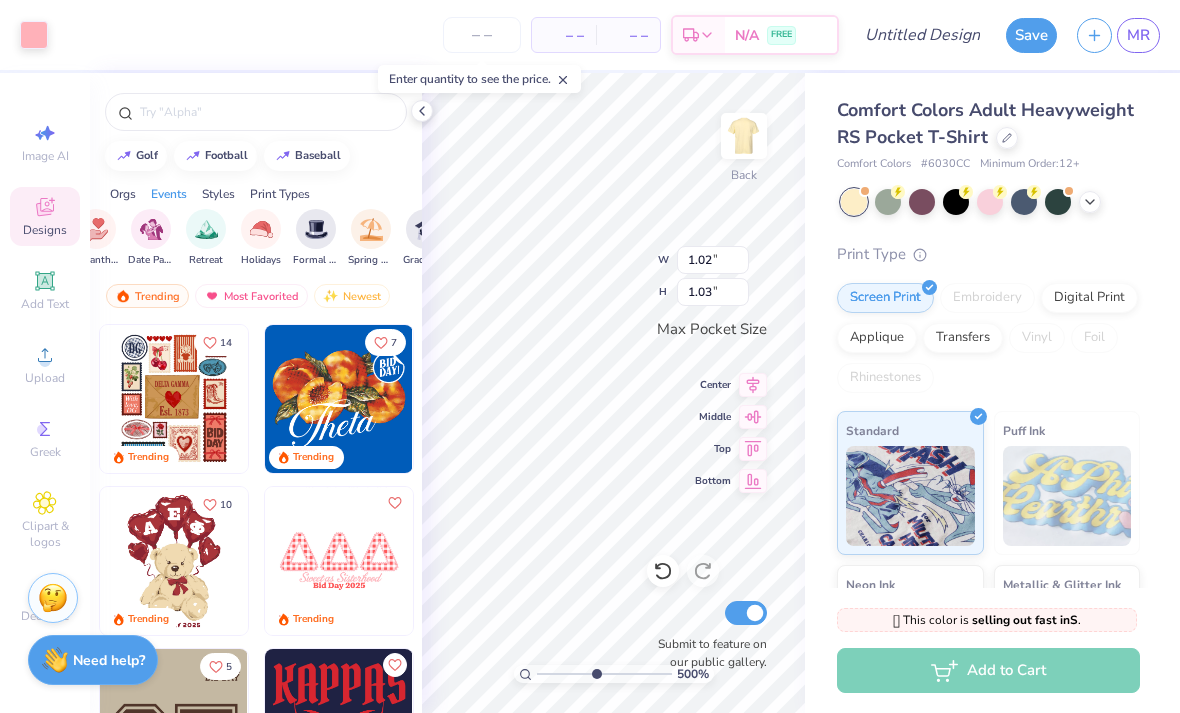 type on "1.01" 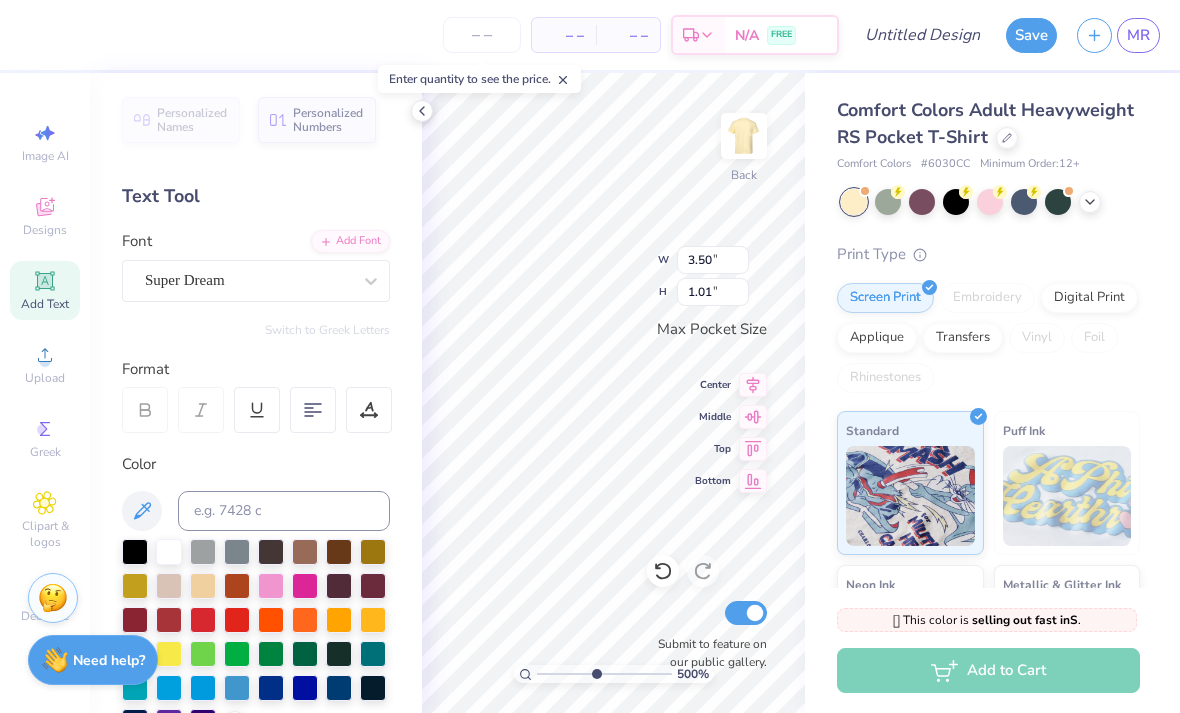 click at bounding box center (663, 571) 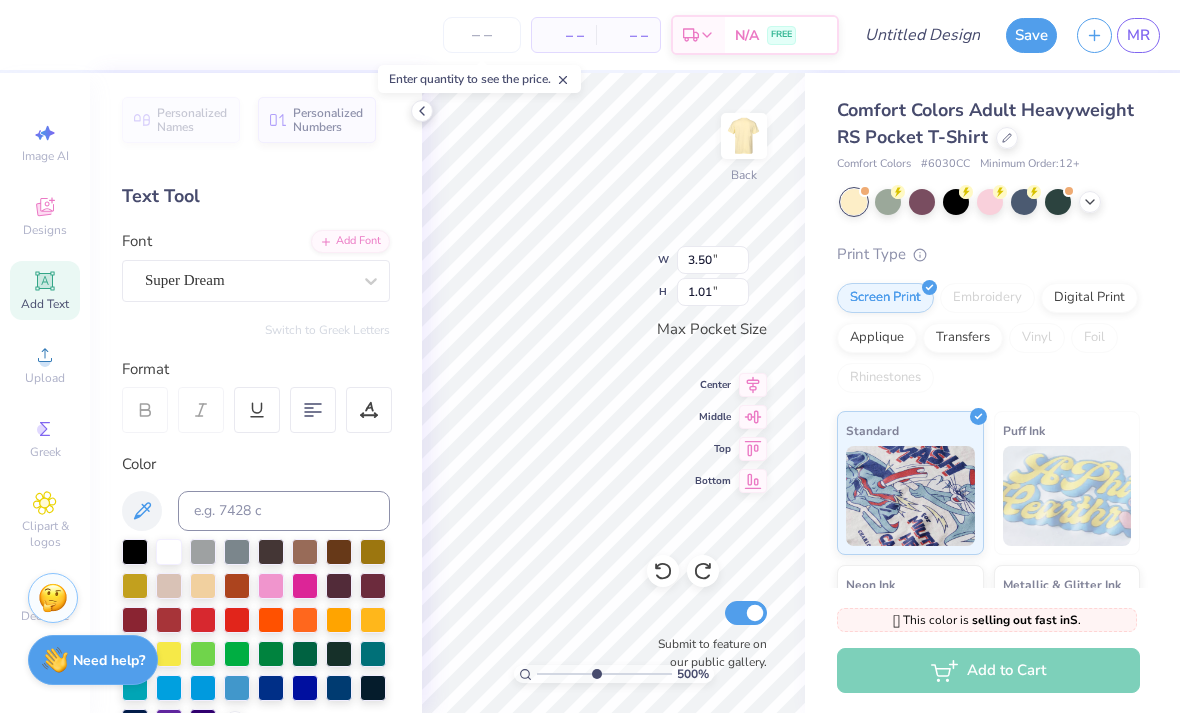 click 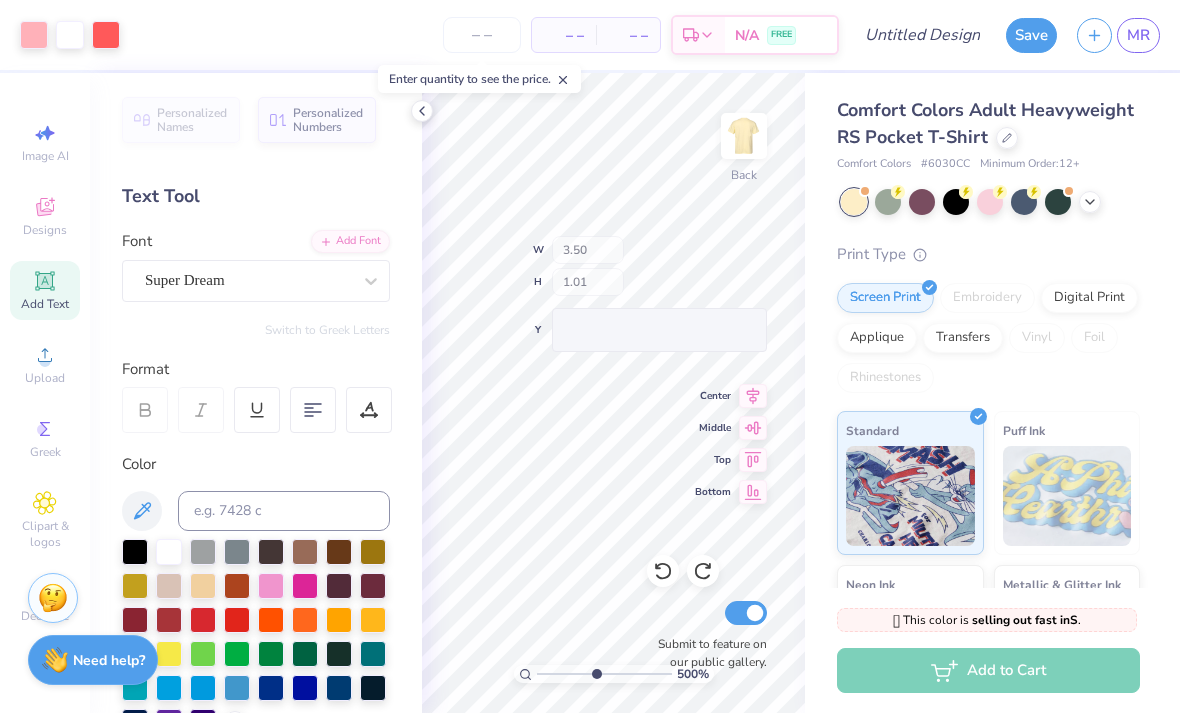 click 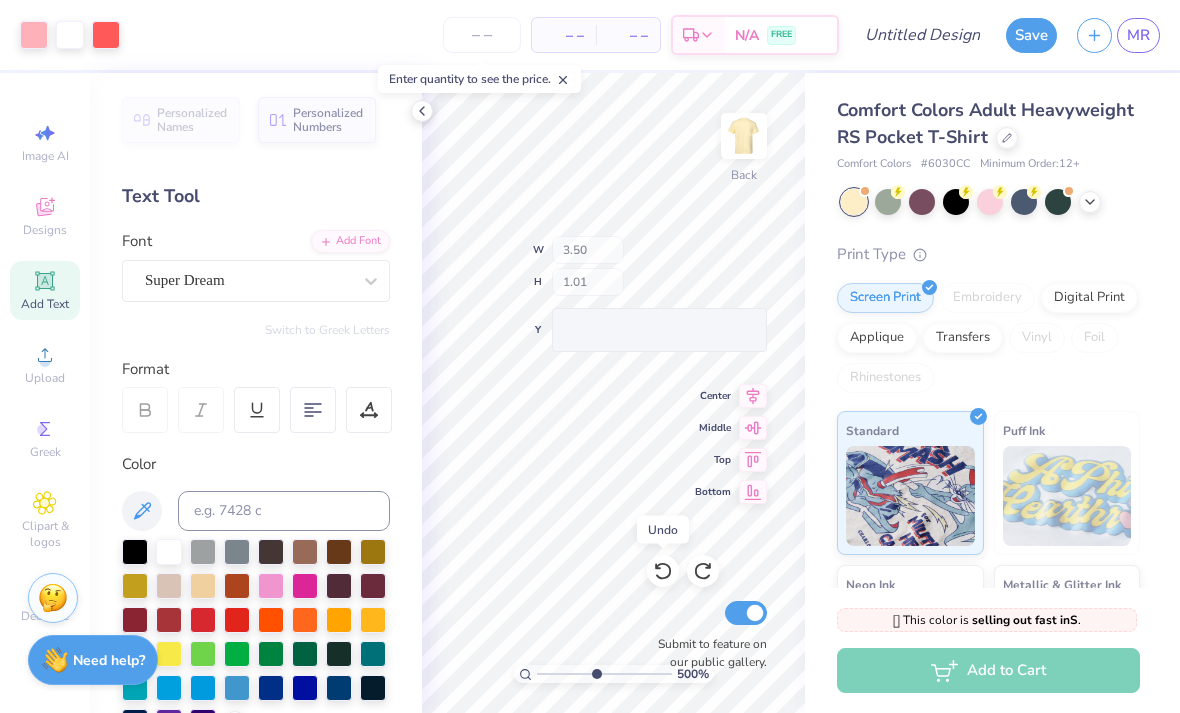 click 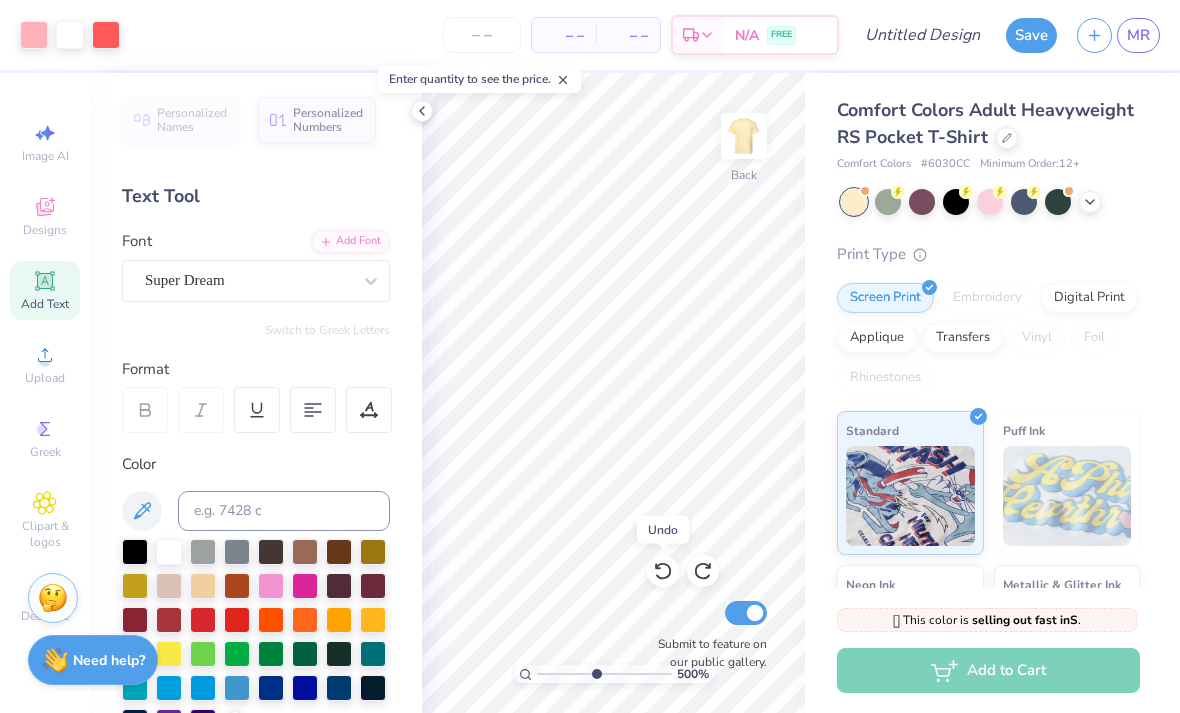 click 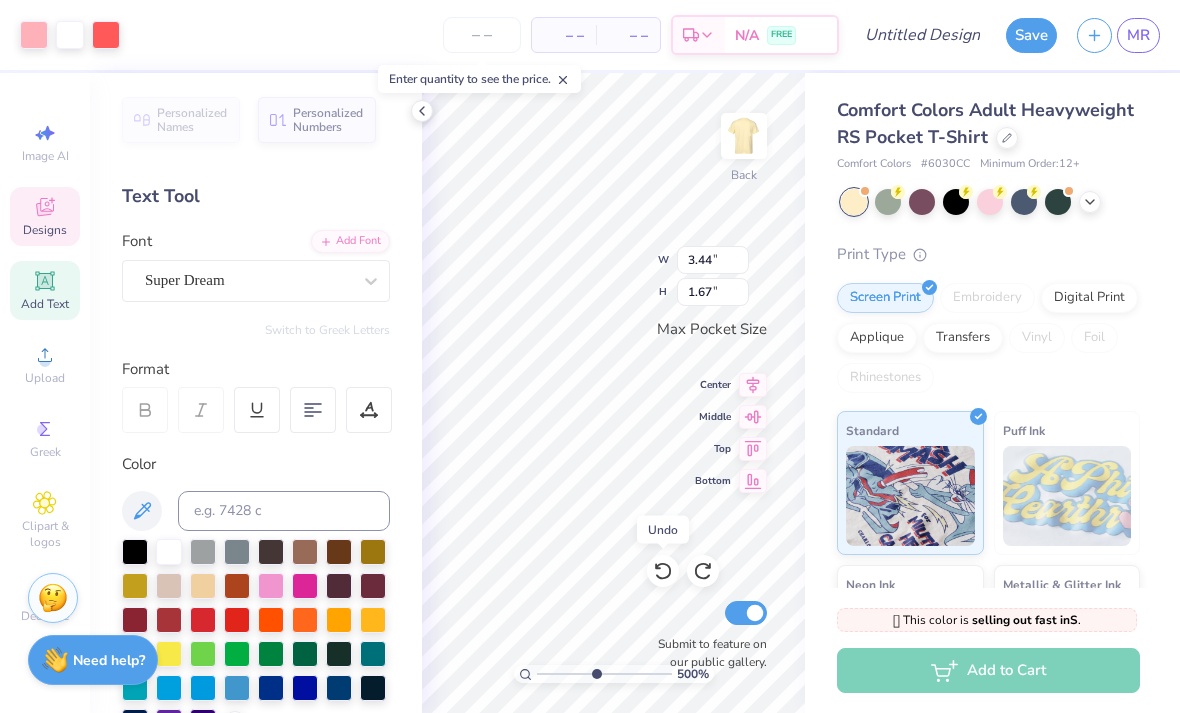 click 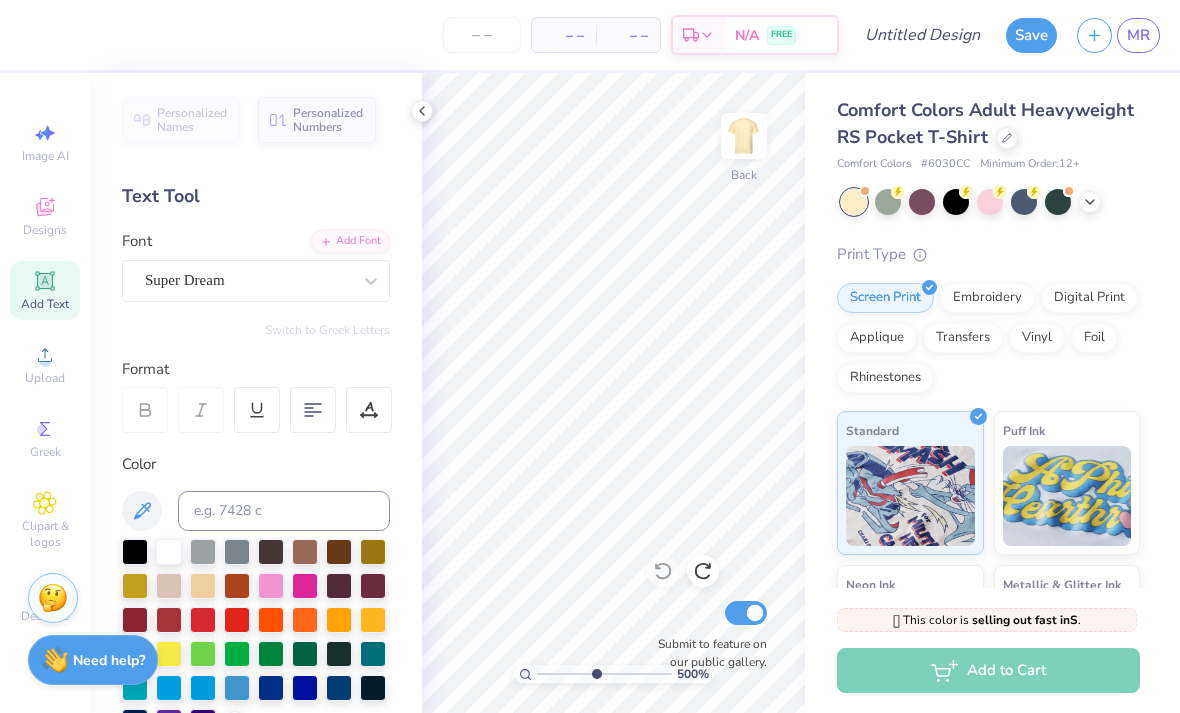 click 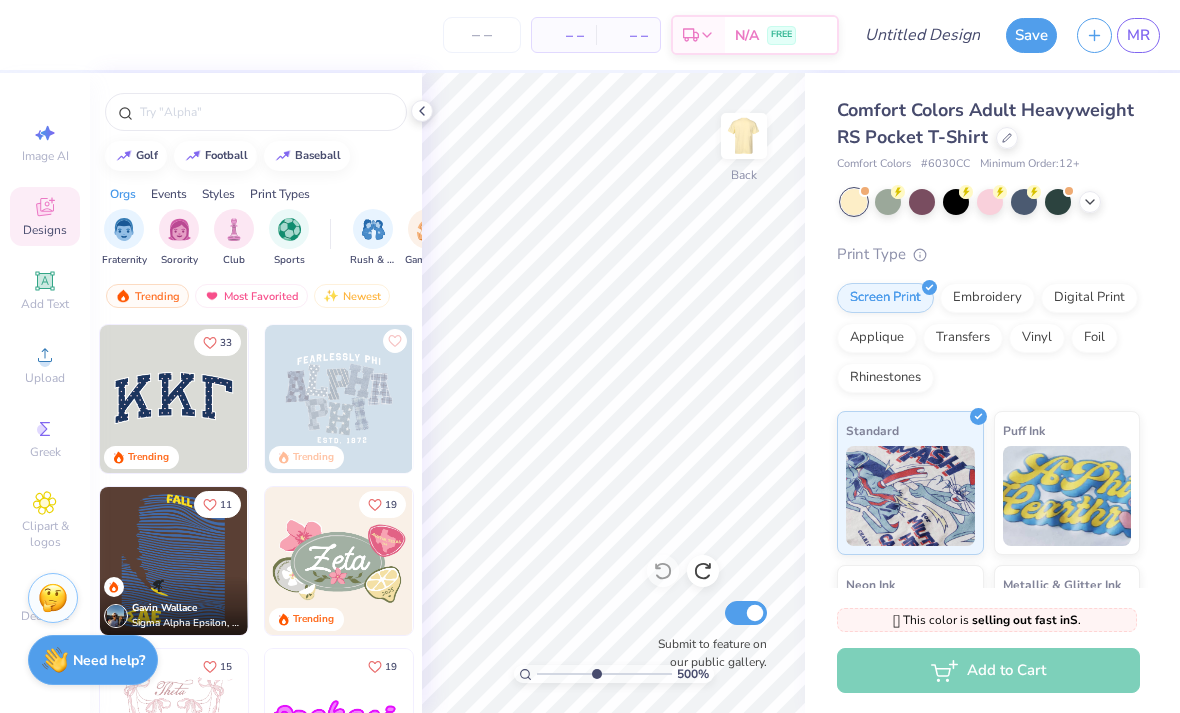 click at bounding box center [174, 399] 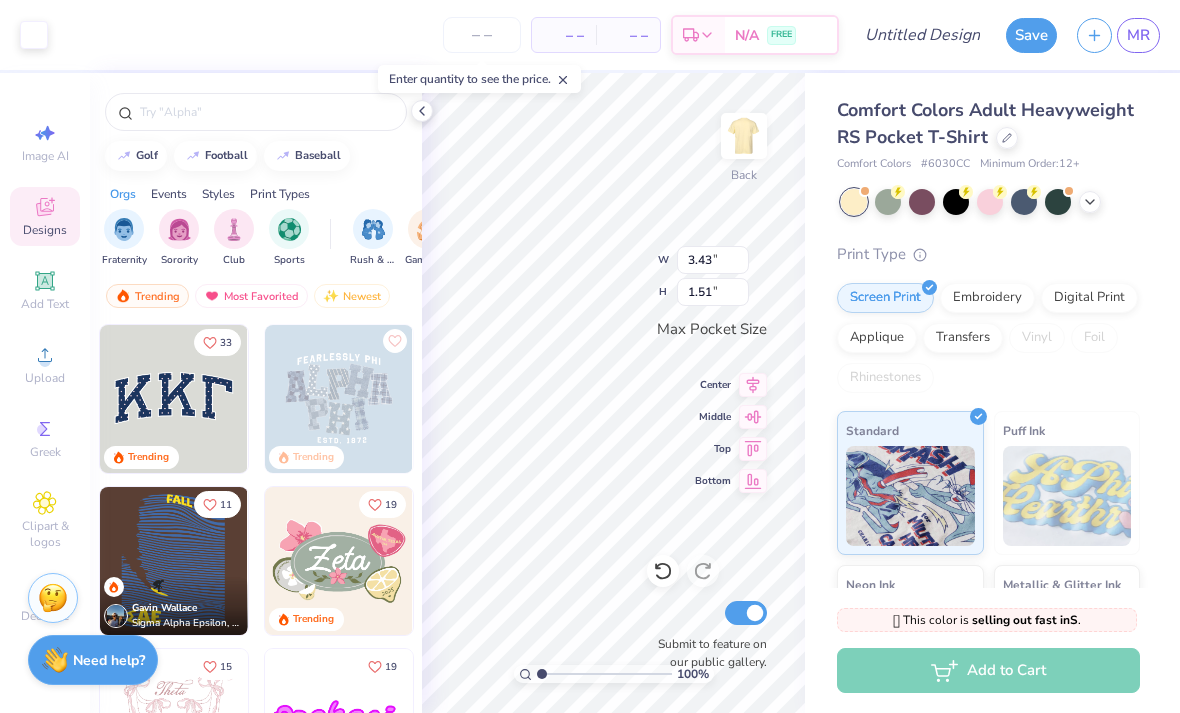 click 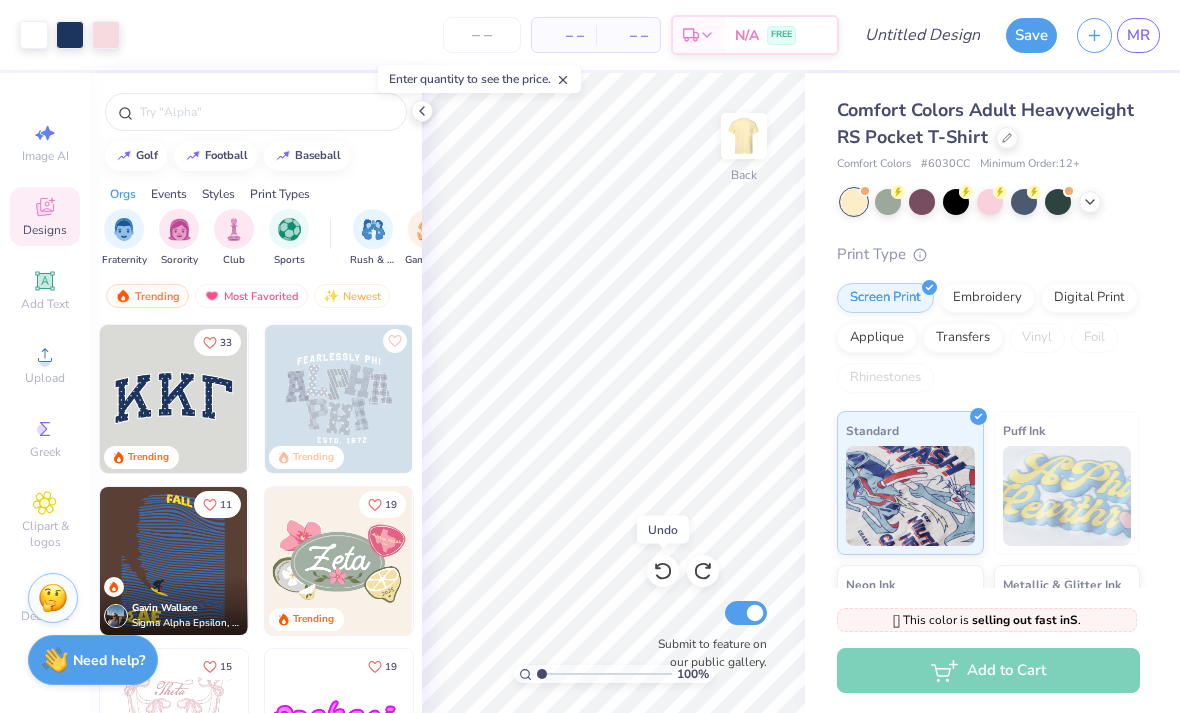 click 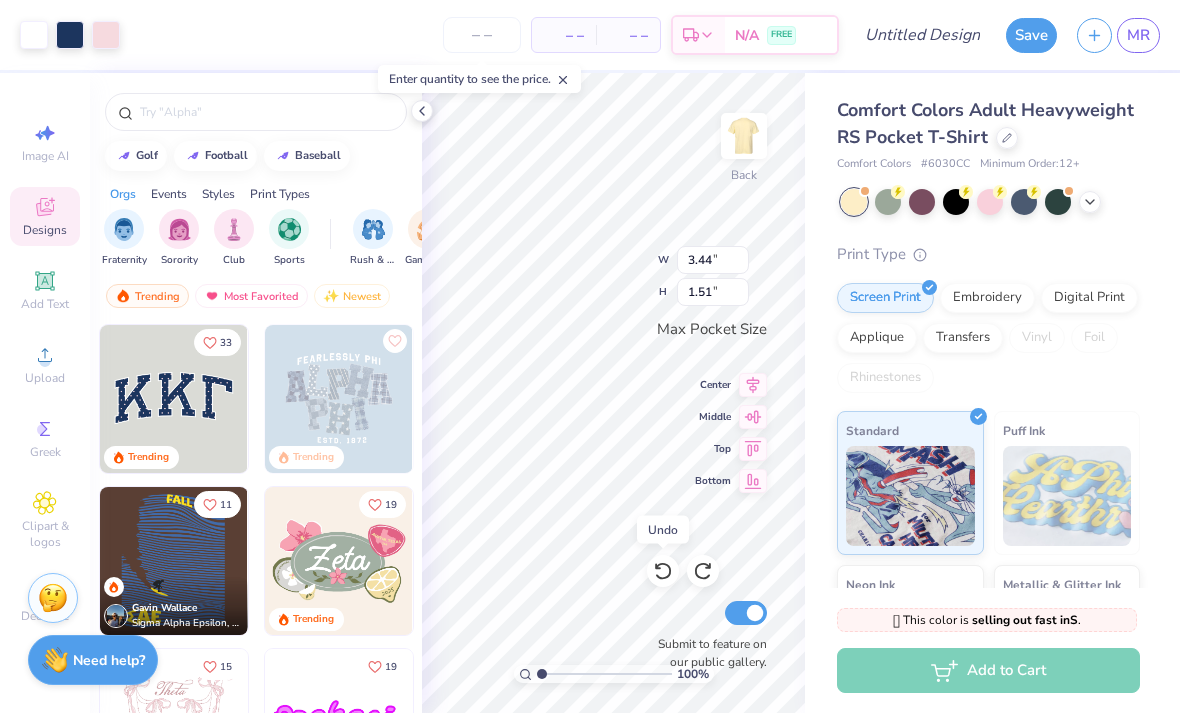 click 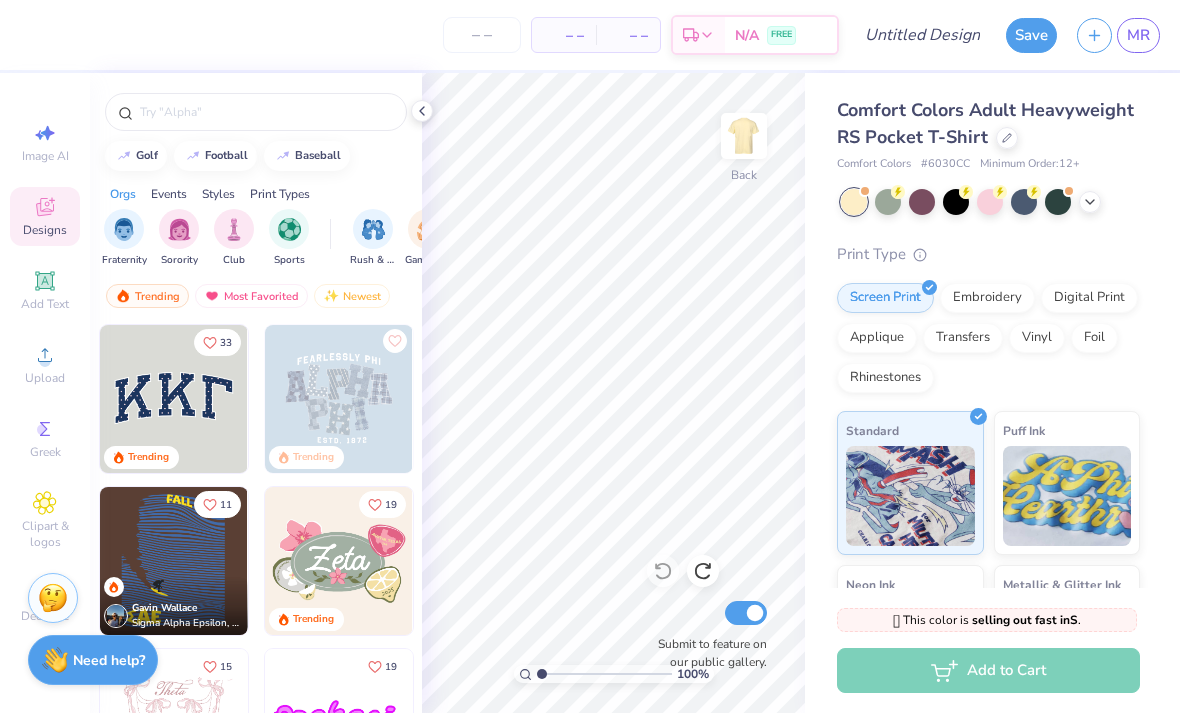 click at bounding box center (339, 399) 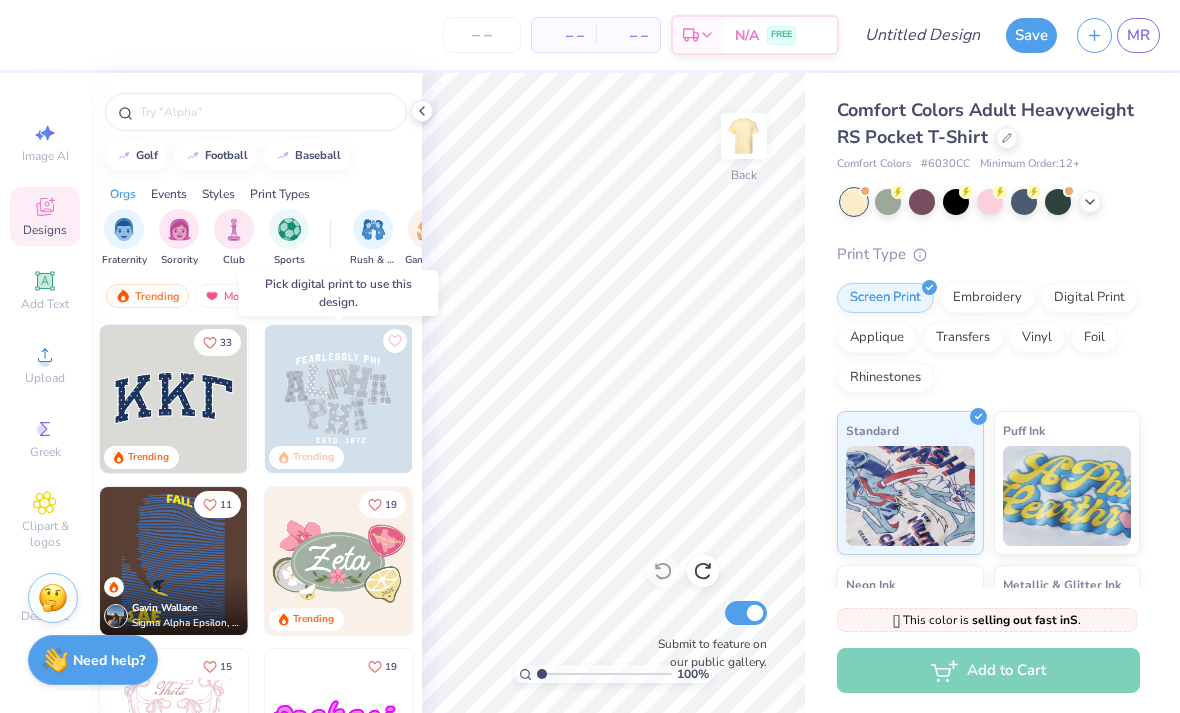 click at bounding box center [43, 399] 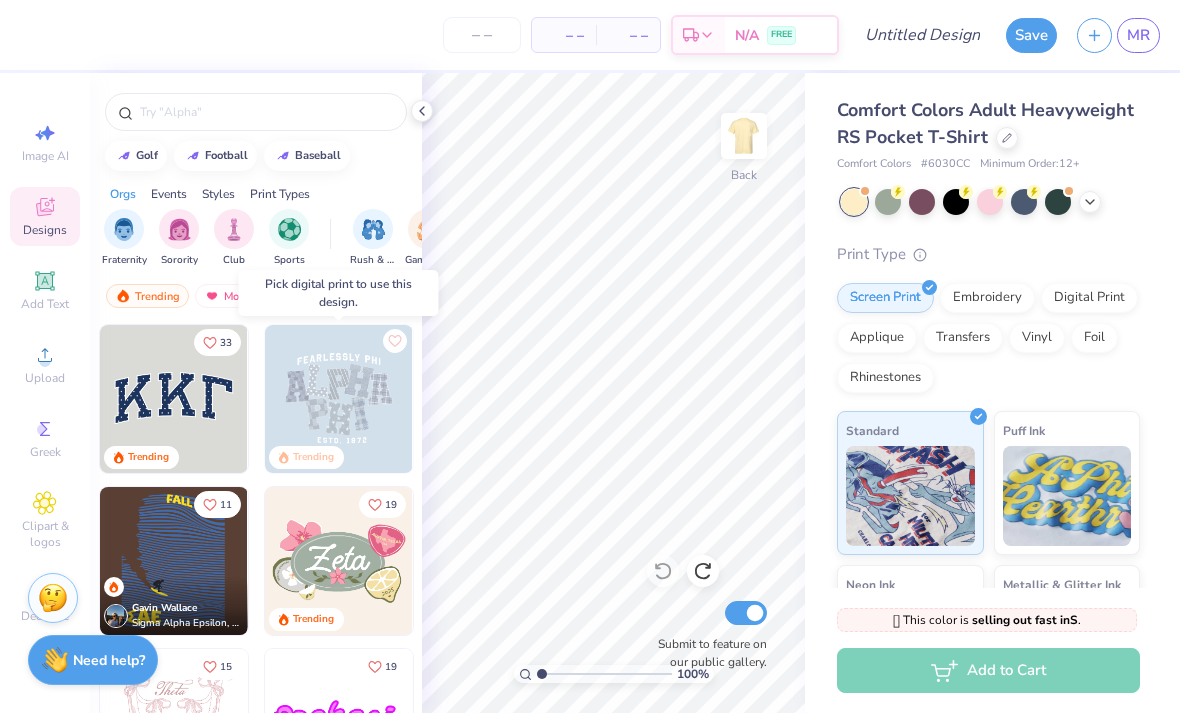 click at bounding box center (339, 399) 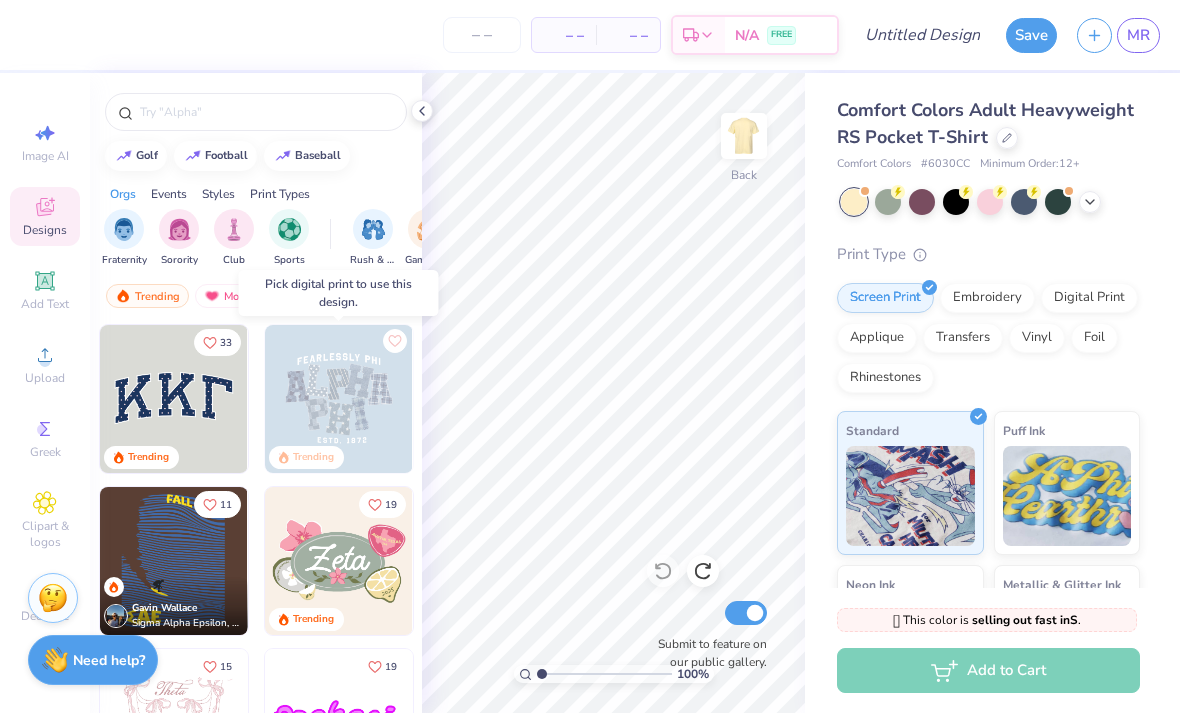click at bounding box center [339, 399] 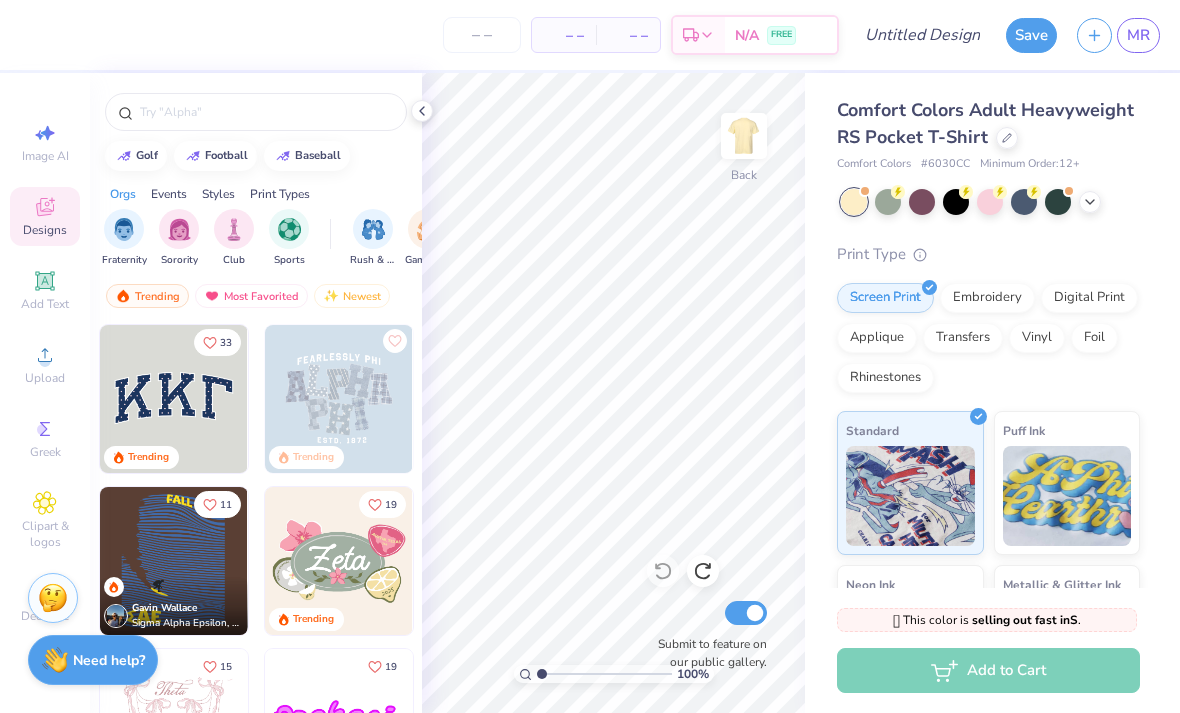 click on "Digital Print" at bounding box center (1089, 298) 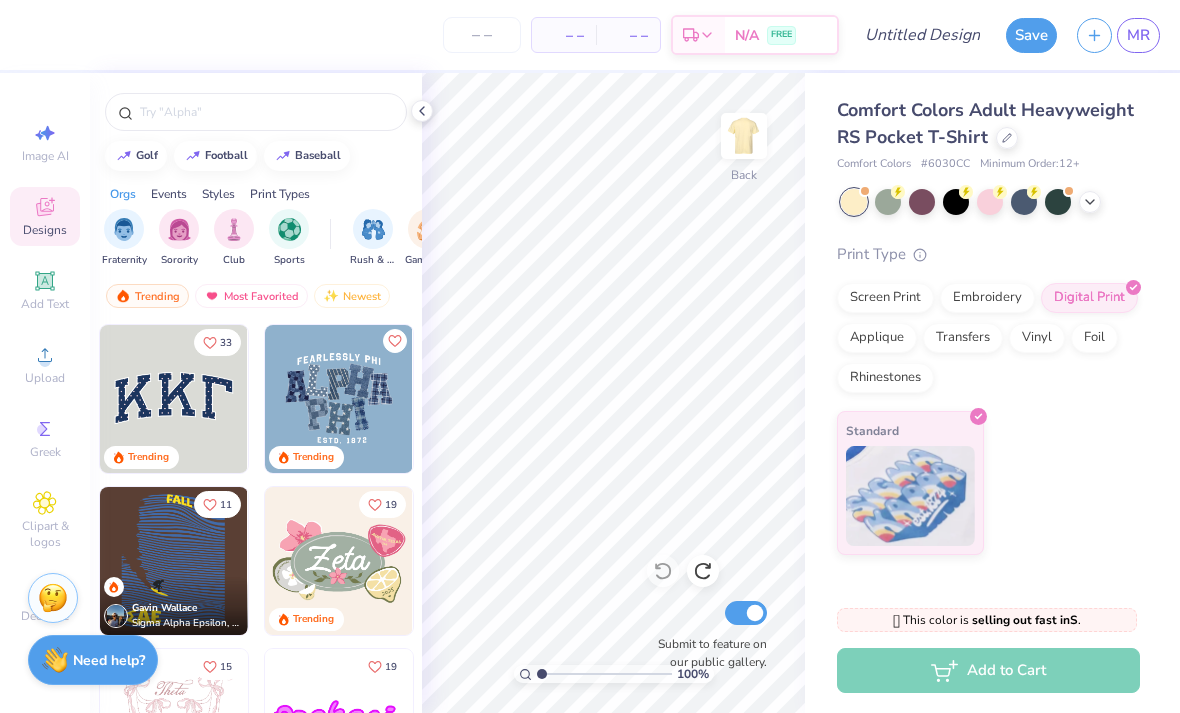 click at bounding box center [339, 399] 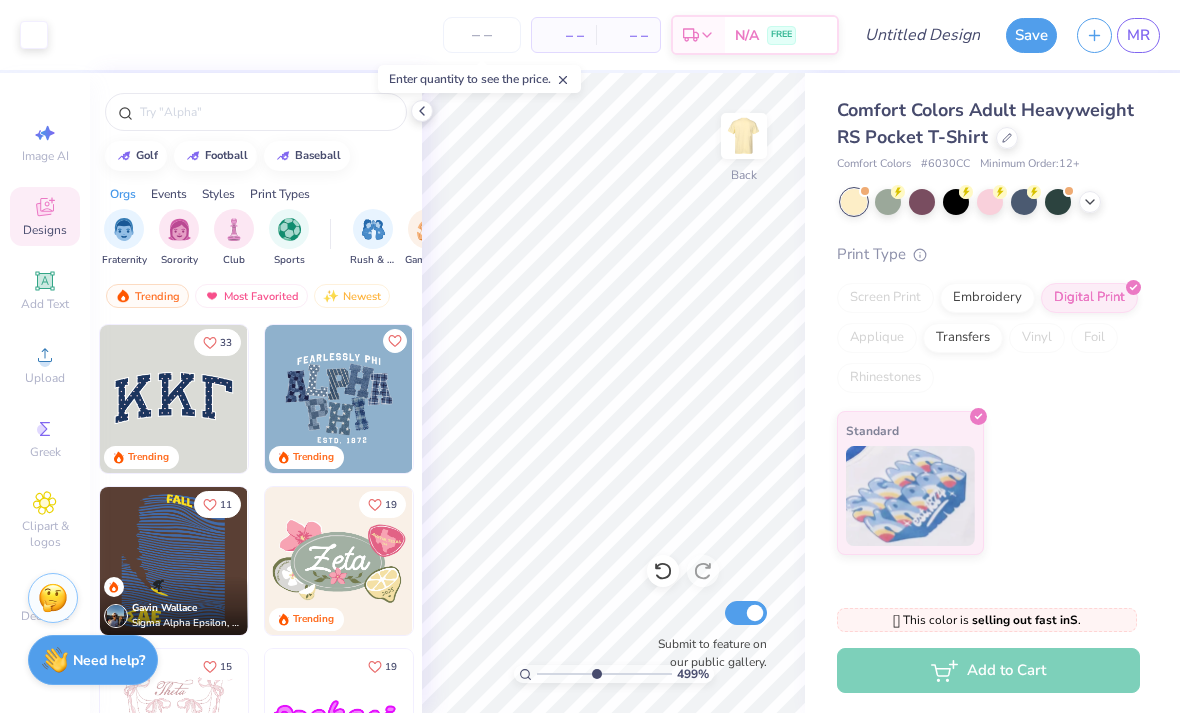 click 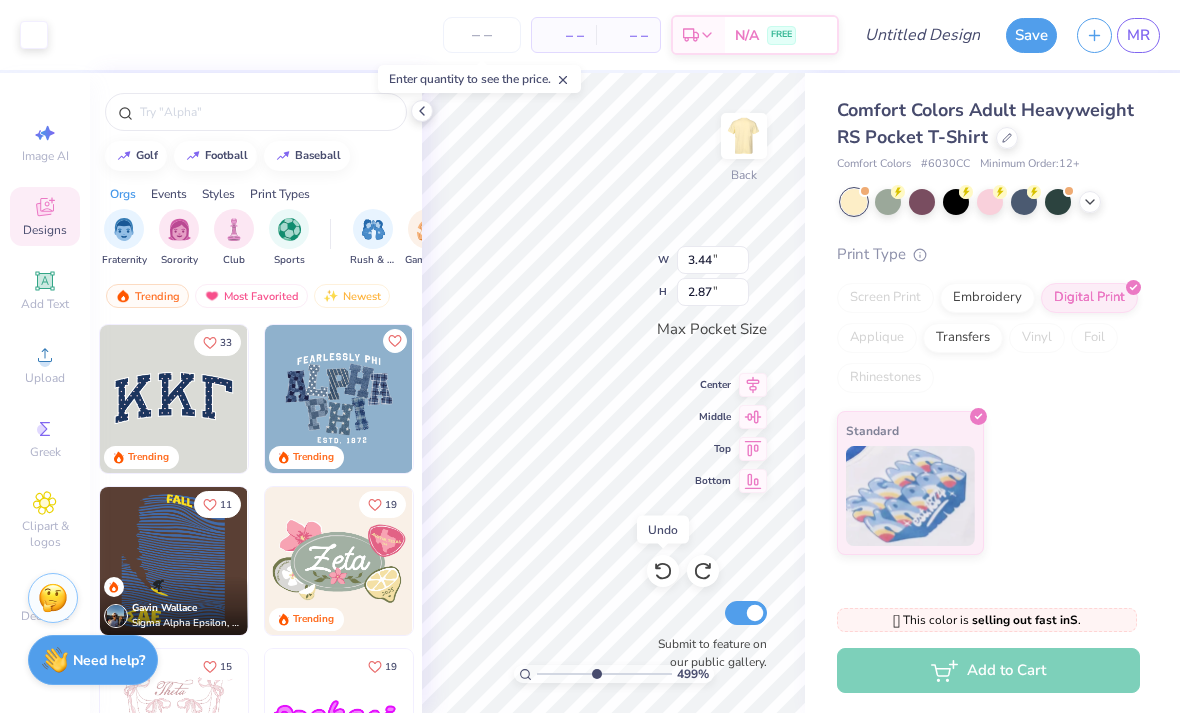 click 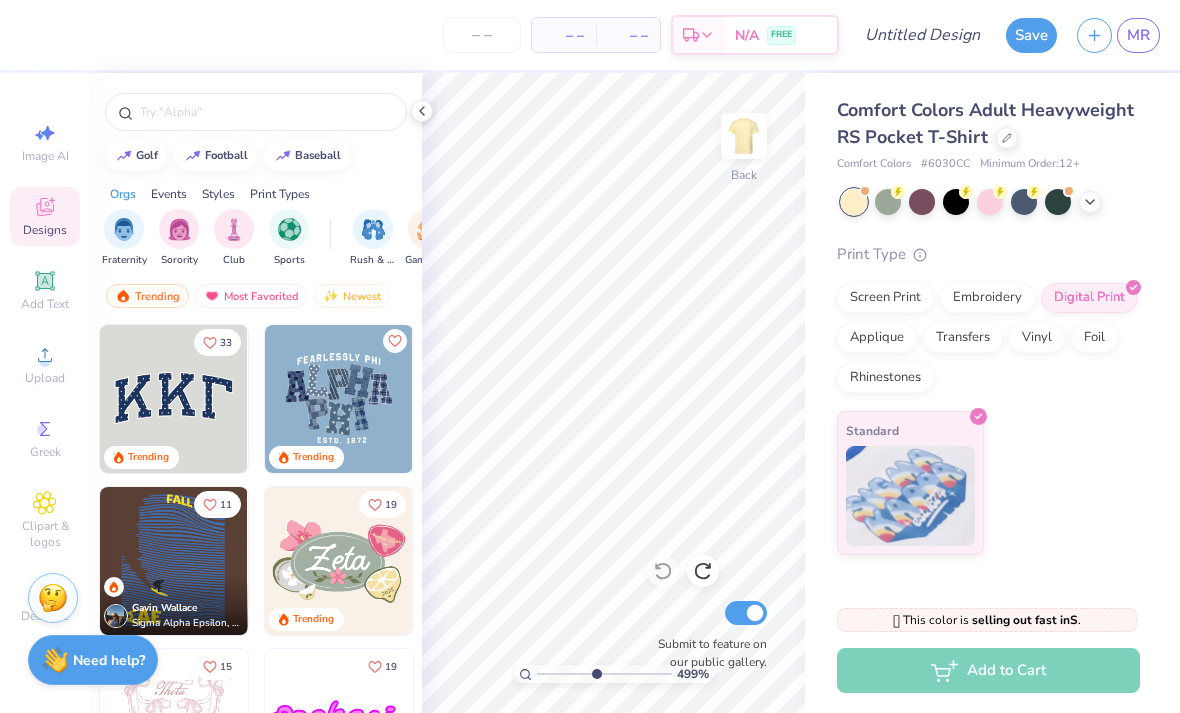 click on "Screen Print" at bounding box center [885, 298] 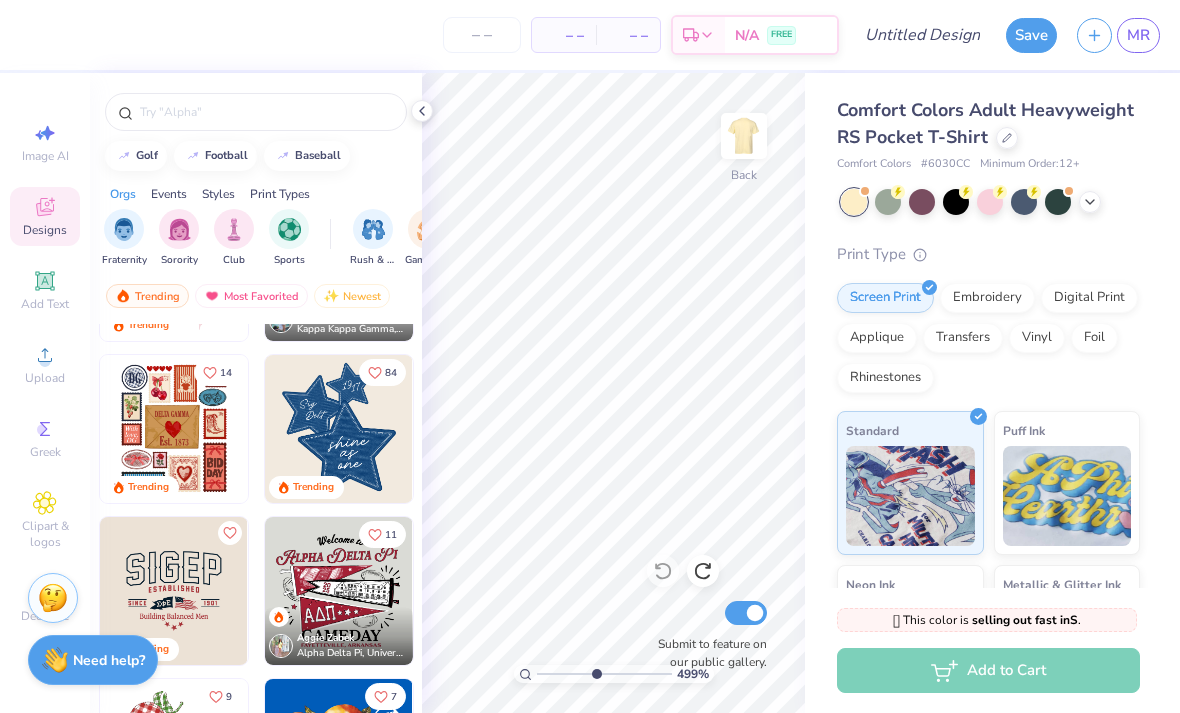 scroll, scrollTop: 468, scrollLeft: 0, axis: vertical 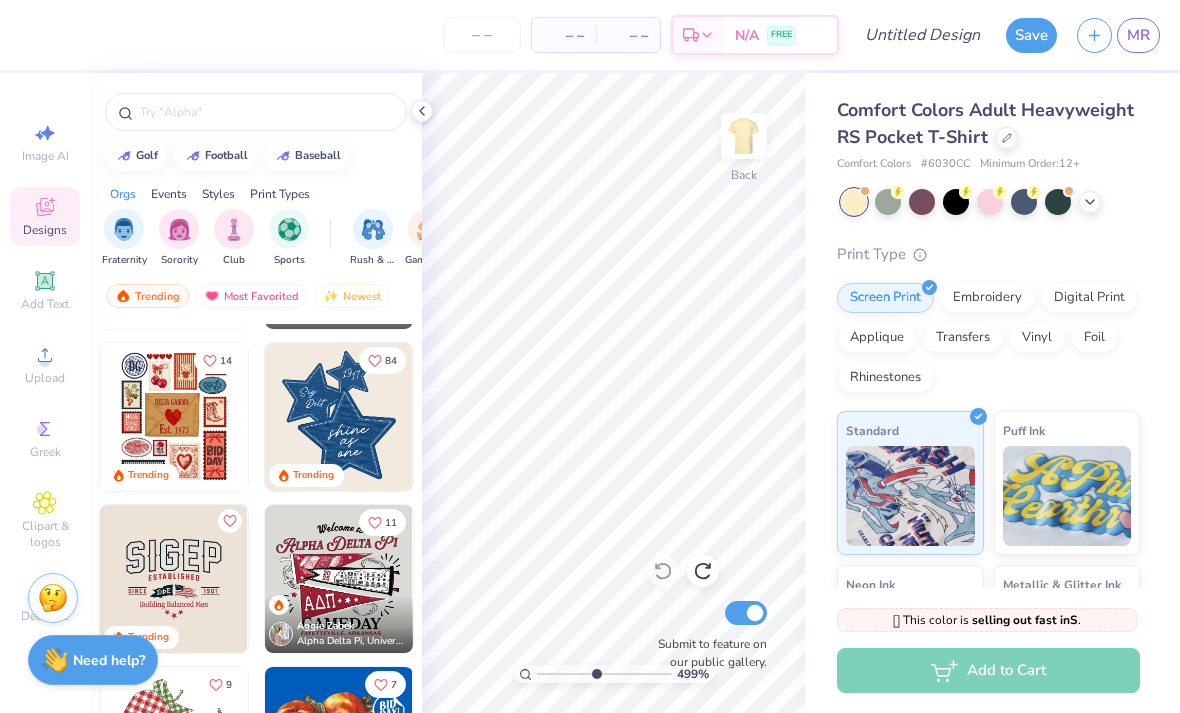click on "Greek" at bounding box center [45, 438] 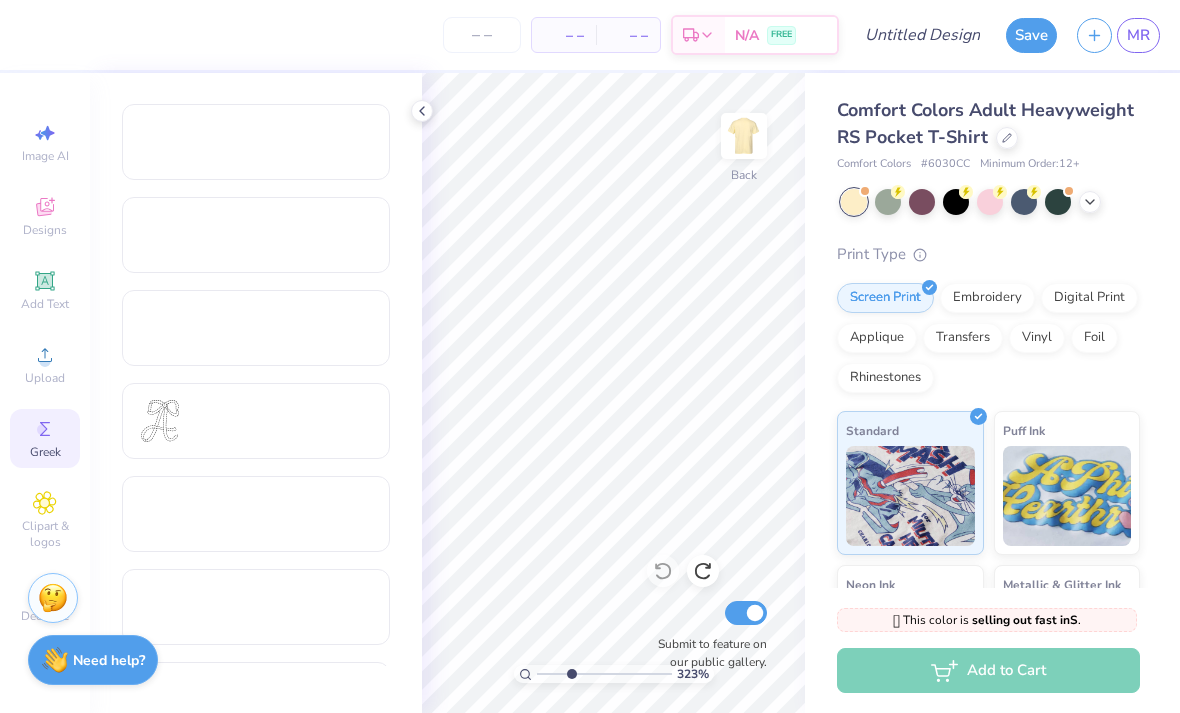 scroll, scrollTop: 545, scrollLeft: 0, axis: vertical 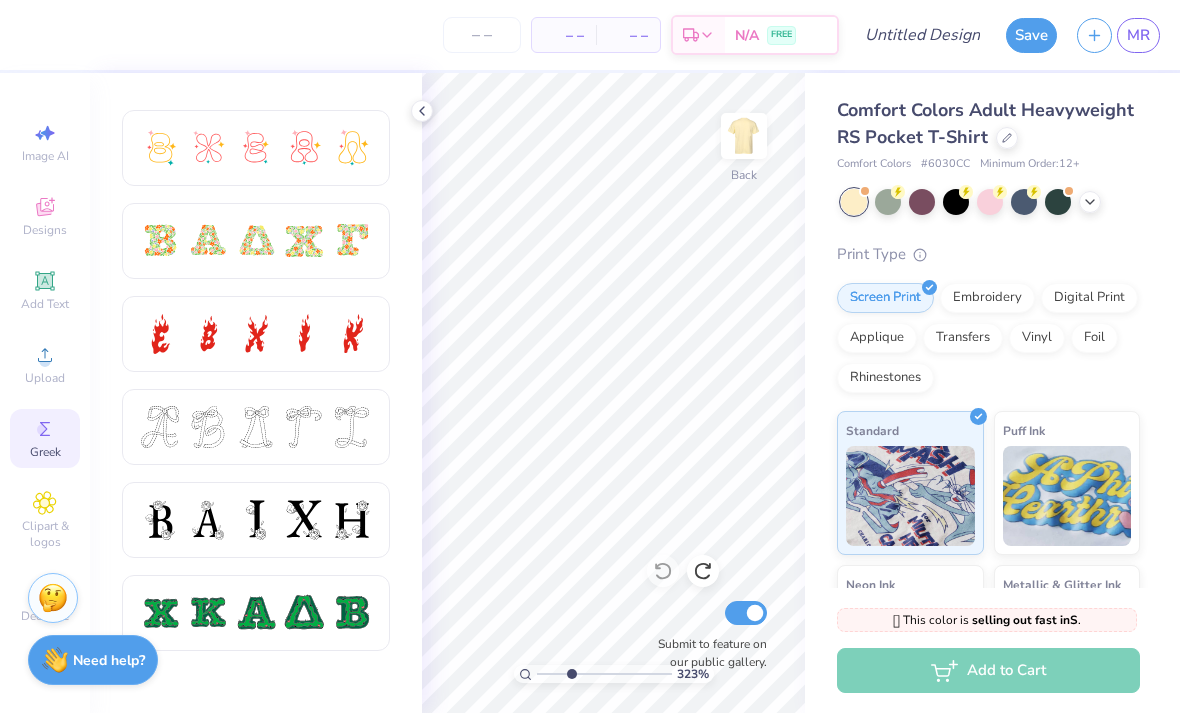 click at bounding box center (304, 241) 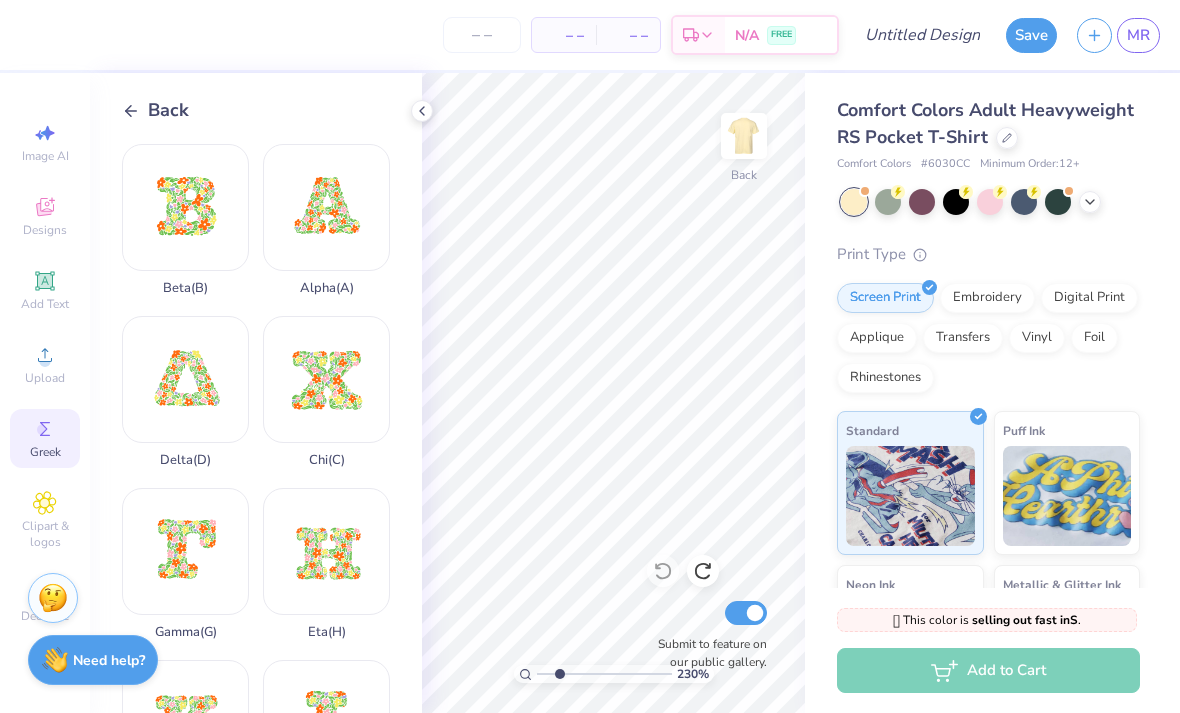 click on "Alpha  ( A )" at bounding box center [326, 220] 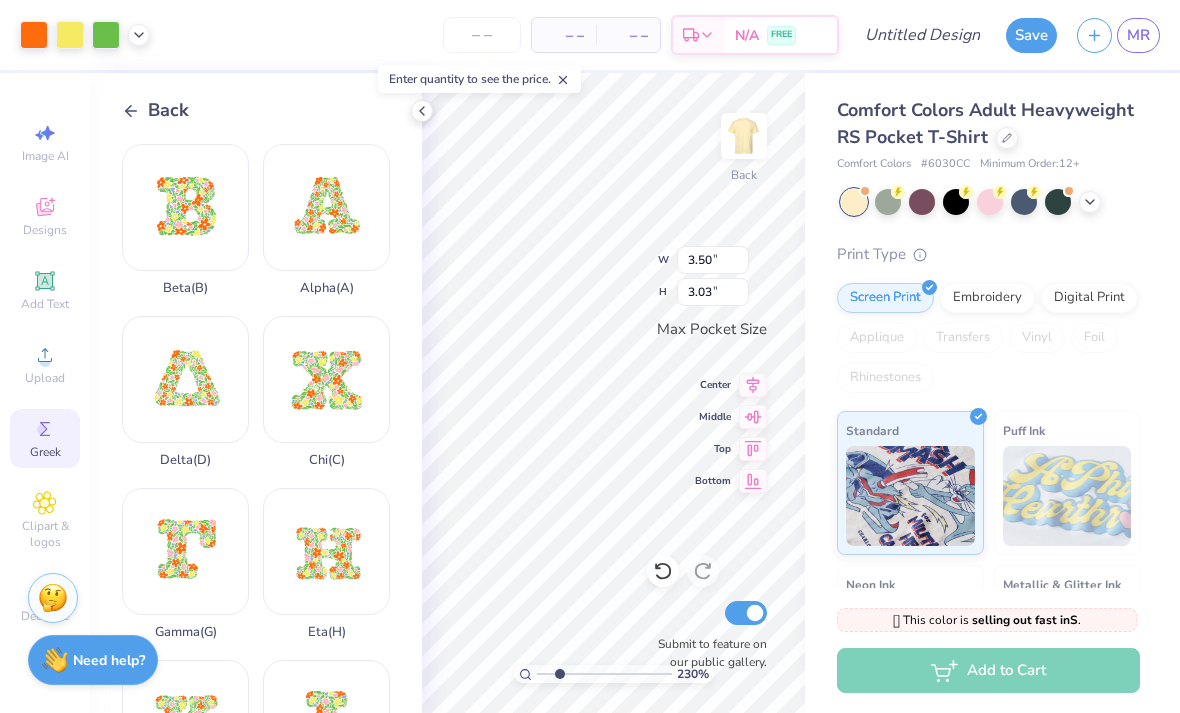 type on "2.2965332284987" 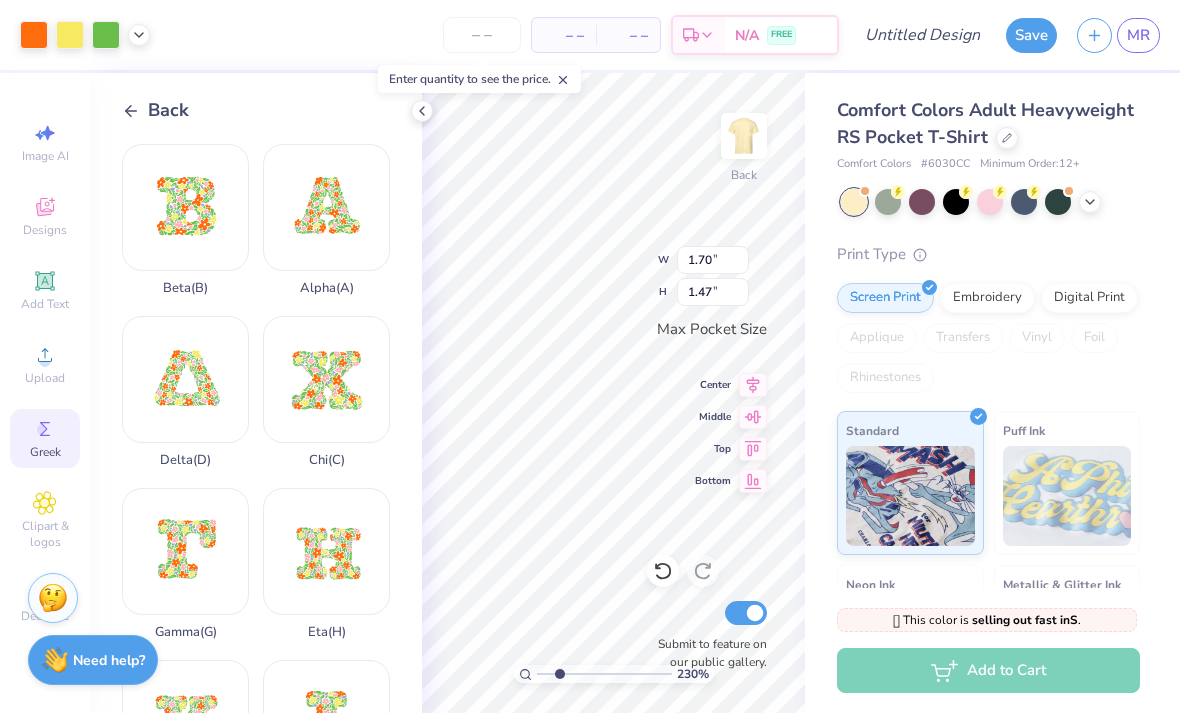 click on "Gamma  ( G )" at bounding box center (185, 564) 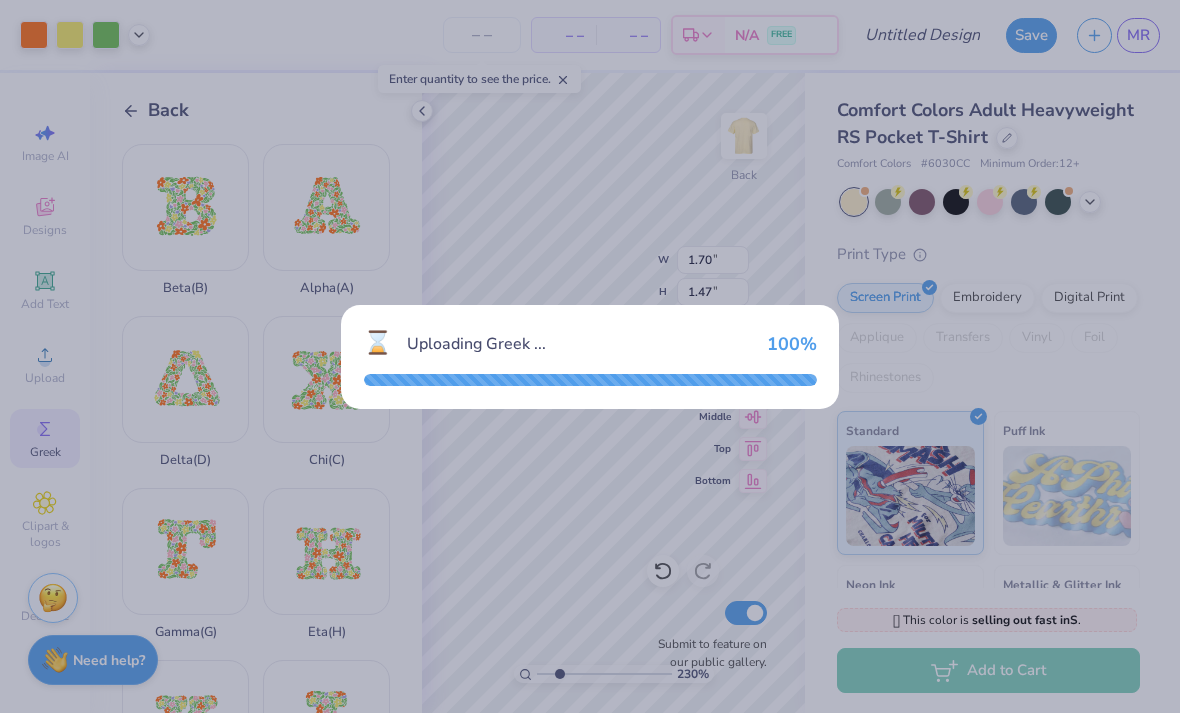 type on "2.2965332284987" 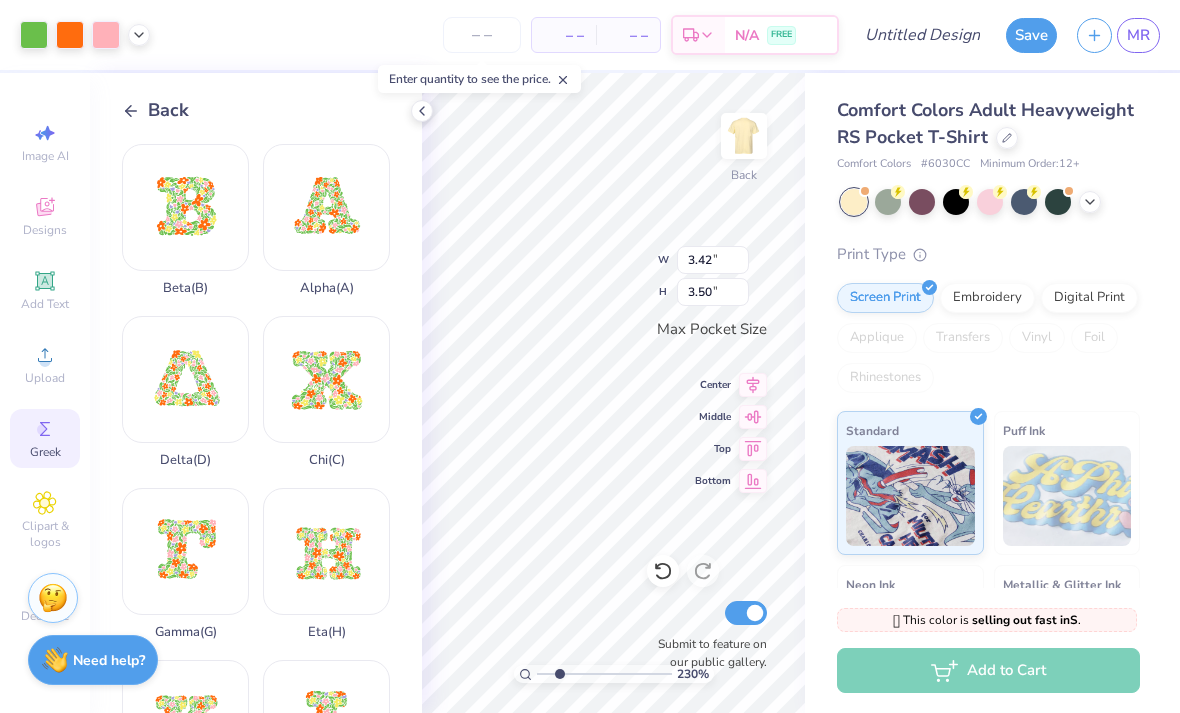 type on "2.2965332284987" 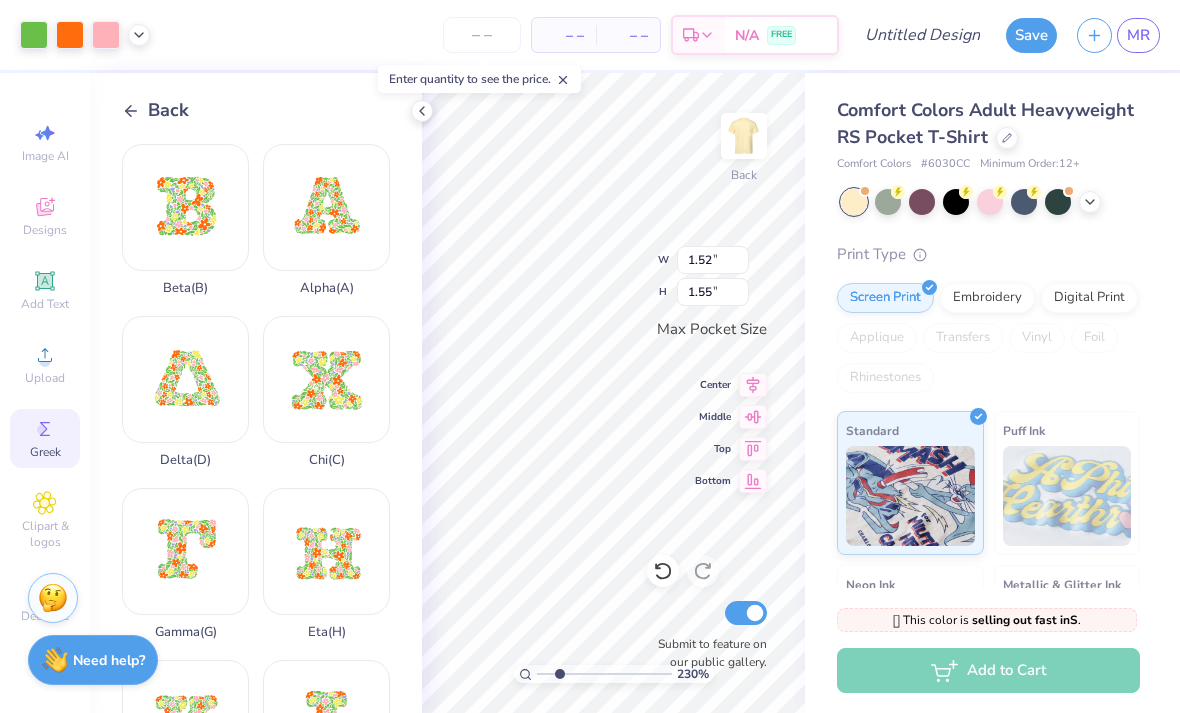 type on "2.2965332284987" 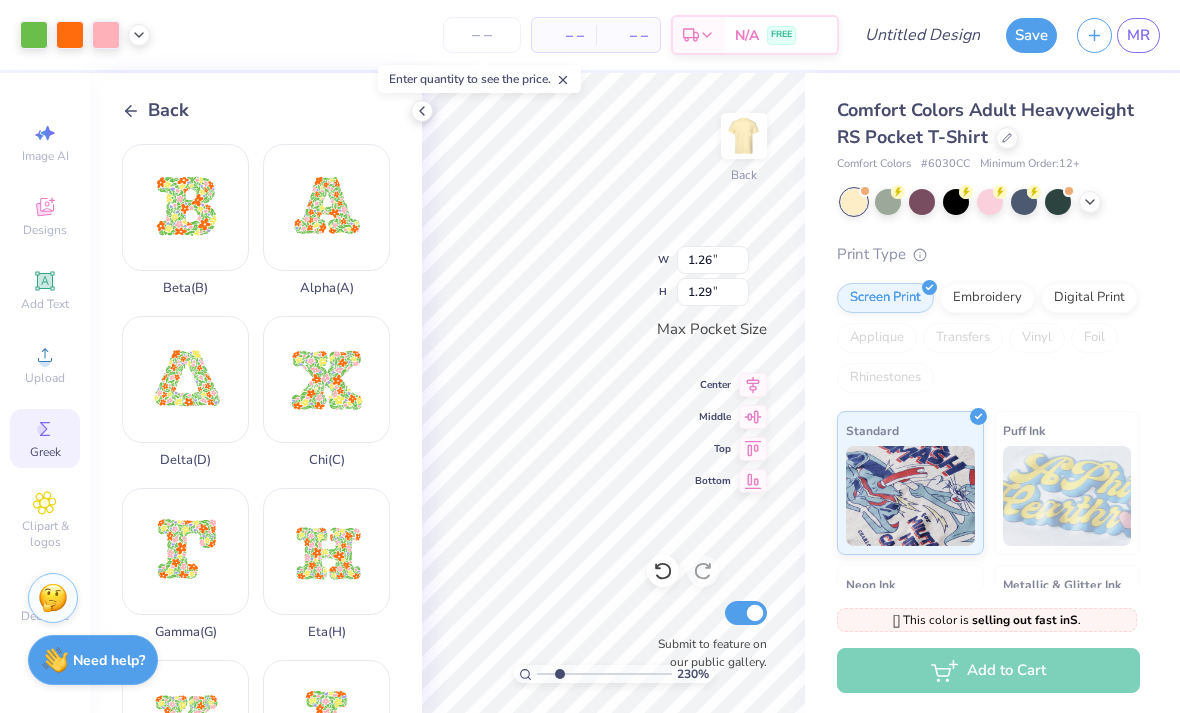 type on "2.2965332284987" 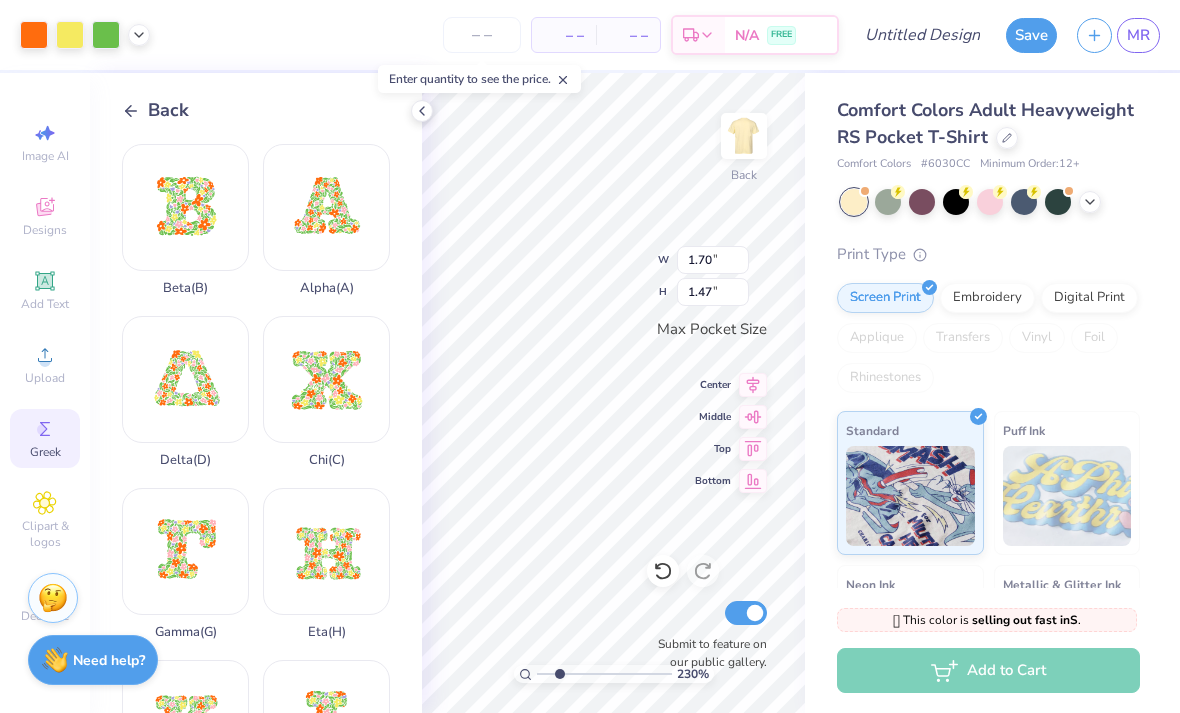 type on "2.2965332284987" 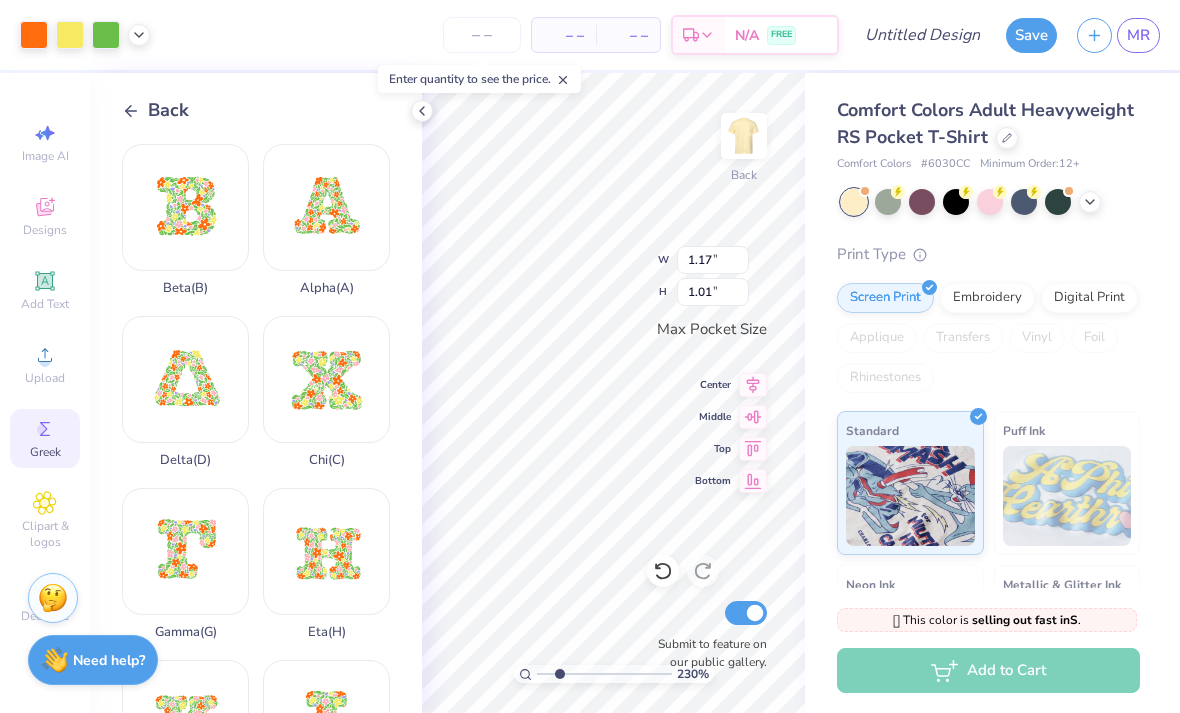 type on "2.2965332284987" 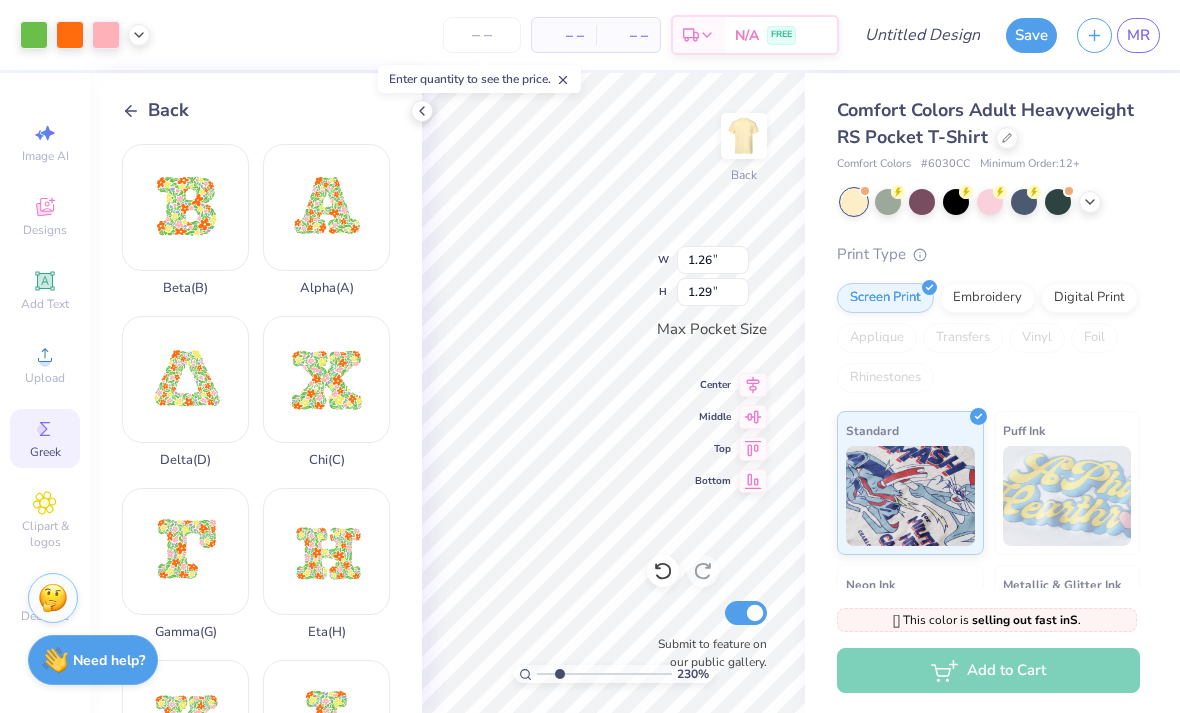 type on "2.2965332284987" 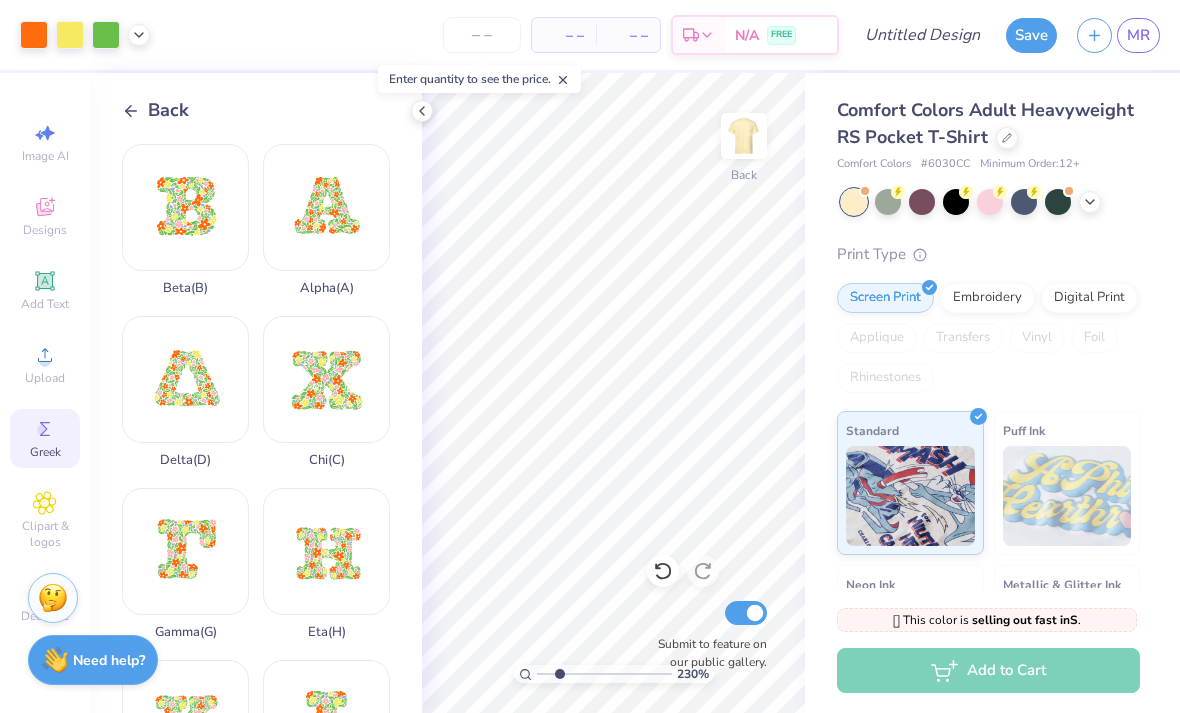 click on "Delta  ( D )" at bounding box center (185, 392) 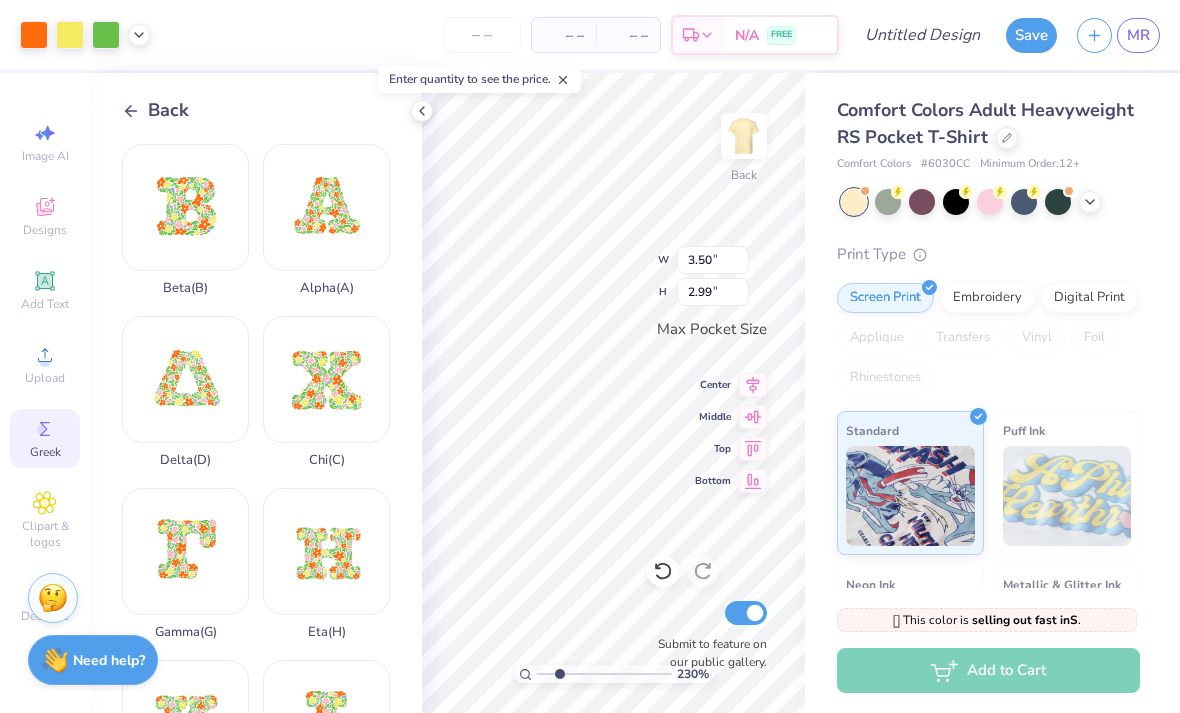 type on "2.2965332284987" 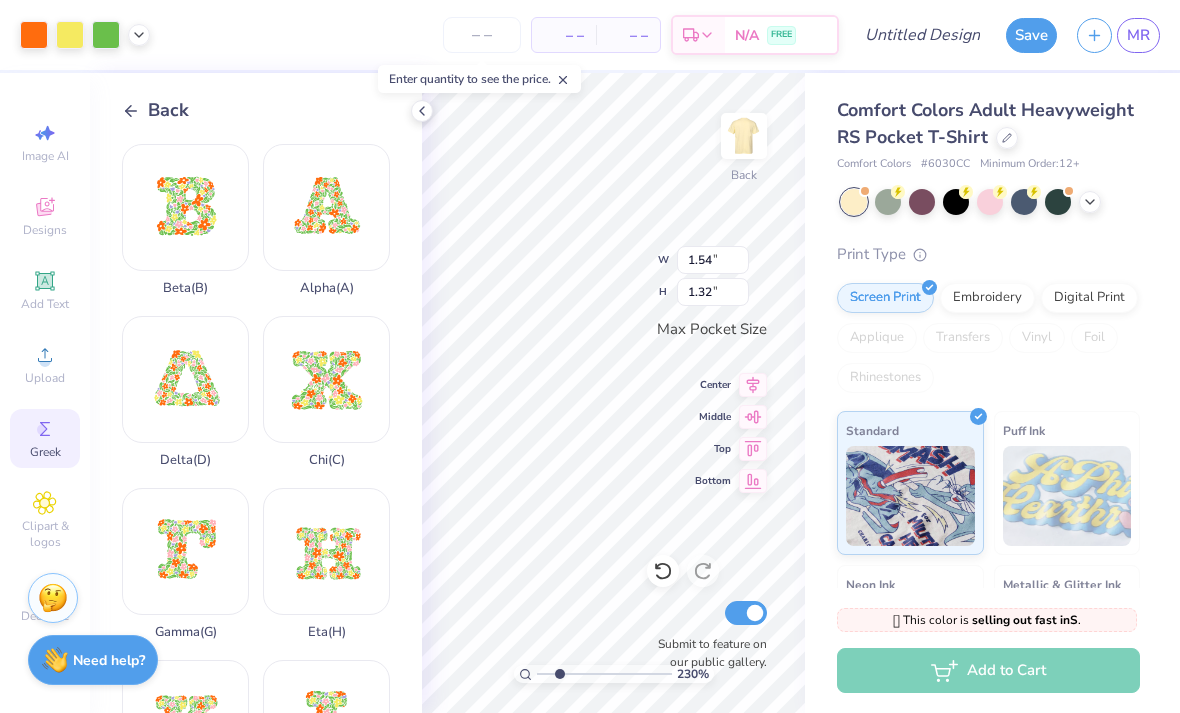 type on "2.2965332284987" 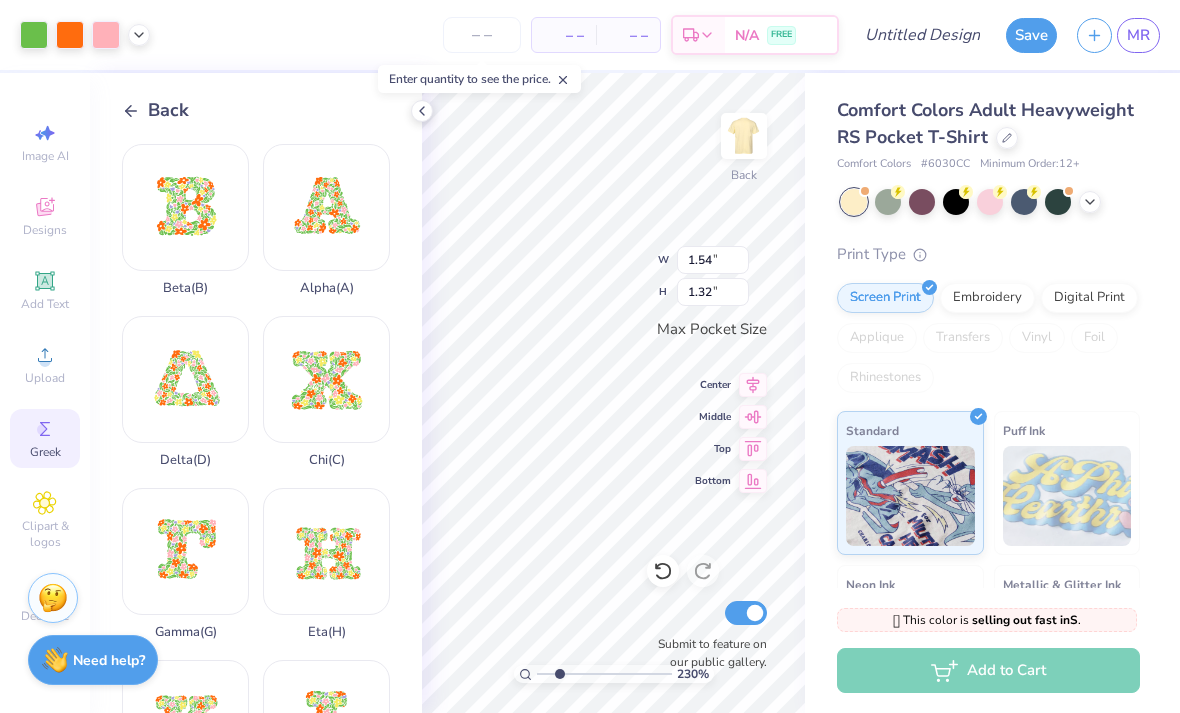 type on "0.97" 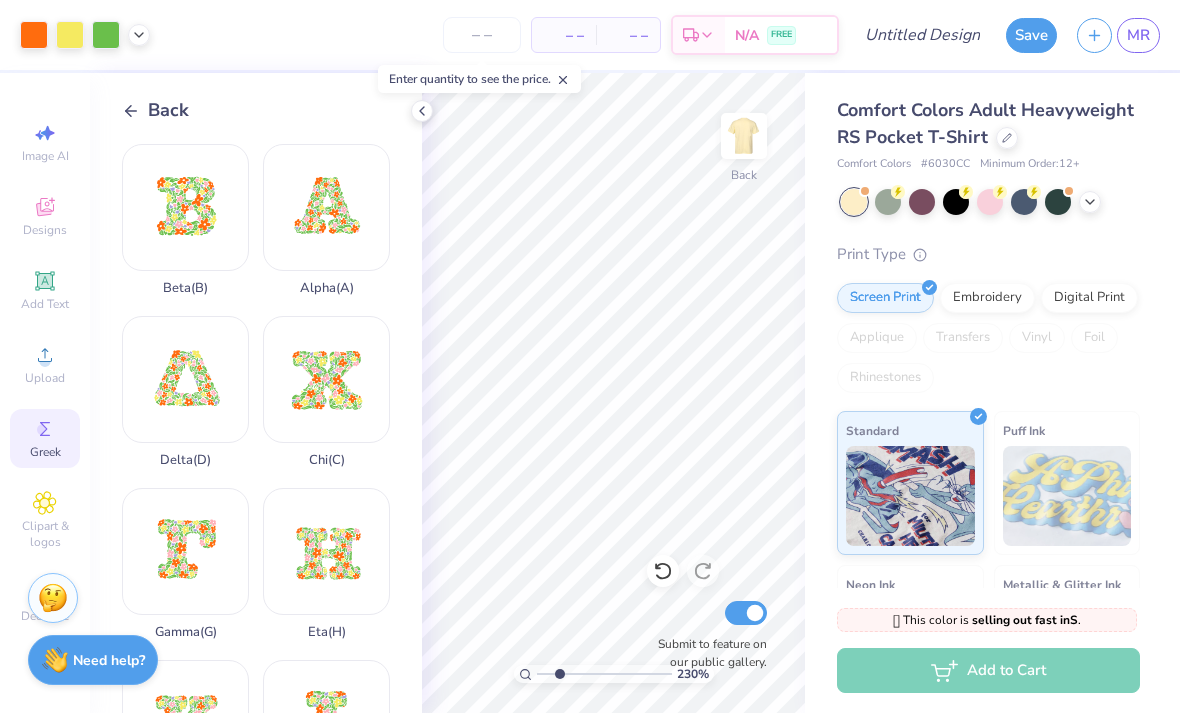 type on "2.2965332284987" 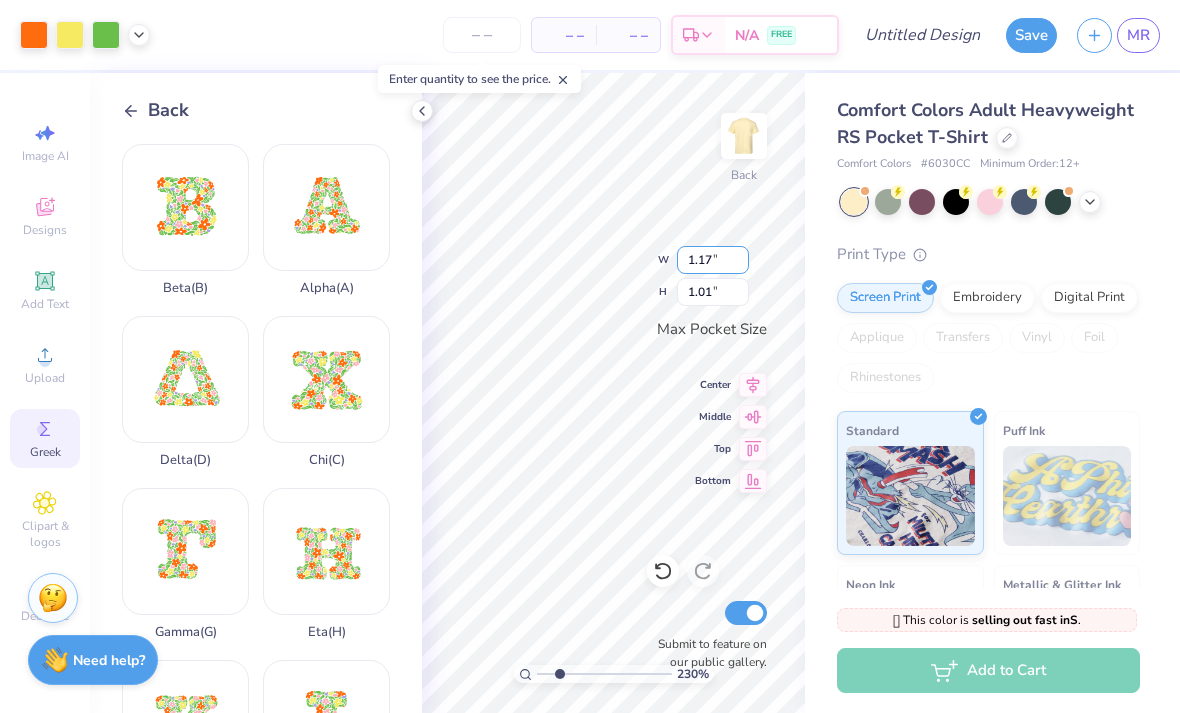 click on "1.17" at bounding box center [713, 260] 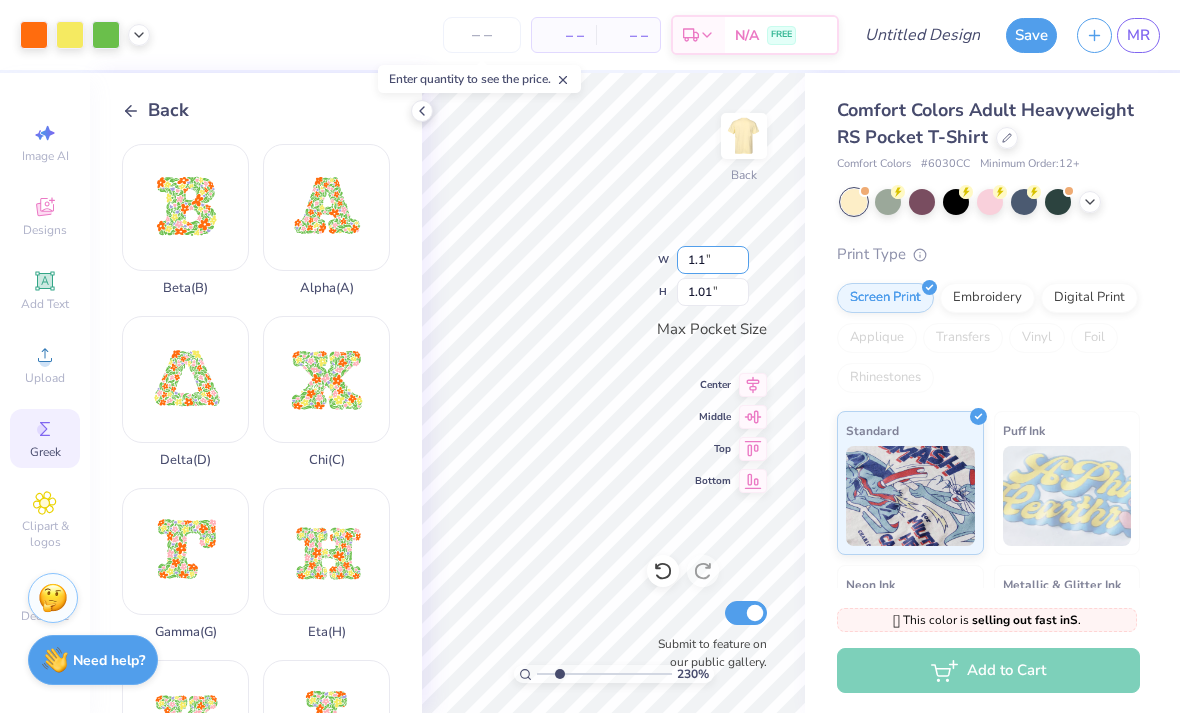 type on "1.15" 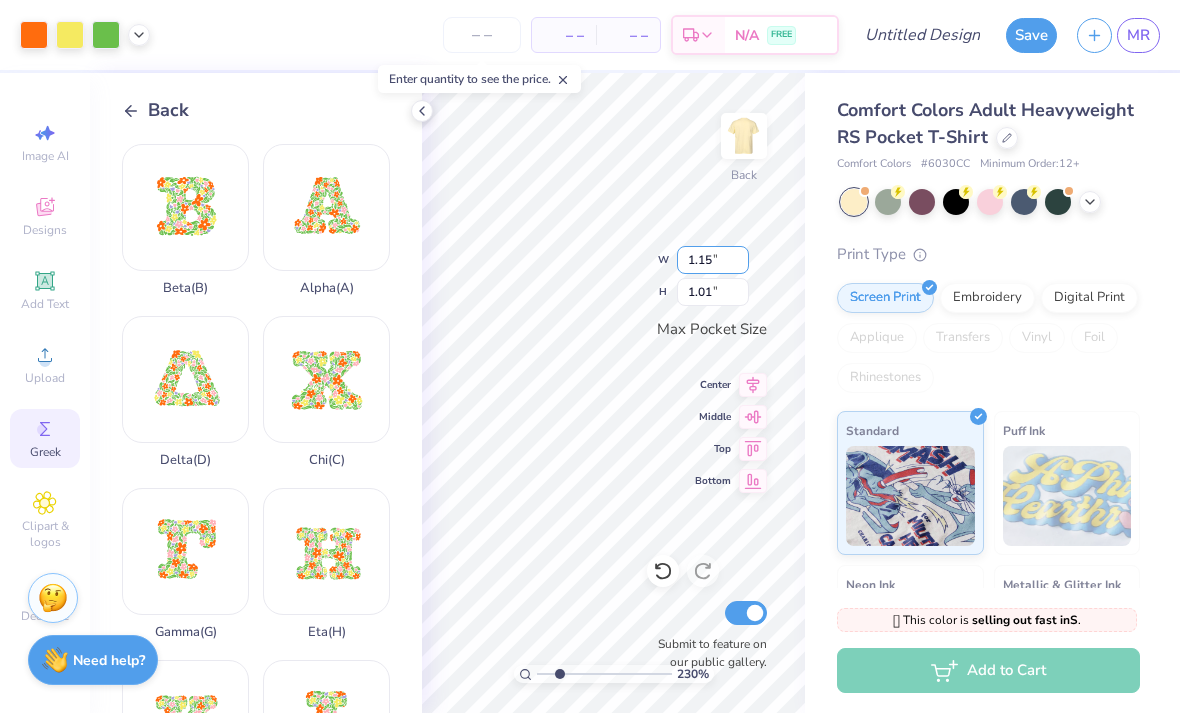 type on "2.2965332284987" 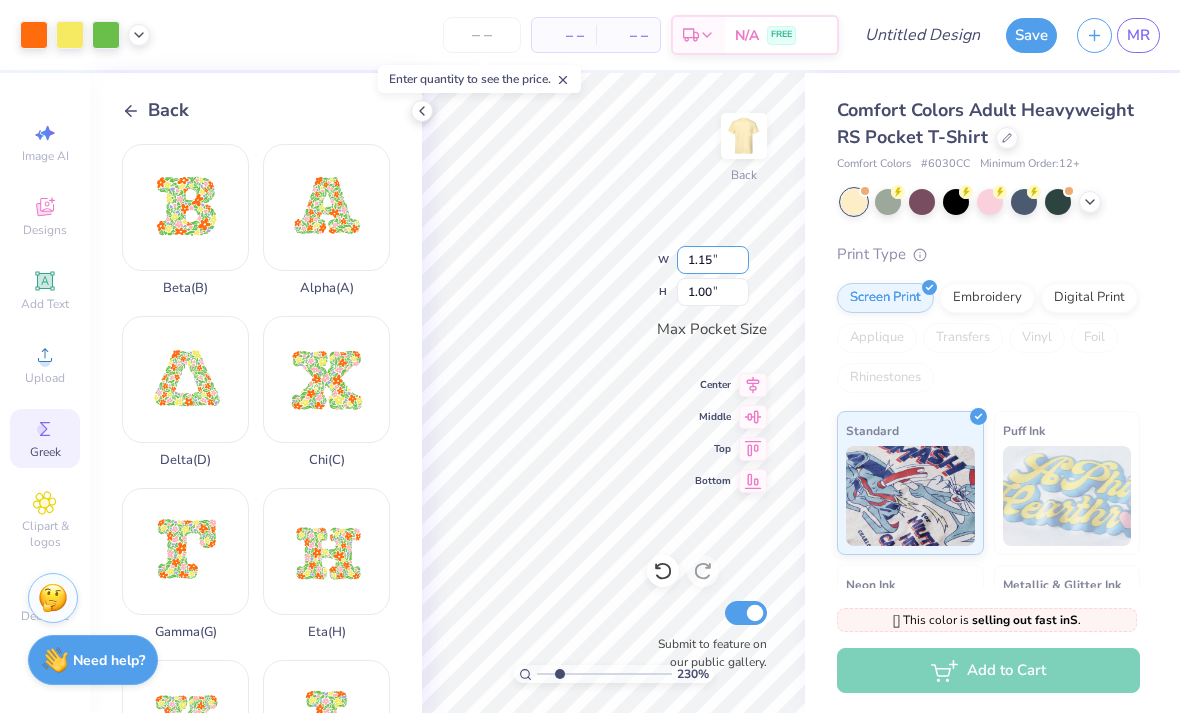 type on "2.2965332284987" 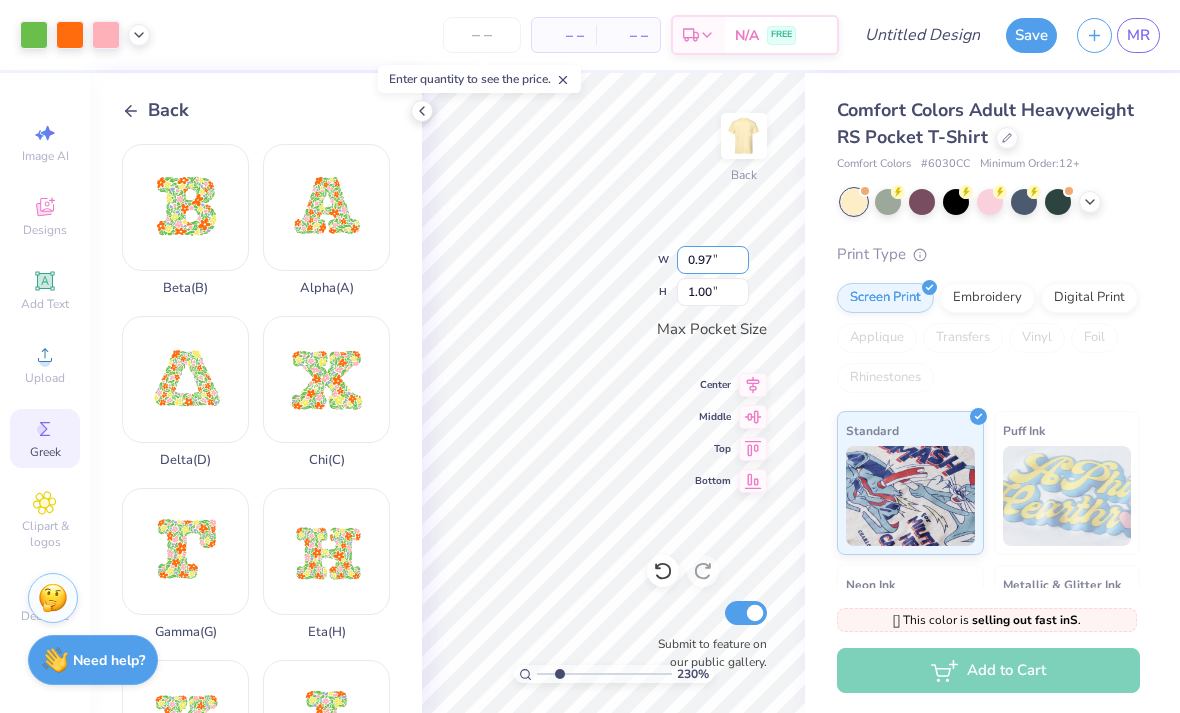 click on "0.97" at bounding box center (713, 260) 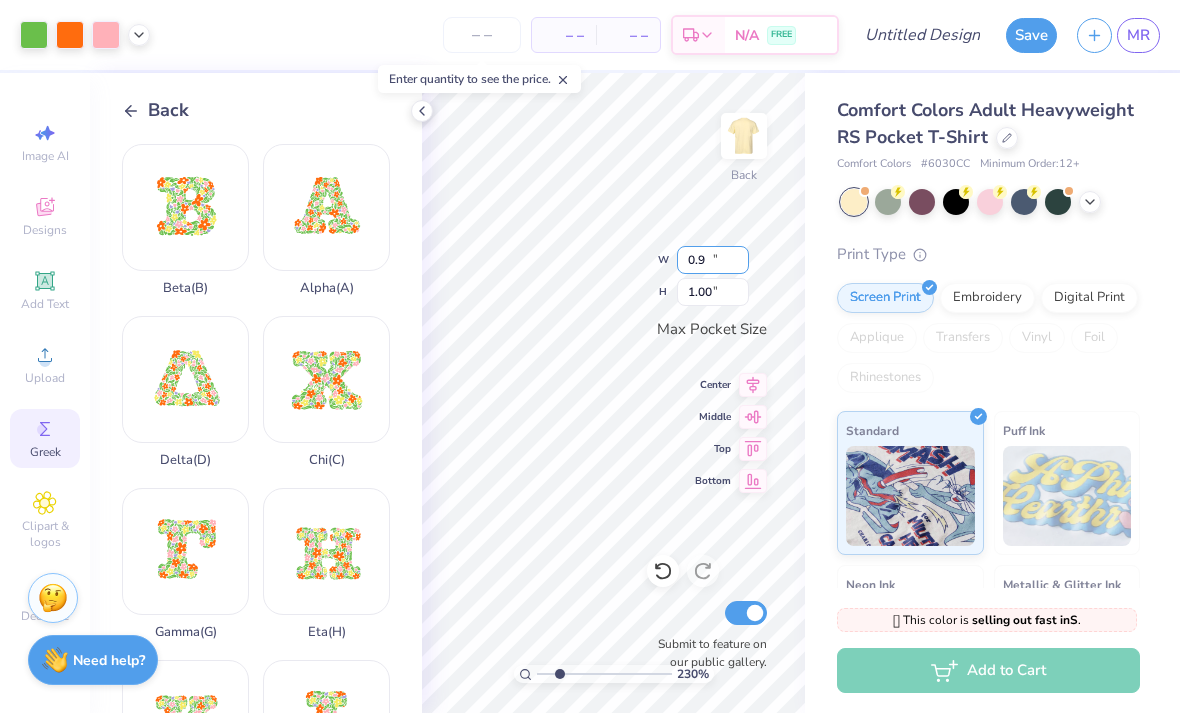 type on "0" 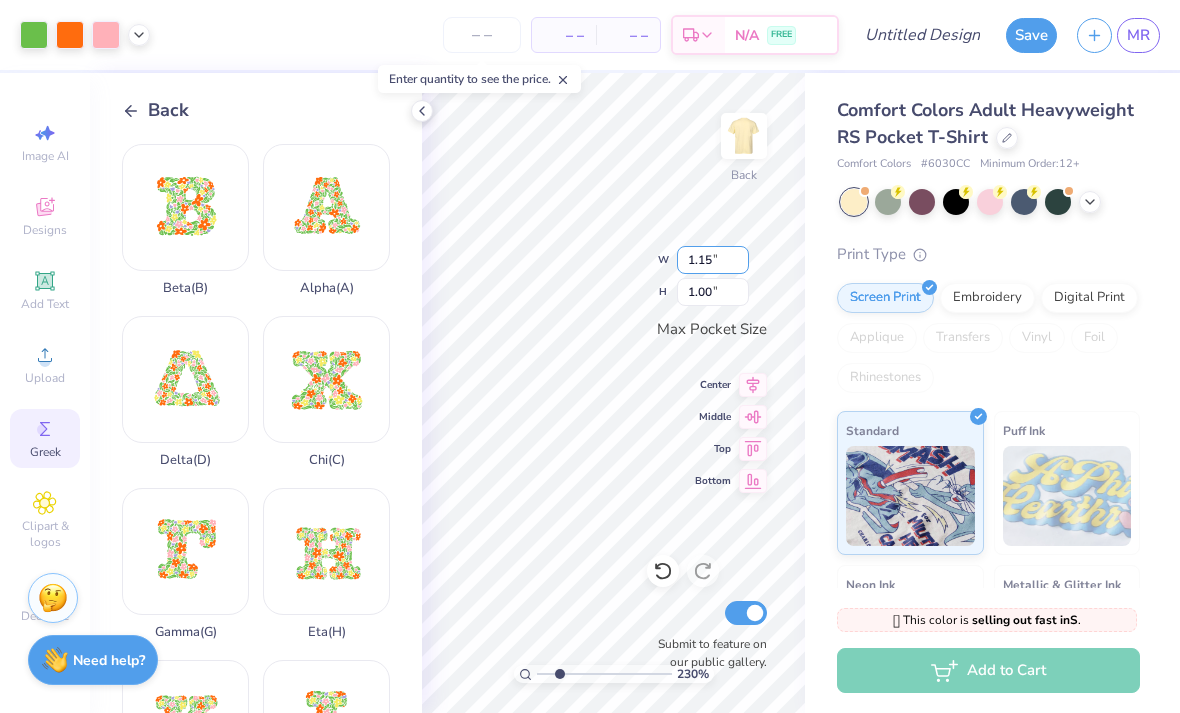 type on "1.15" 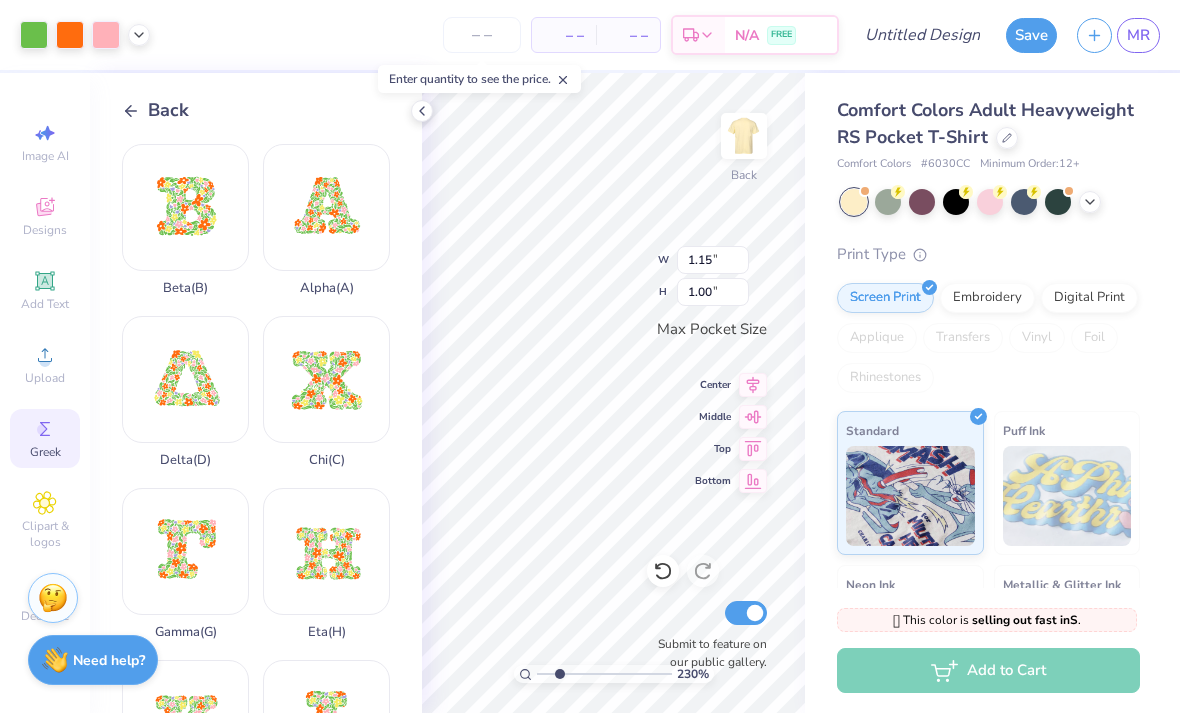 click on "1.00" at bounding box center (713, 292) 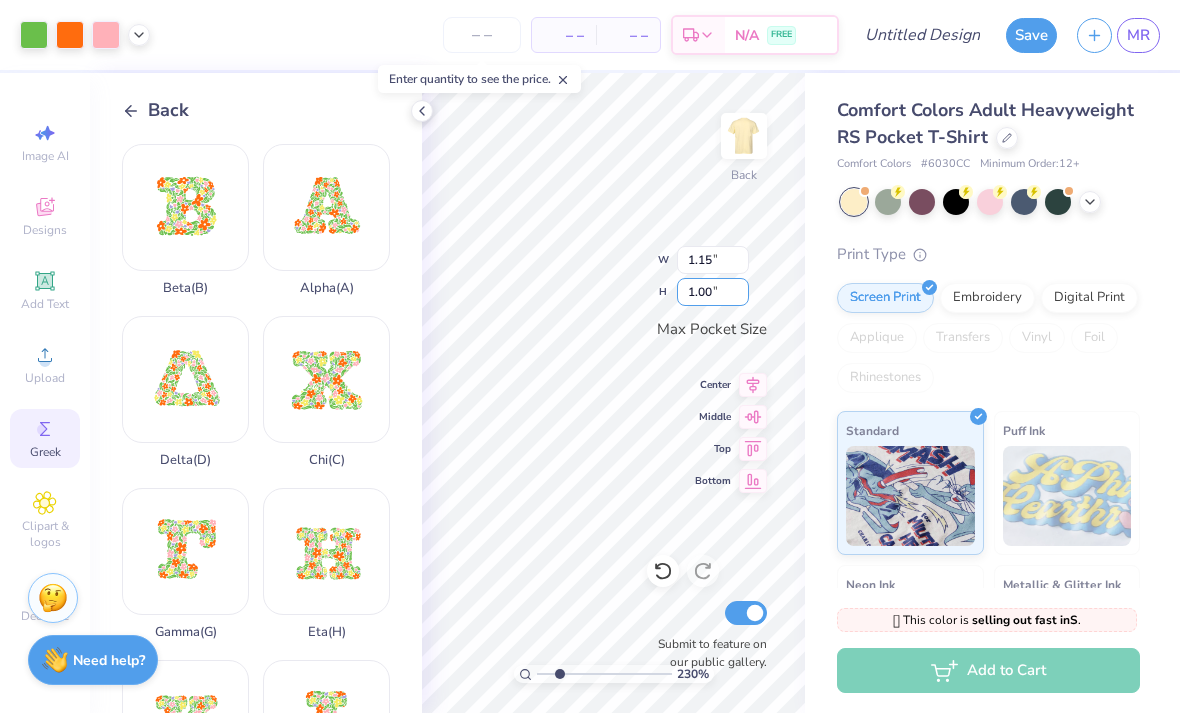 type on "2.2965332284987" 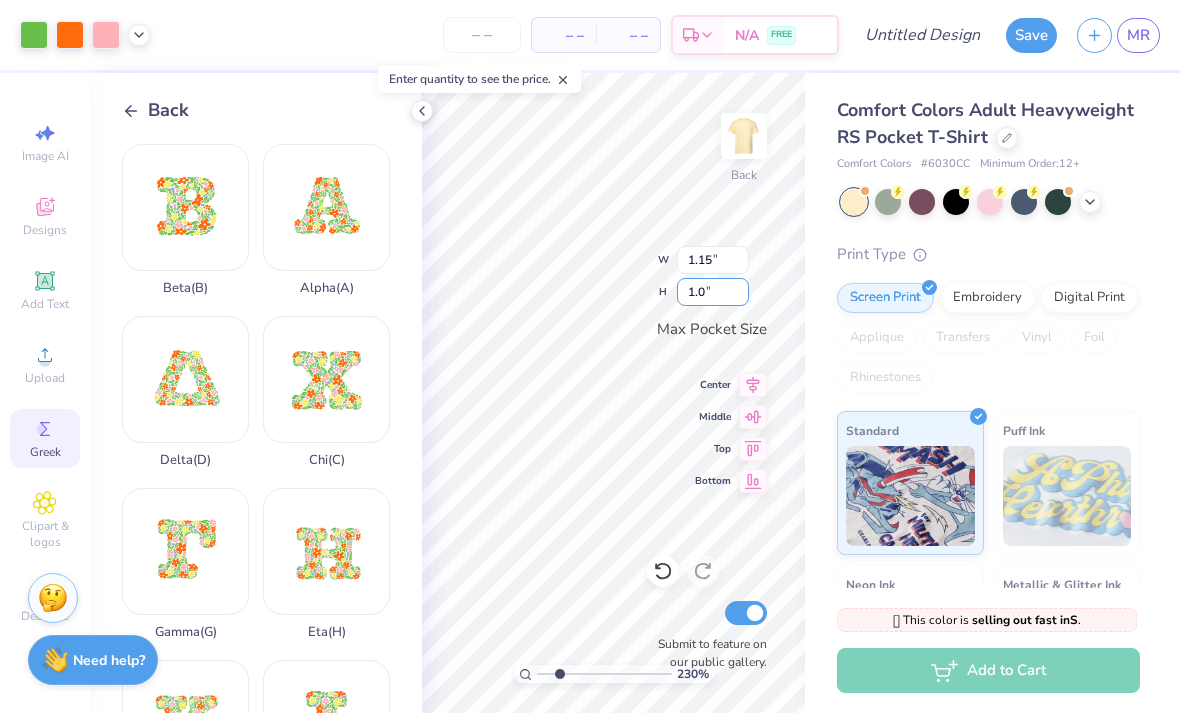 type on "1.01" 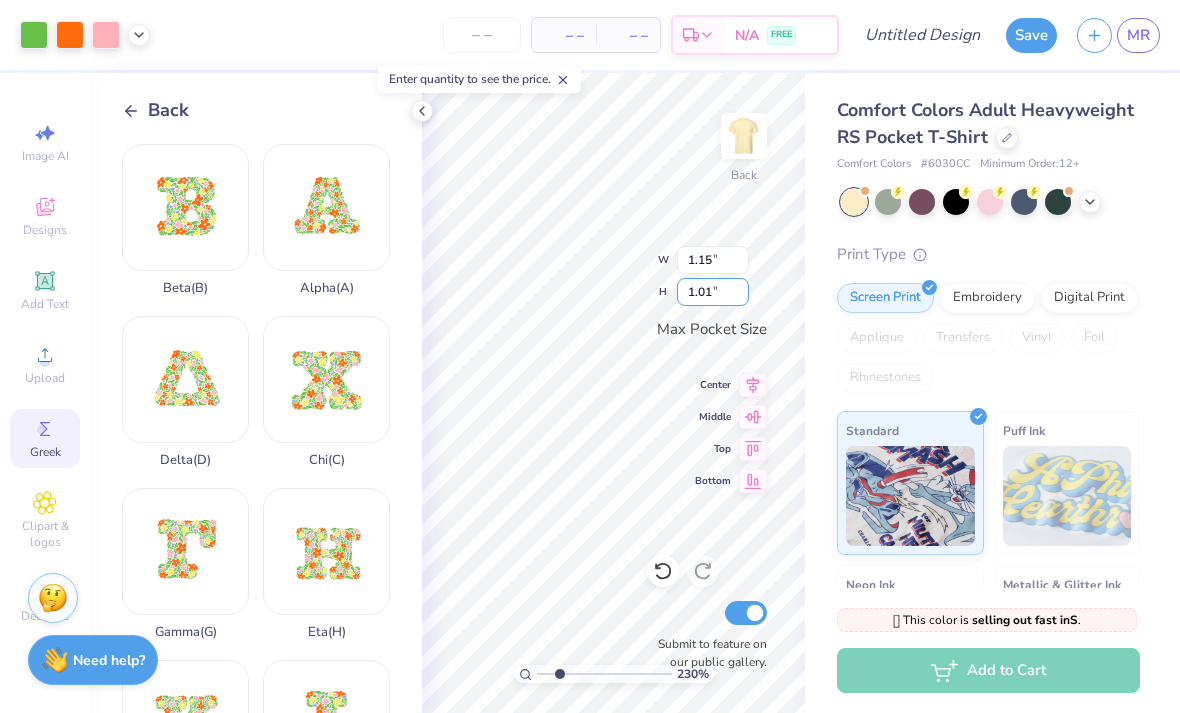 type on "2.2965332284987" 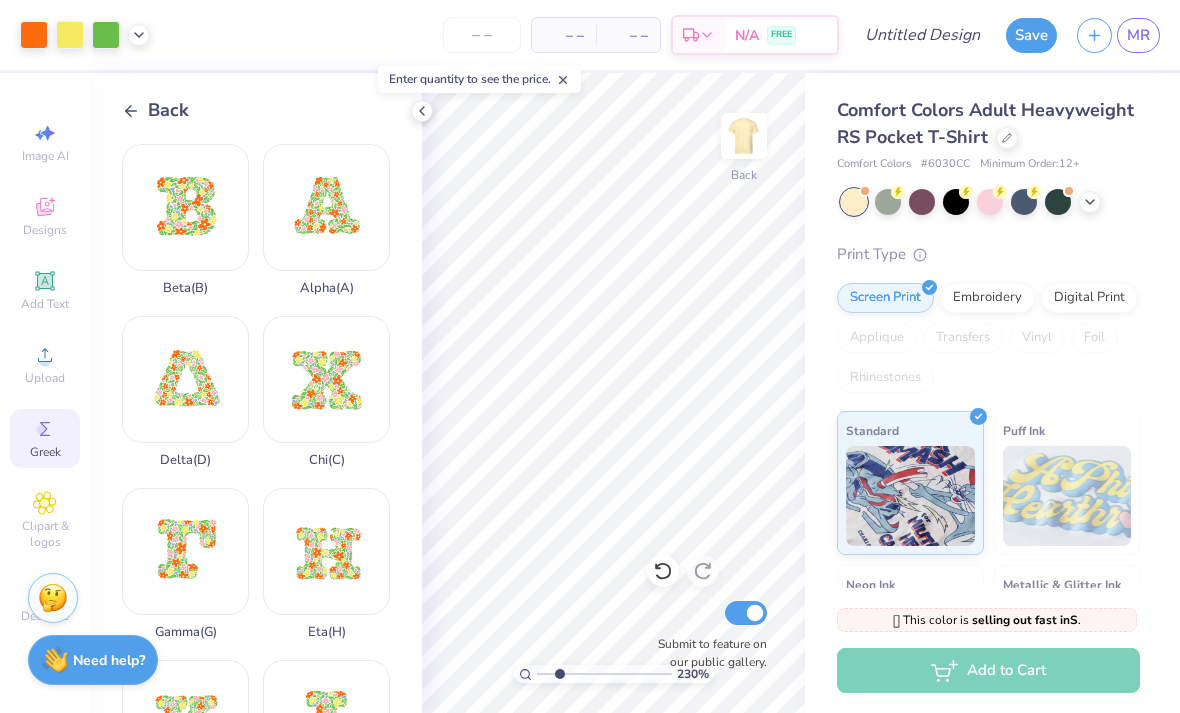 type on "2.2965332284987" 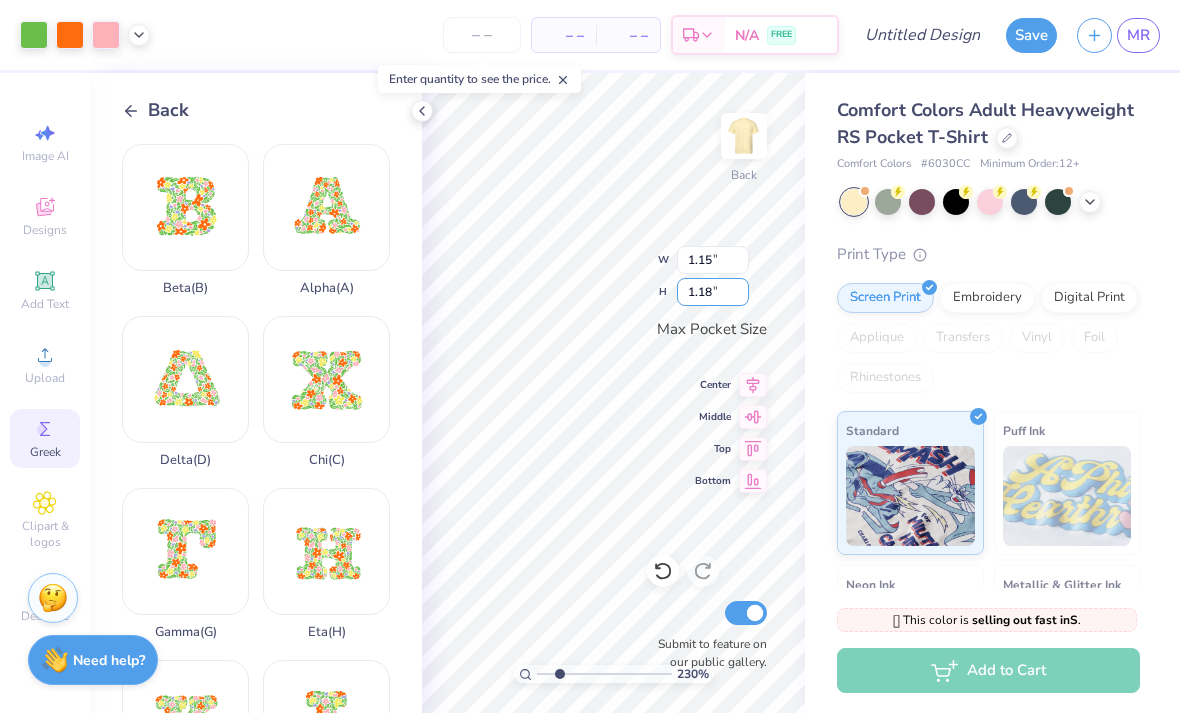 click on "1.18" at bounding box center [713, 292] 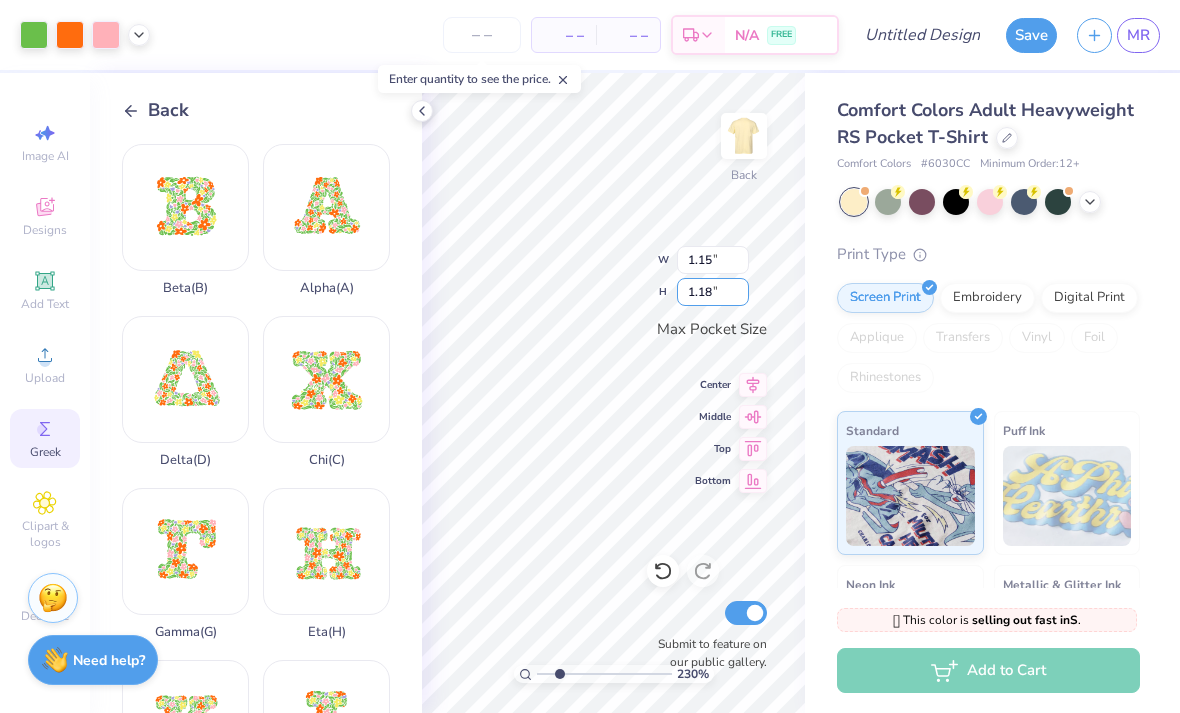 click on "1.18" at bounding box center [713, 292] 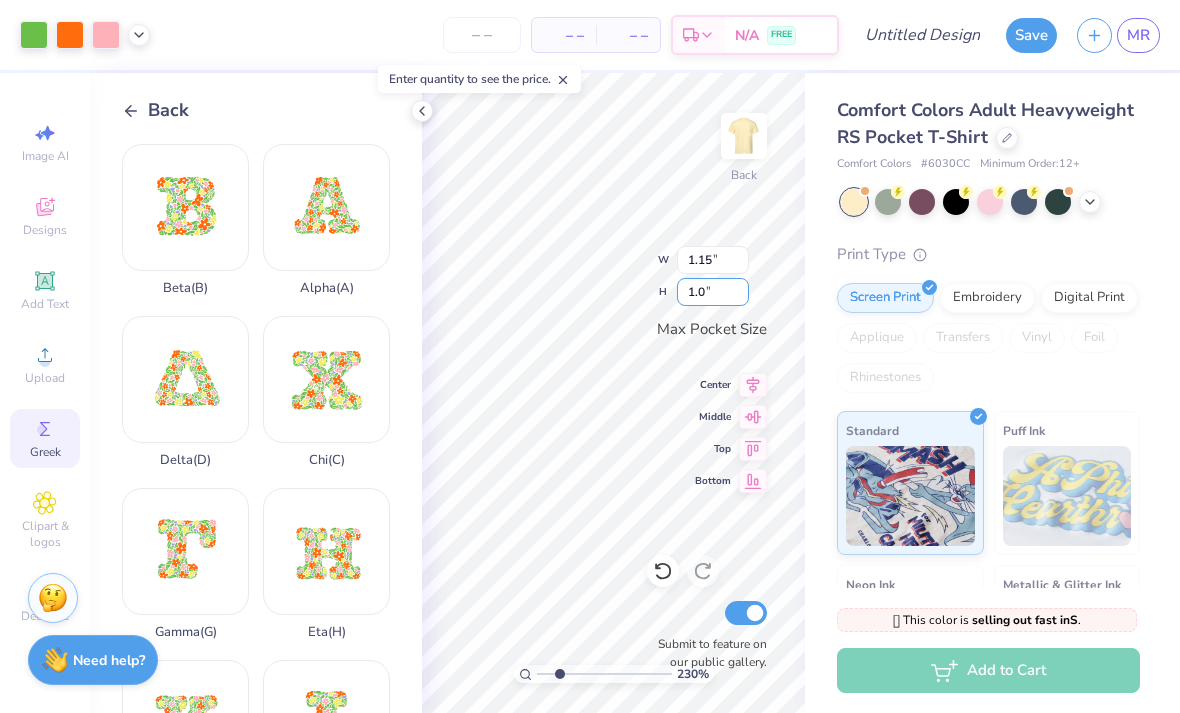 type on "1.01" 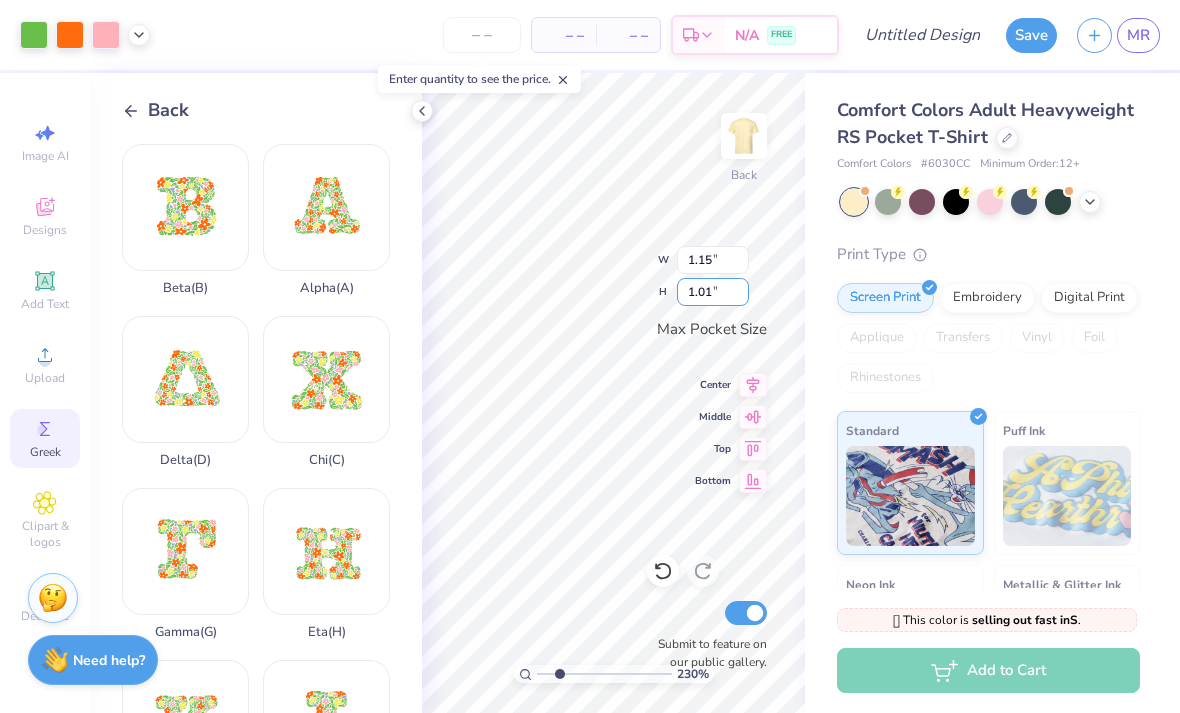 type on "2.2965332284987" 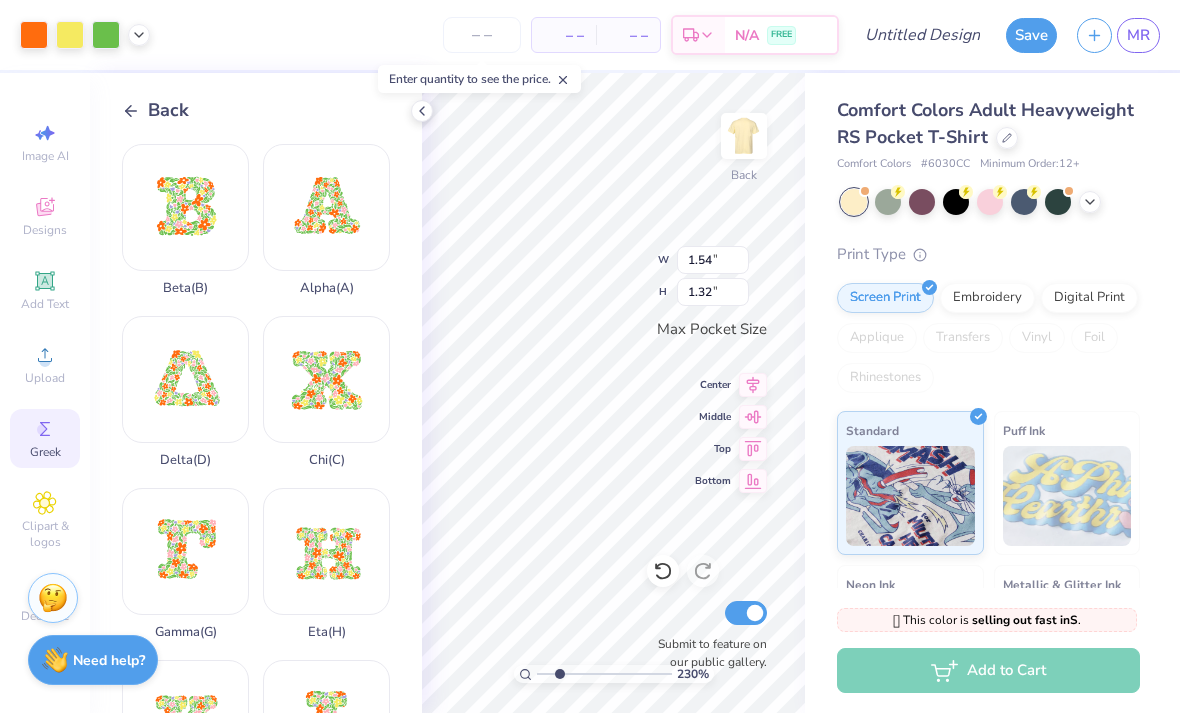 type on "2.2965332284987" 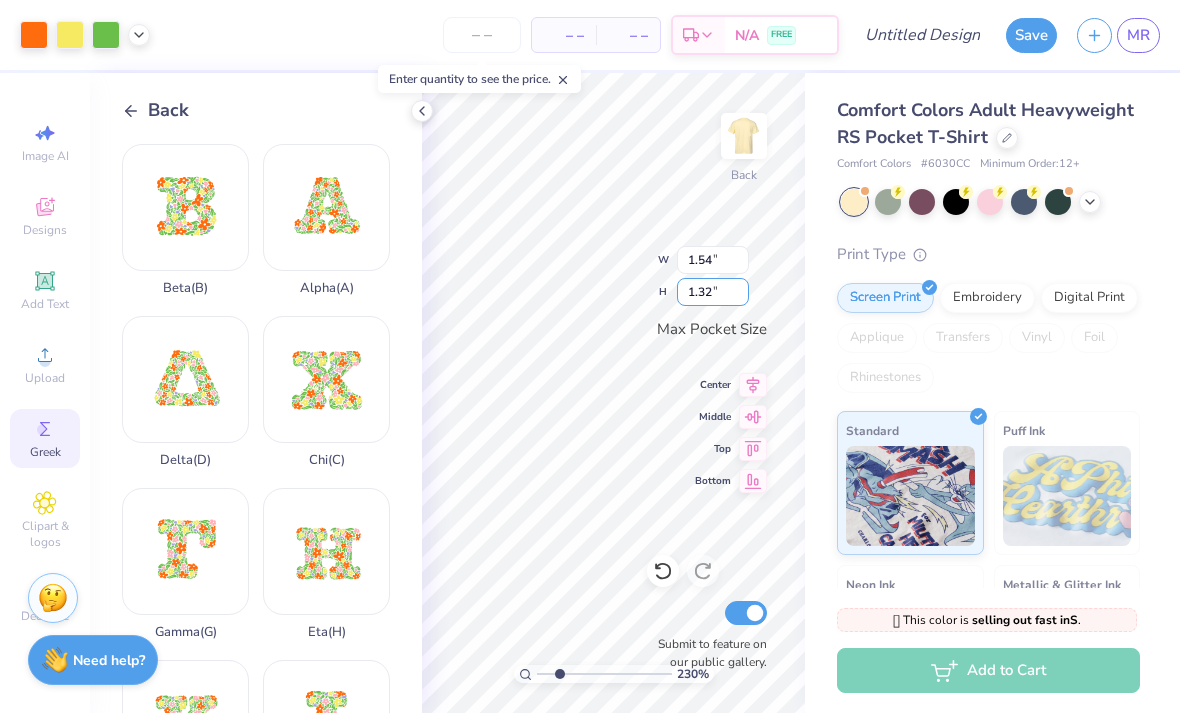 click on "1.32" at bounding box center [713, 292] 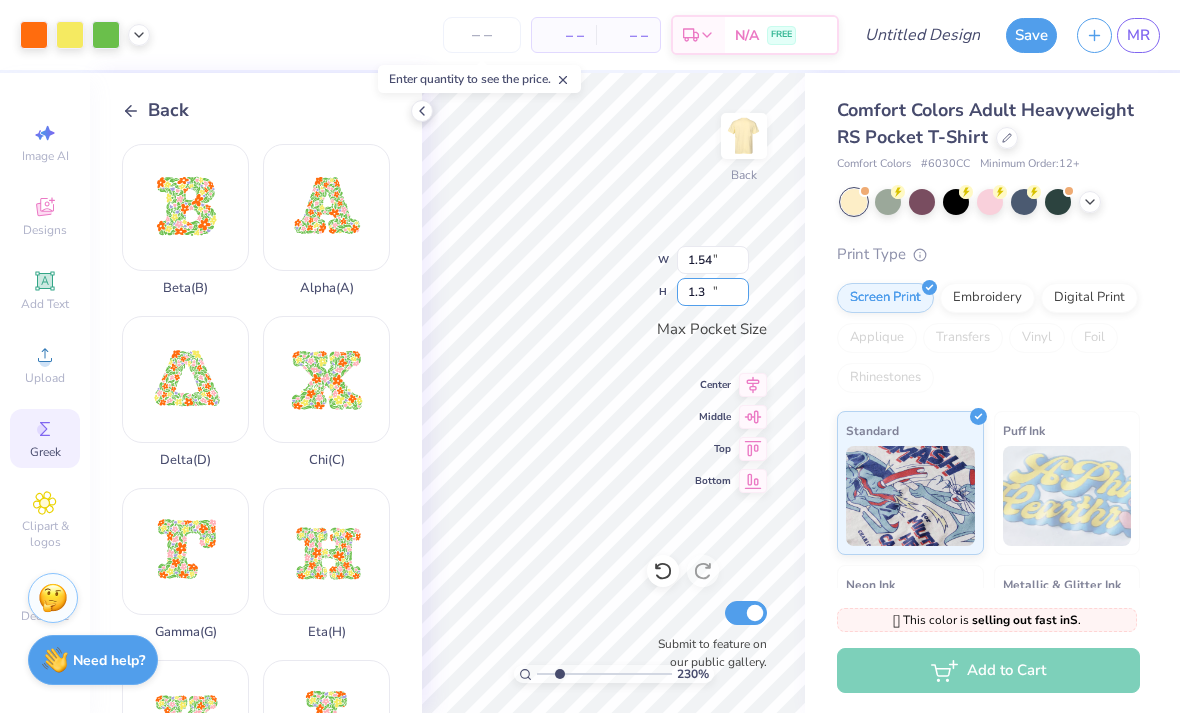 type on "1" 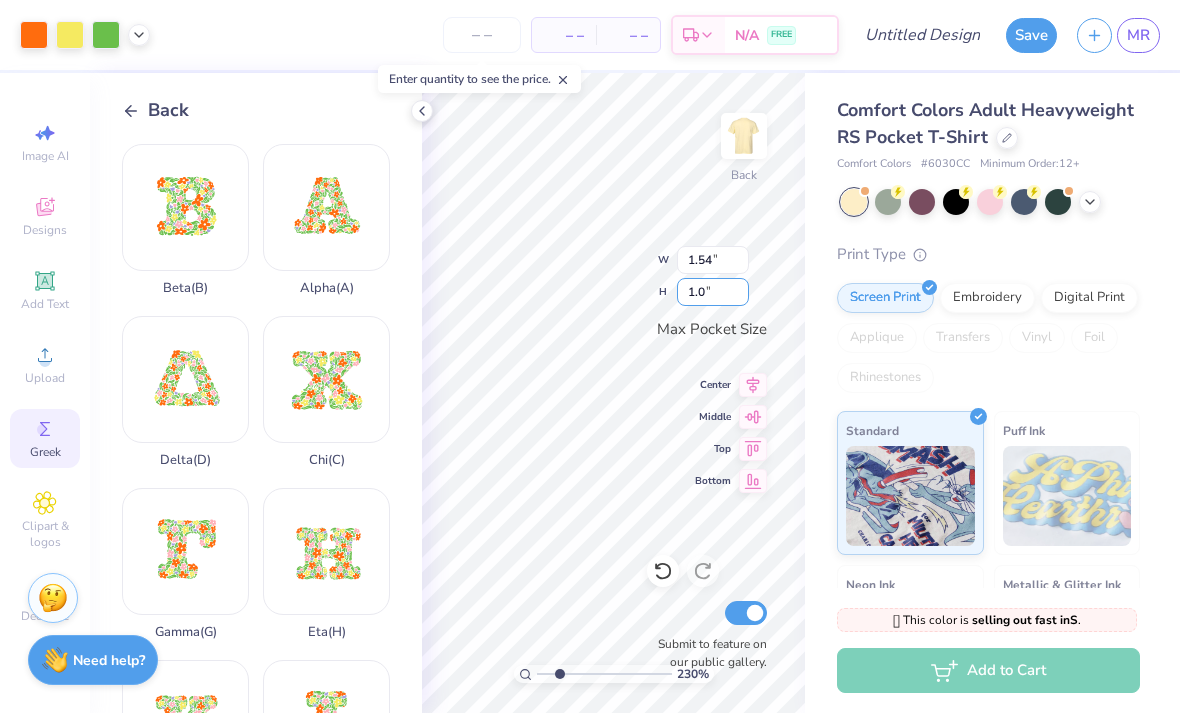 type on "1.01" 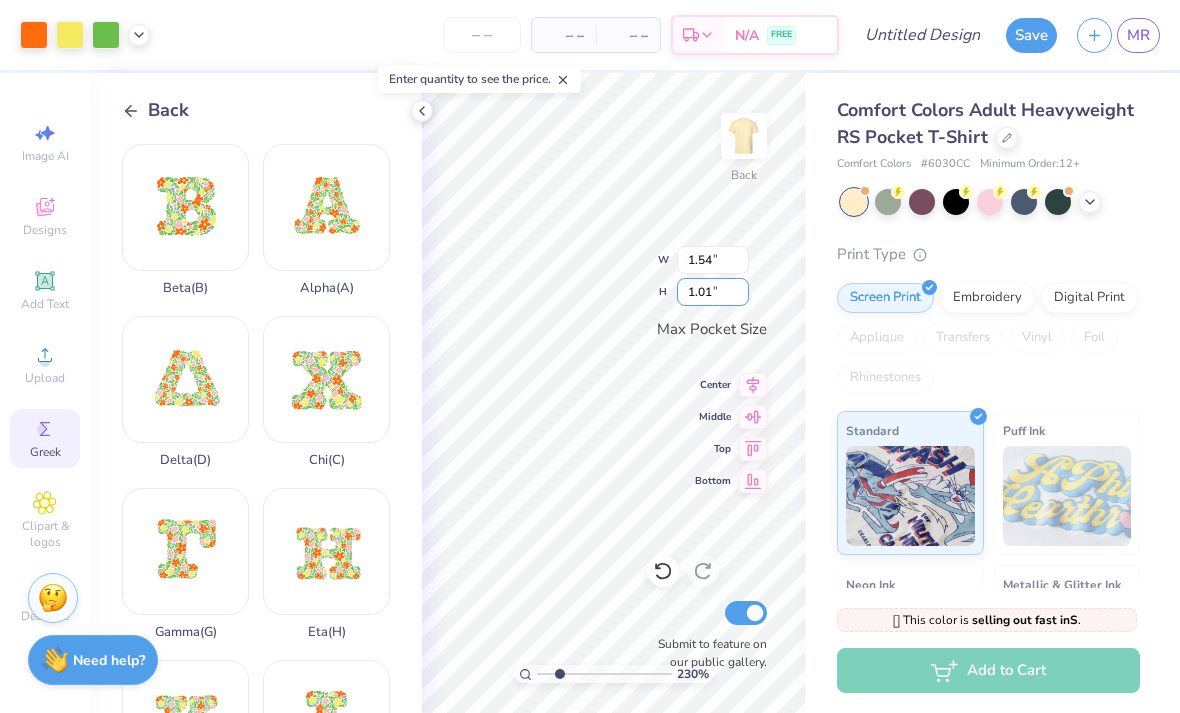 type on "2.2965332284987" 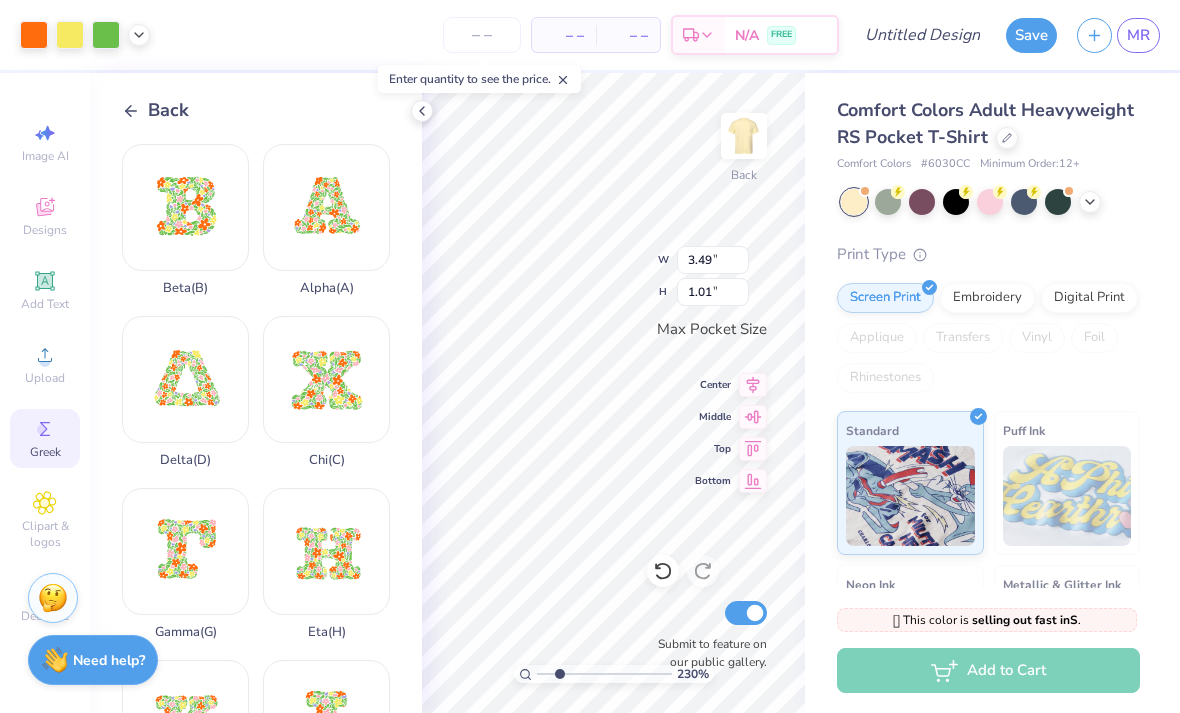 click at bounding box center (34, 35) 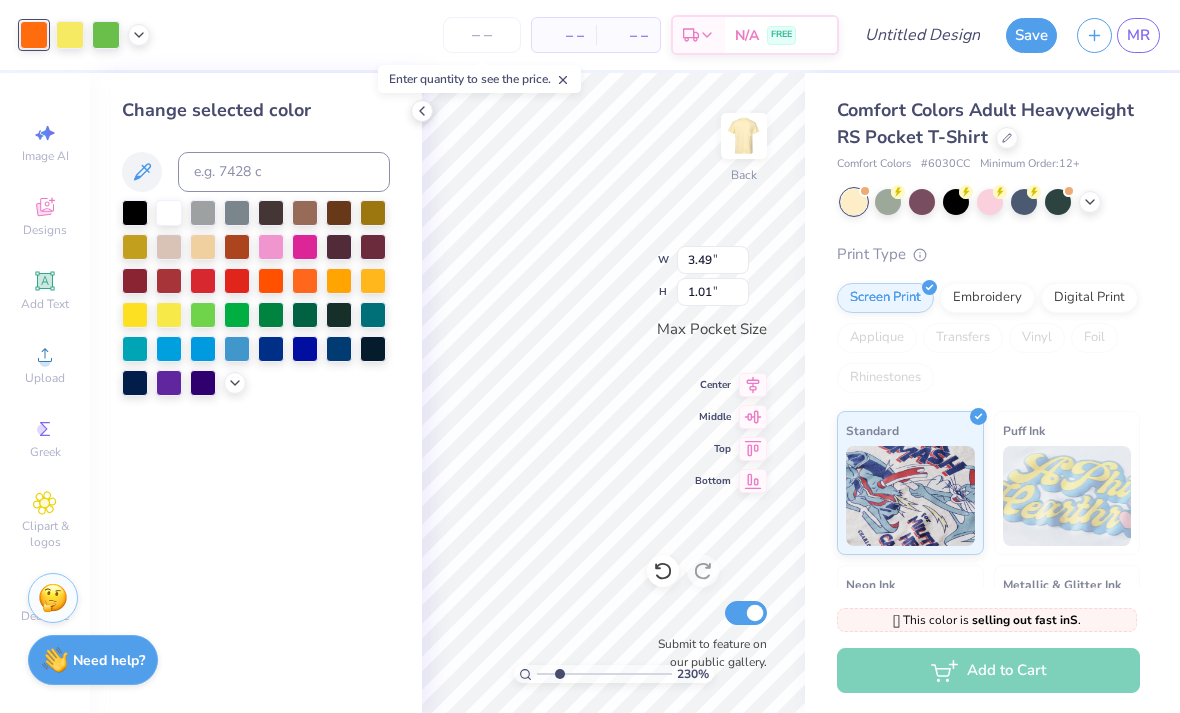 click 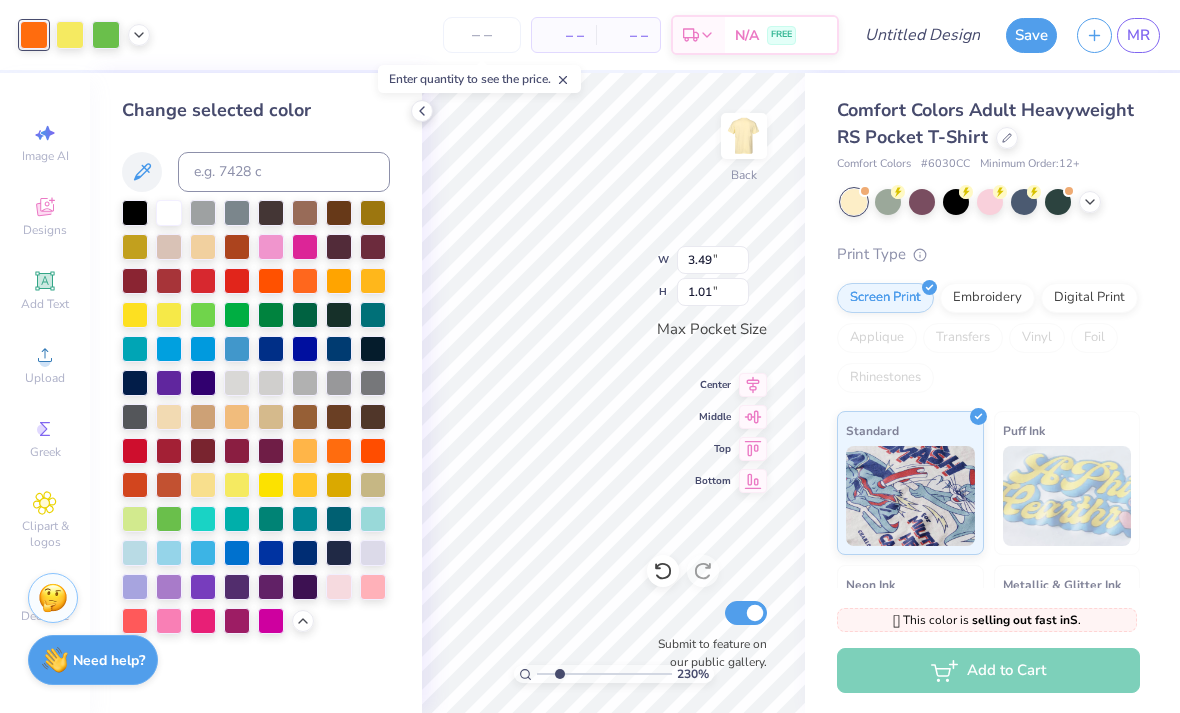 click at bounding box center (373, 451) 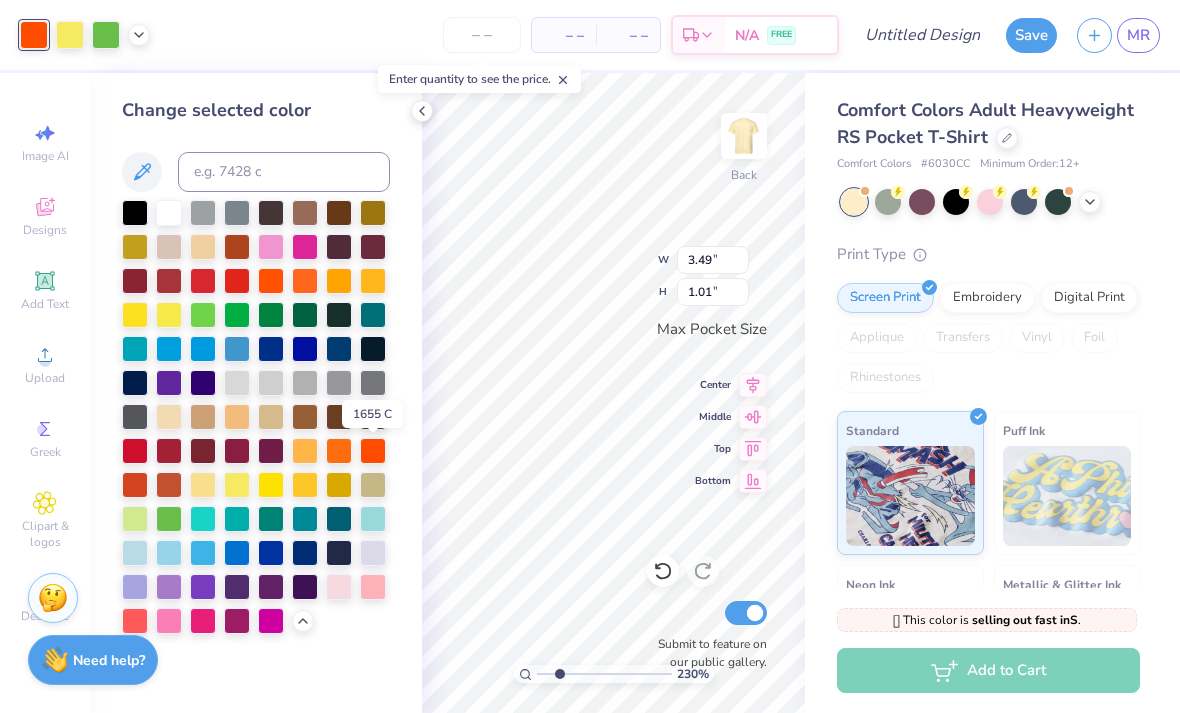 click at bounding box center (139, 35) 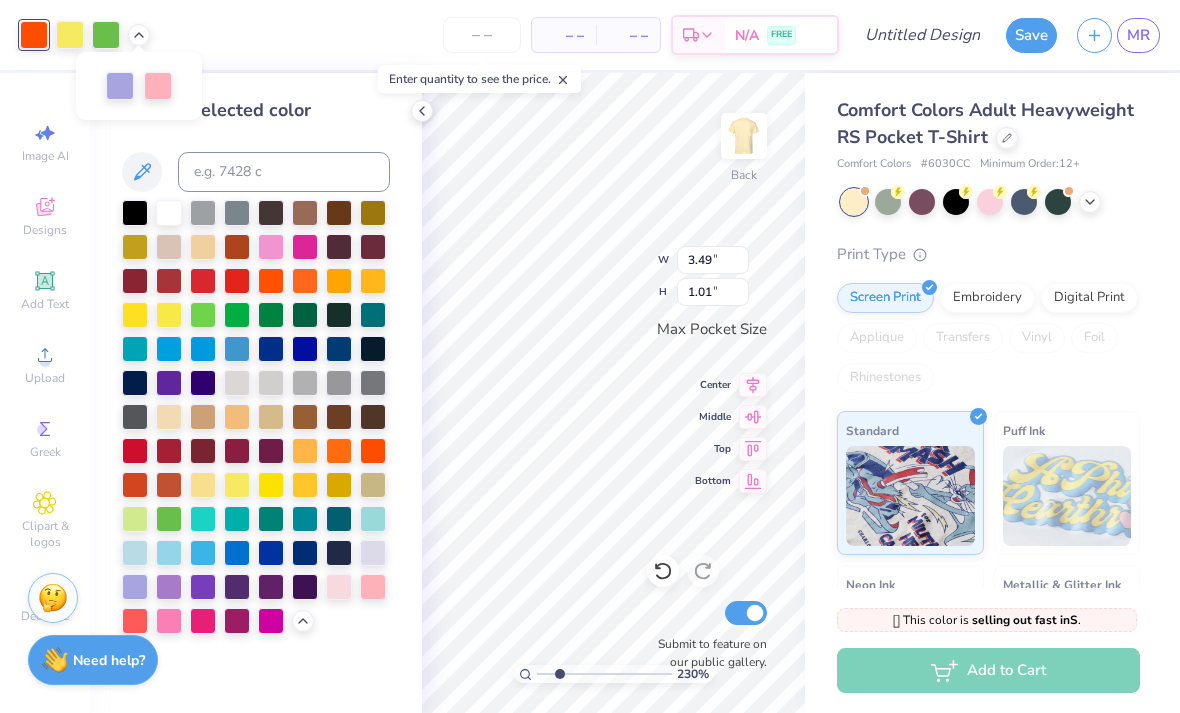 click at bounding box center [158, 86] 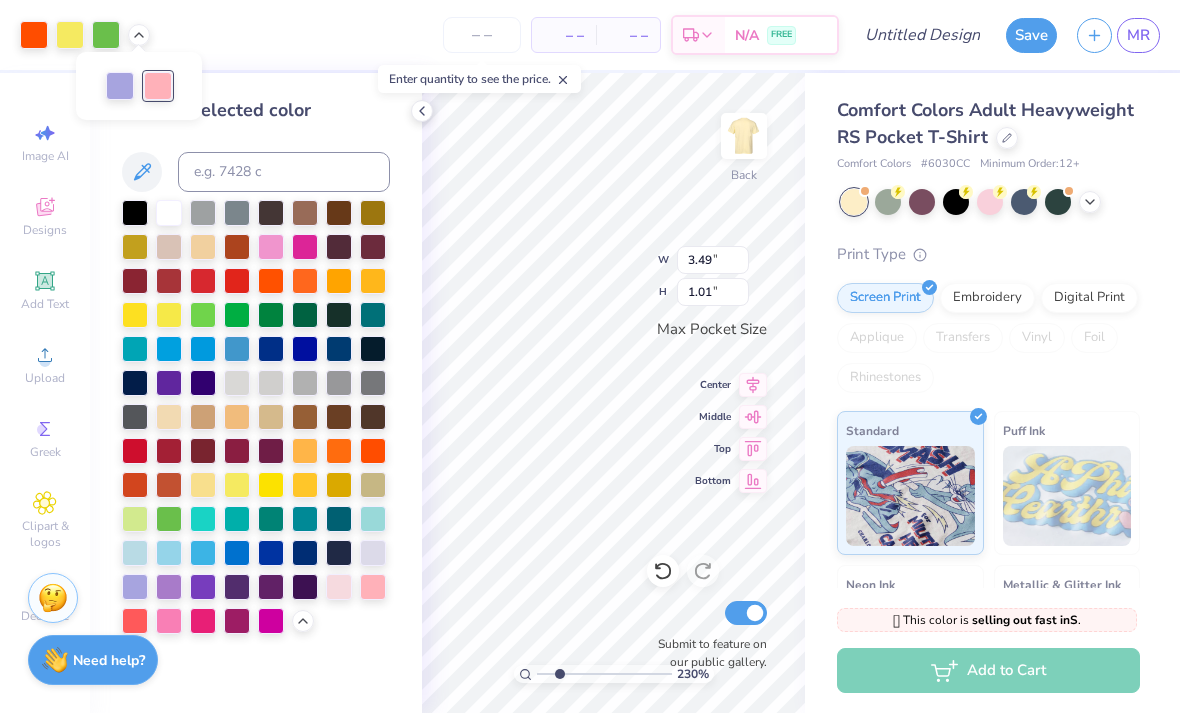 click at bounding box center (237, 485) 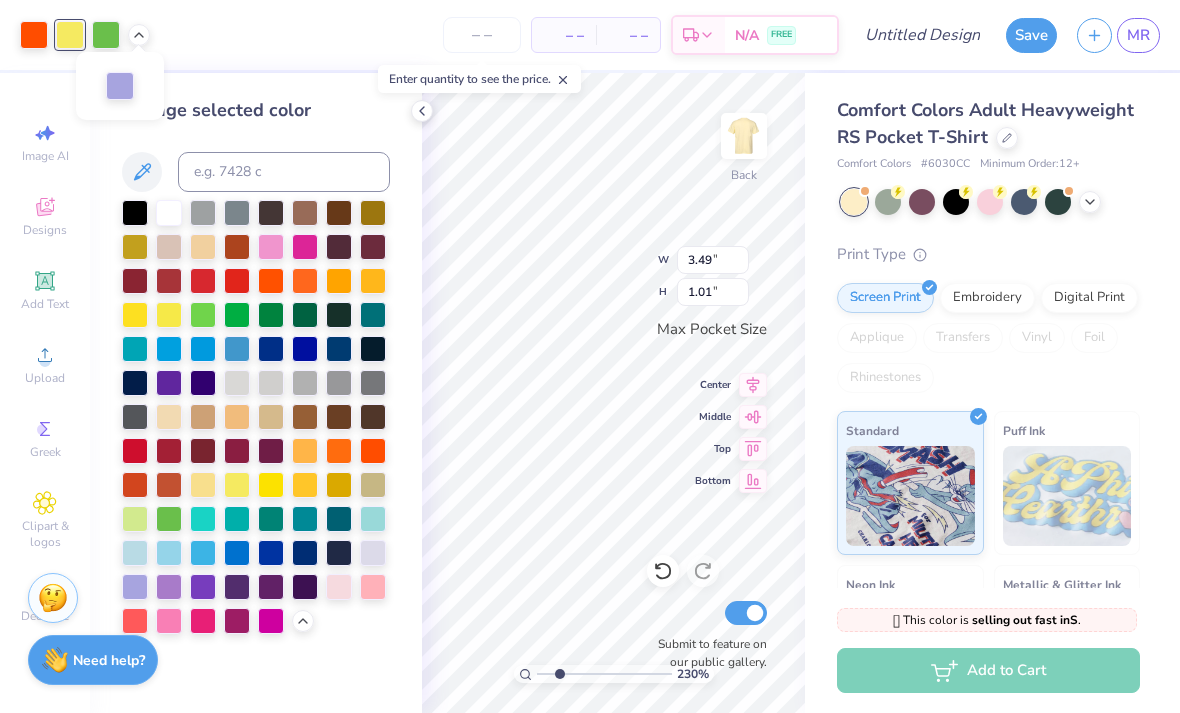 click at bounding box center [169, 315] 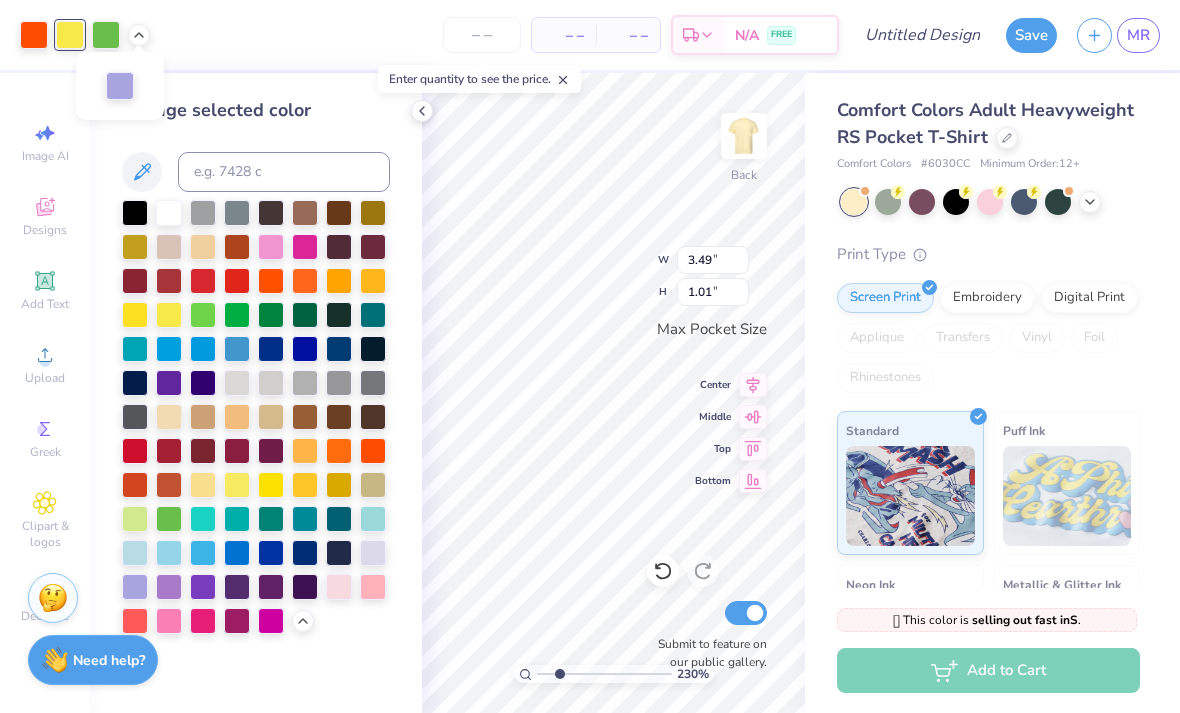 click at bounding box center [120, 86] 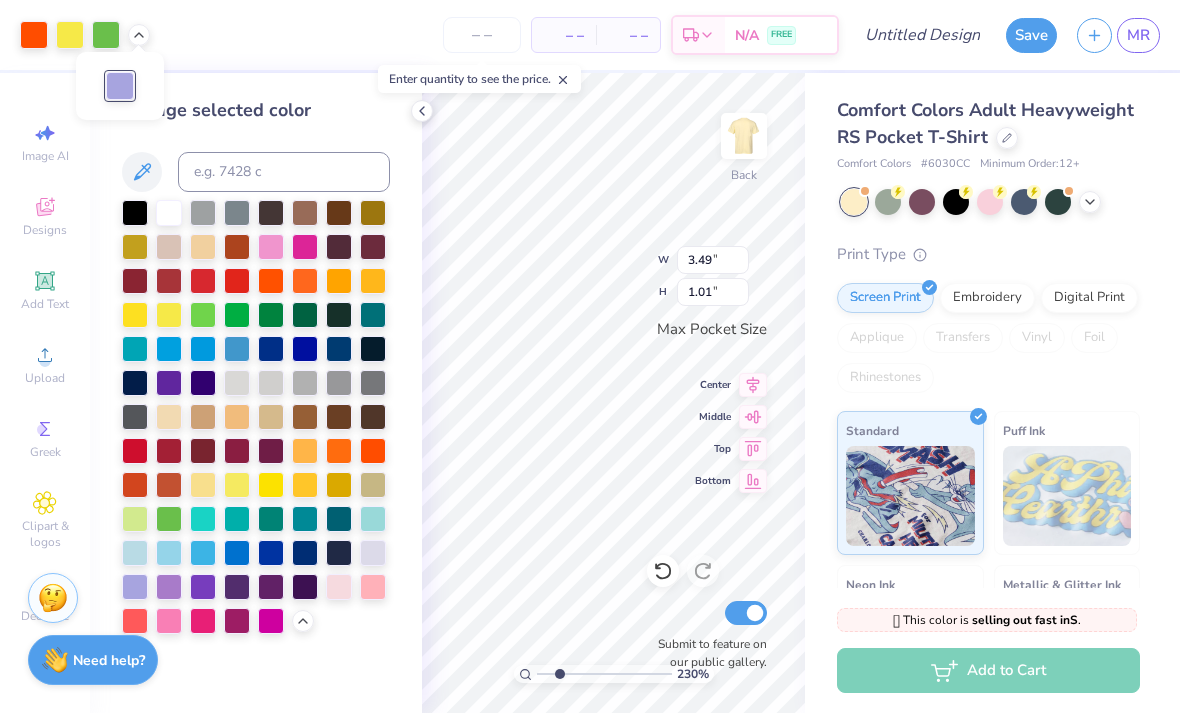 click at bounding box center (373, 451) 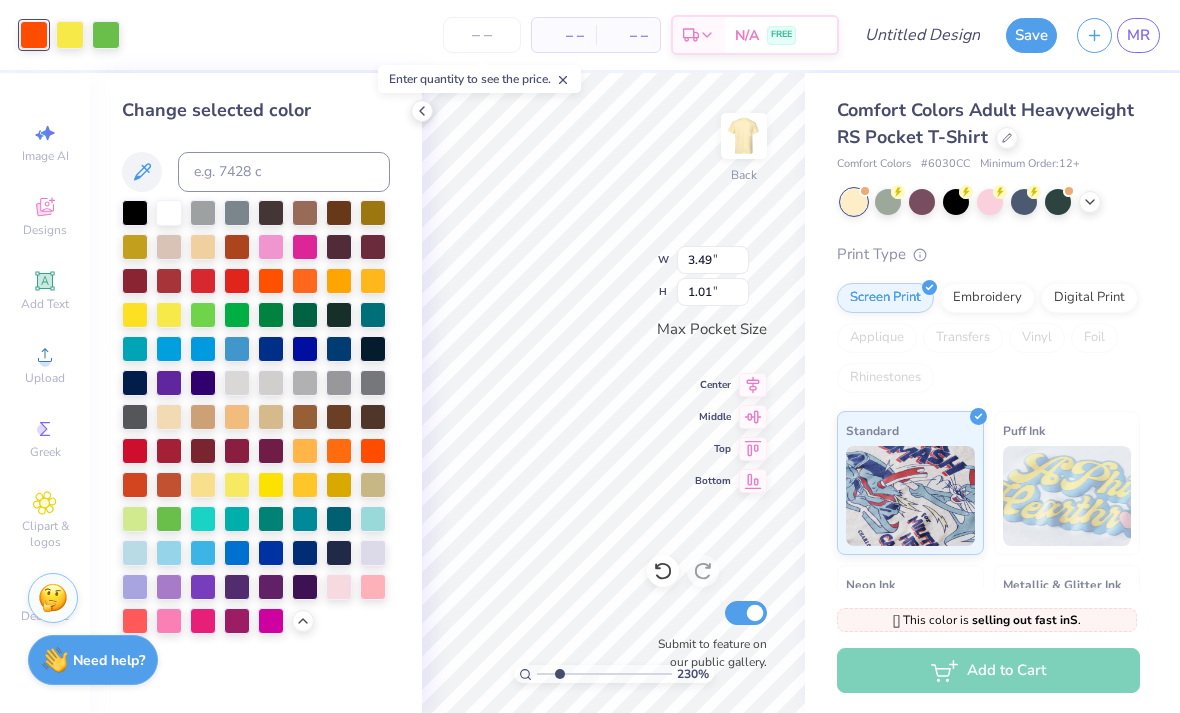 click at bounding box center [203, 417] 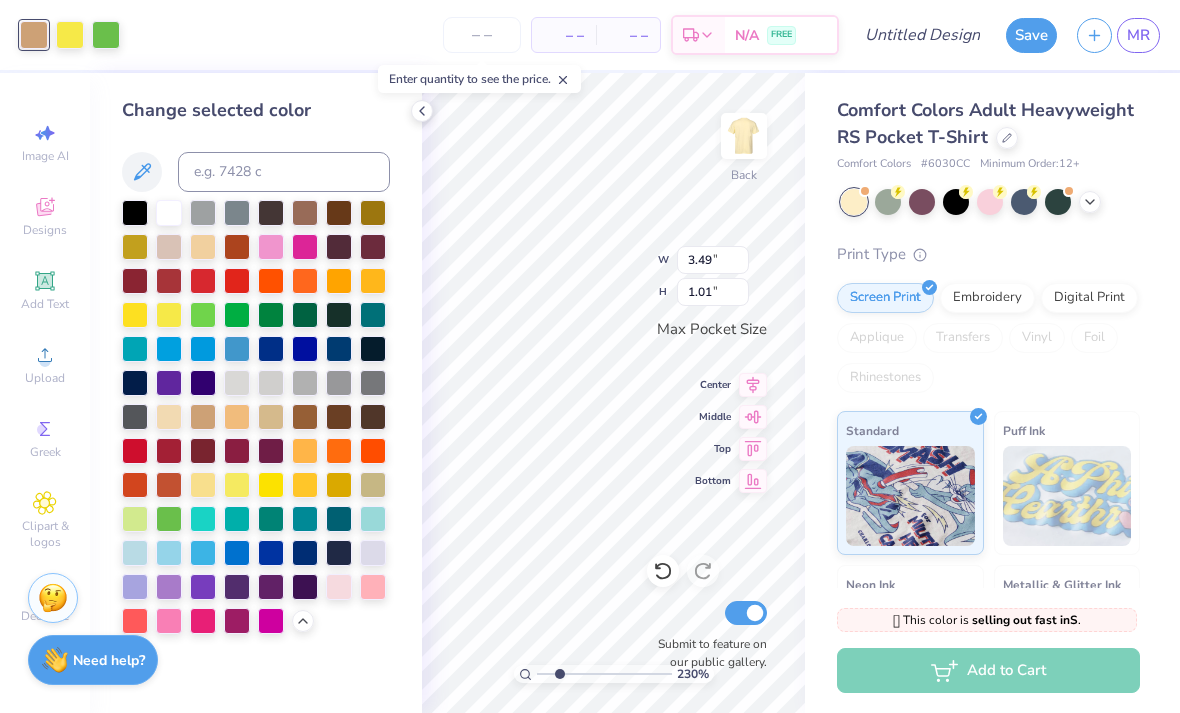 click at bounding box center (271, 281) 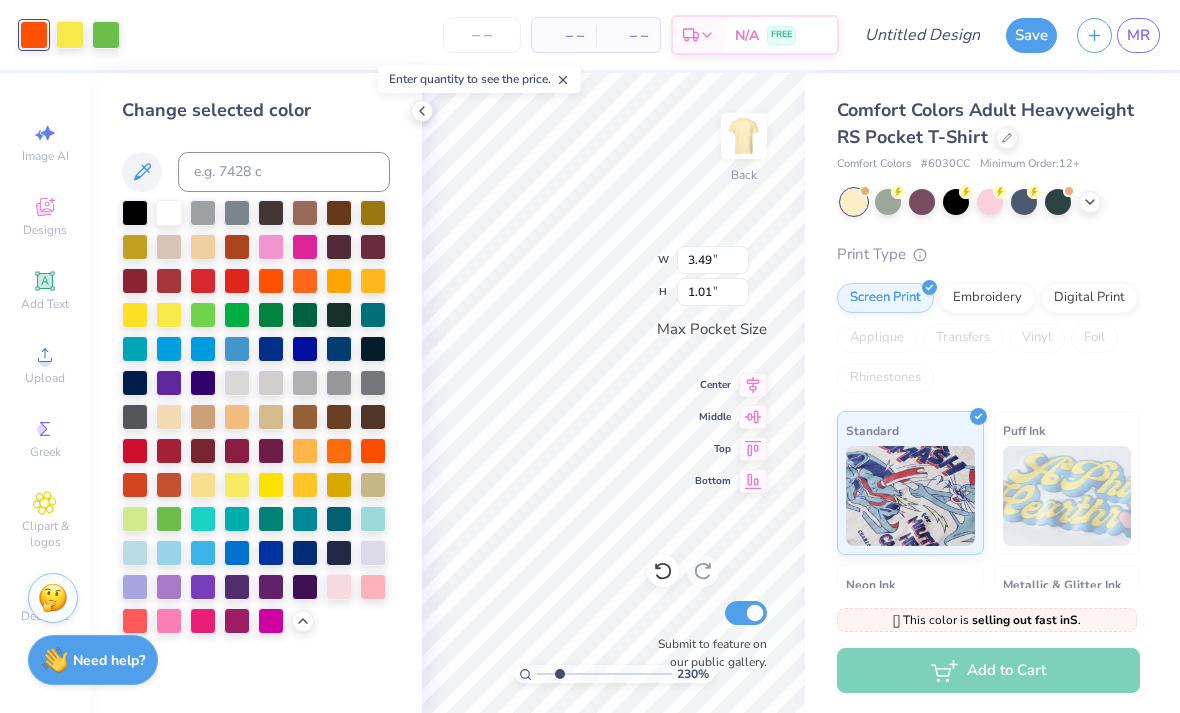 click at bounding box center [237, 281] 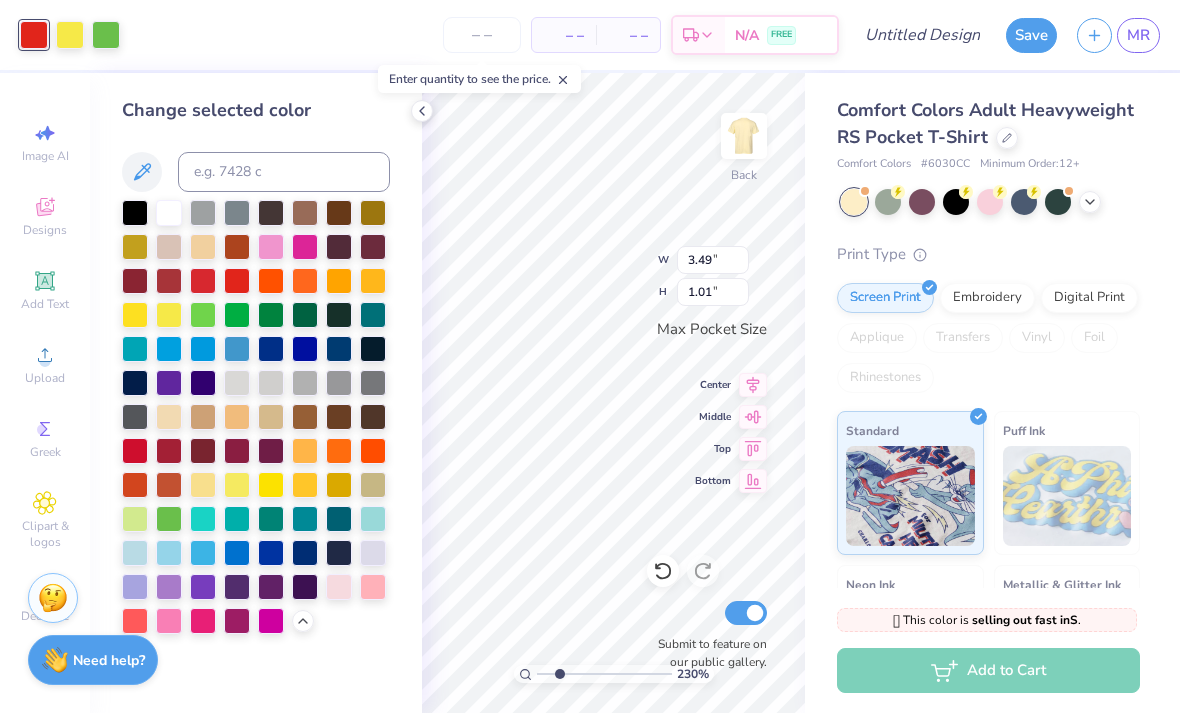 click at bounding box center (203, 281) 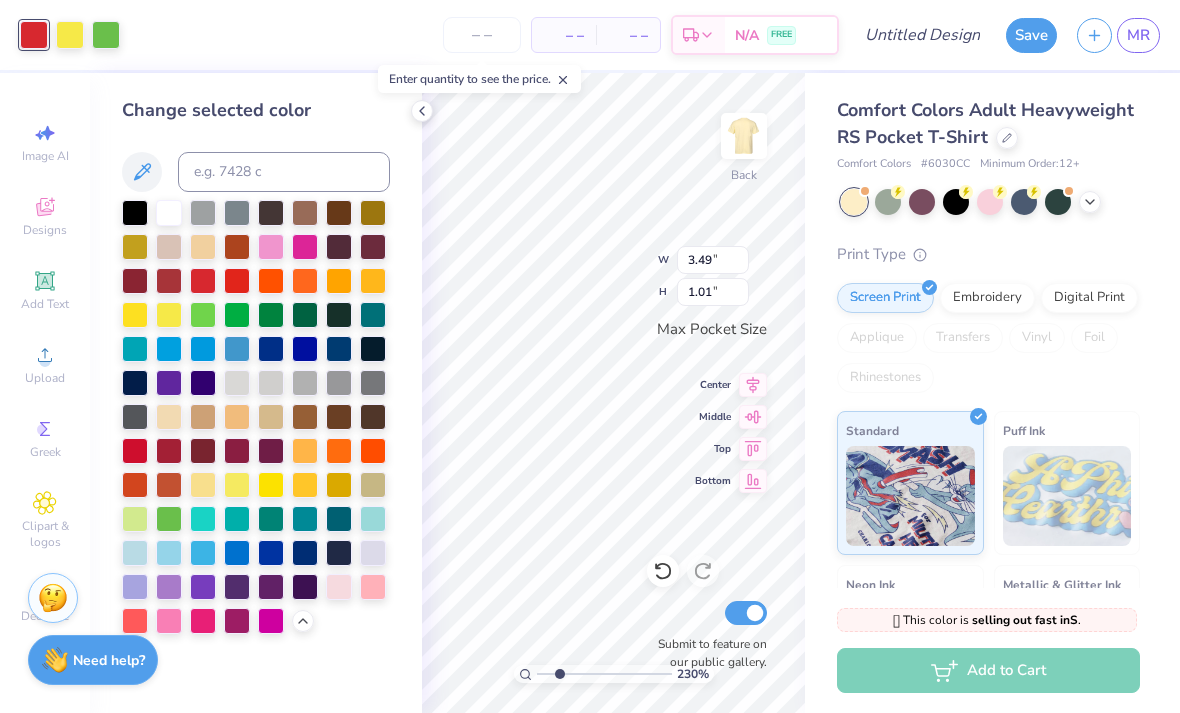 click at bounding box center [373, 451] 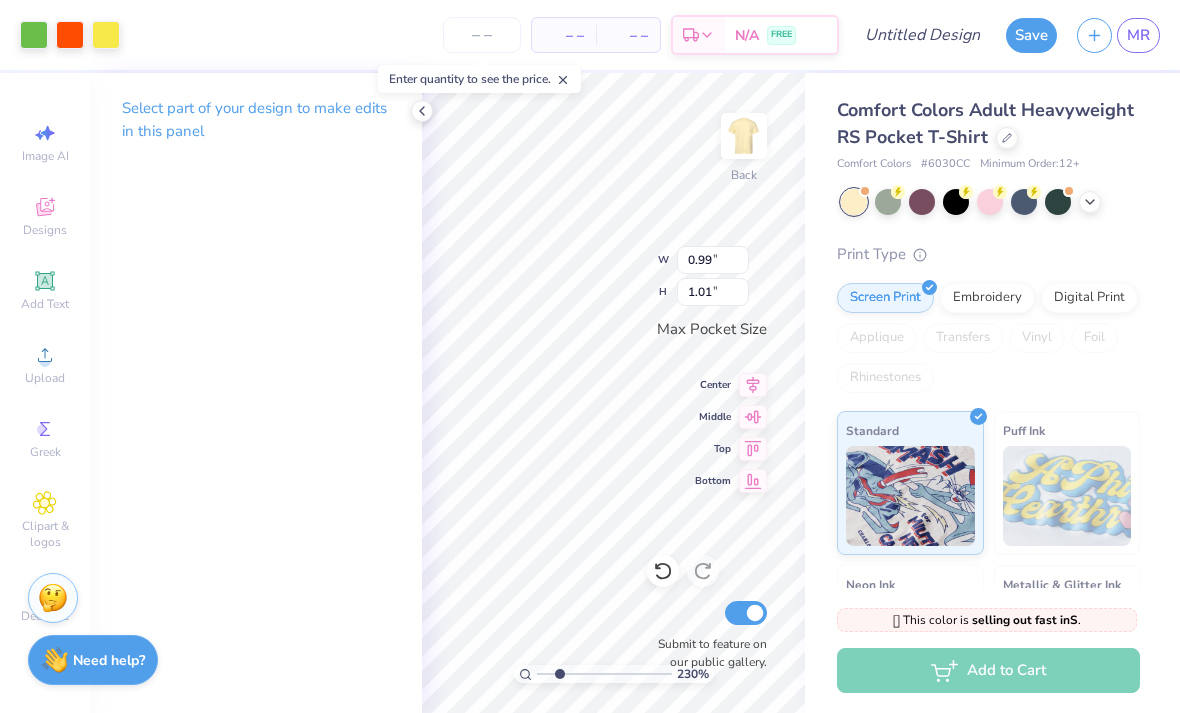 type on "2.2965332284987" 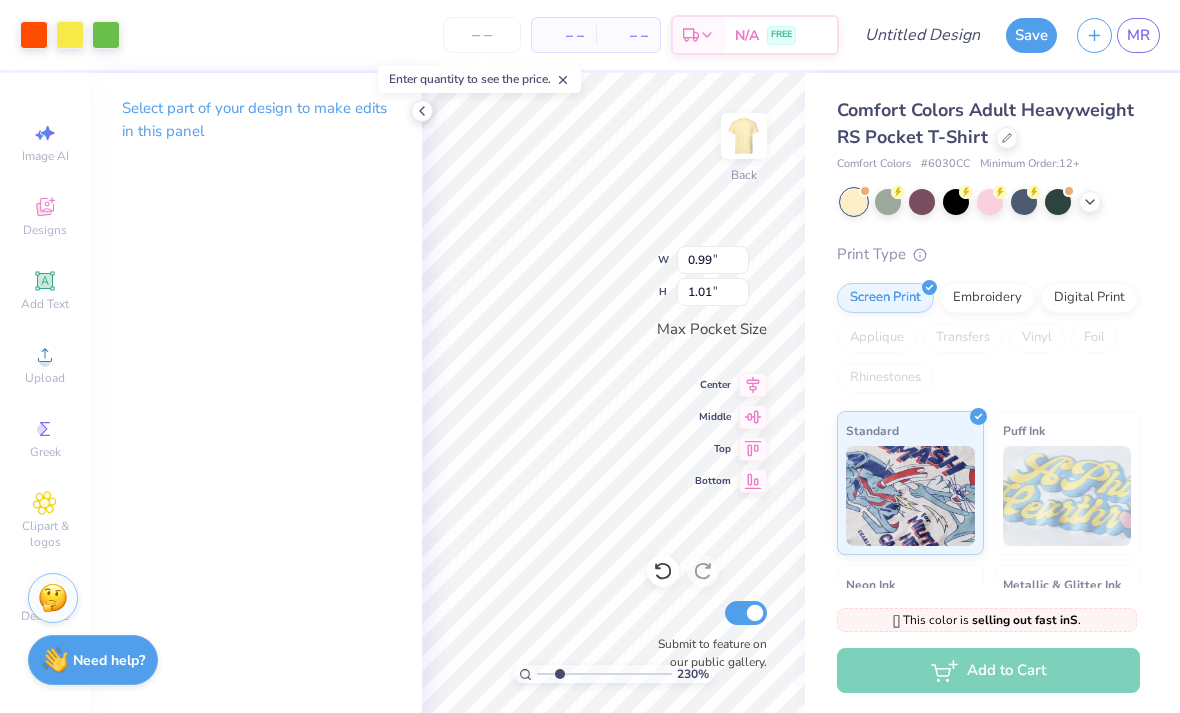 type on "1.18" 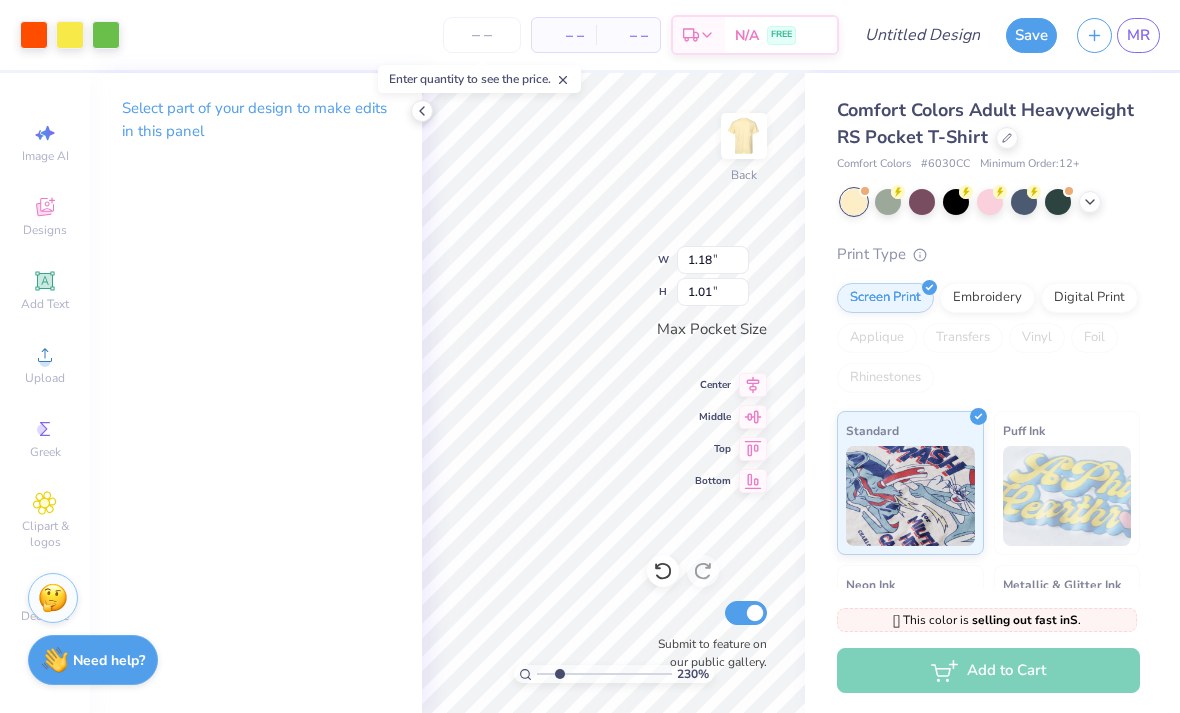click 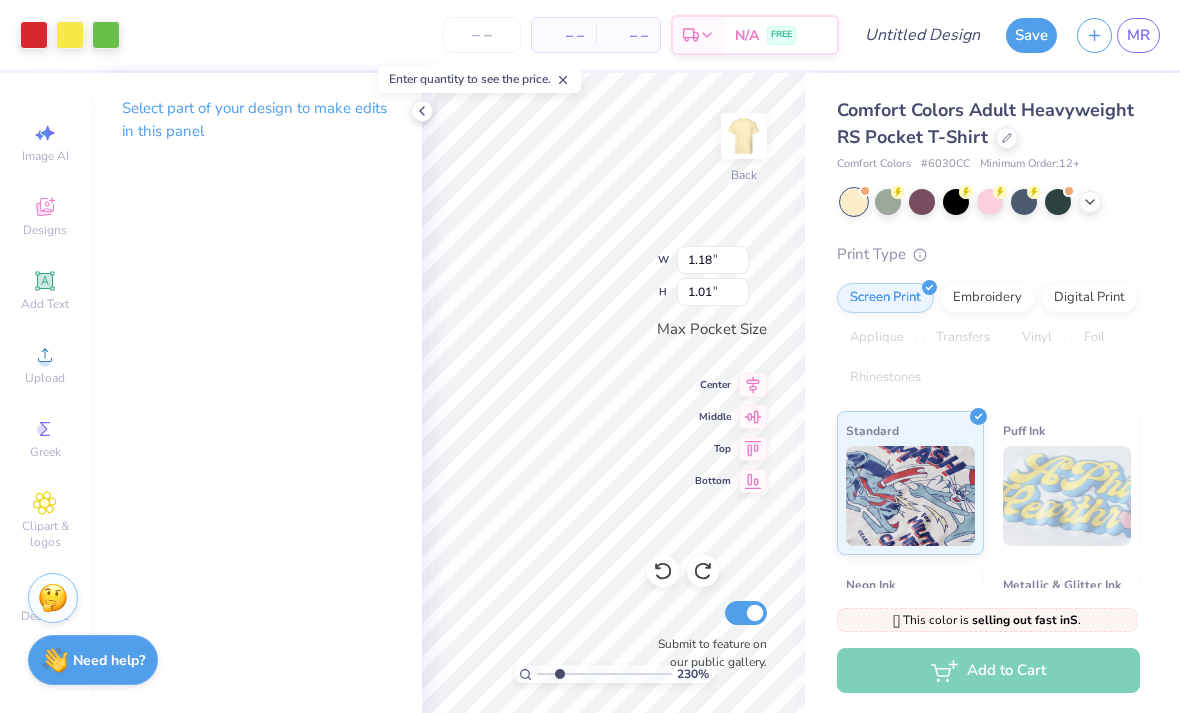 click at bounding box center [34, 35] 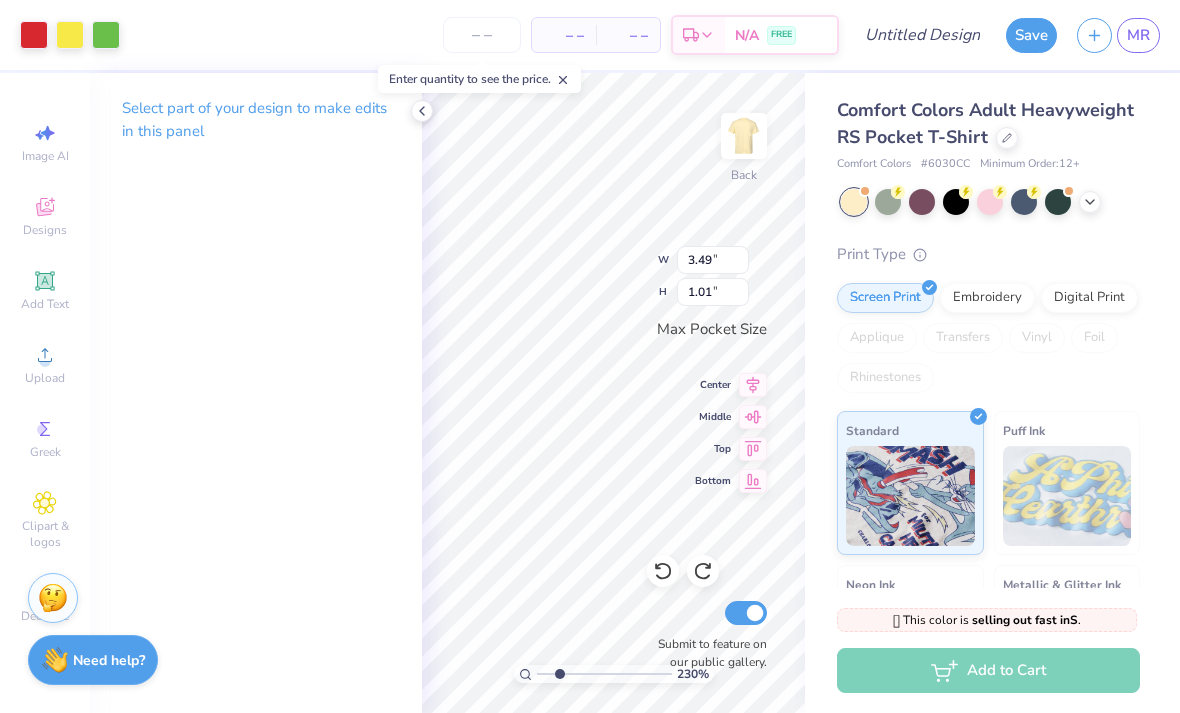 click at bounding box center (34, 35) 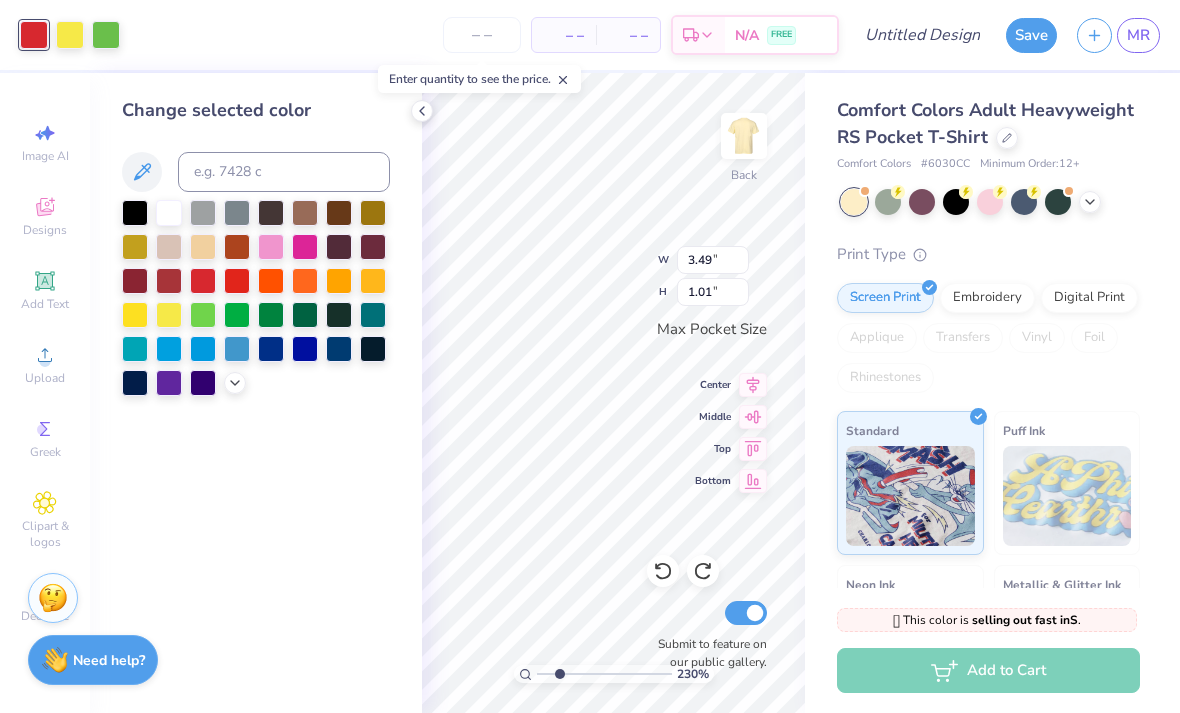 click 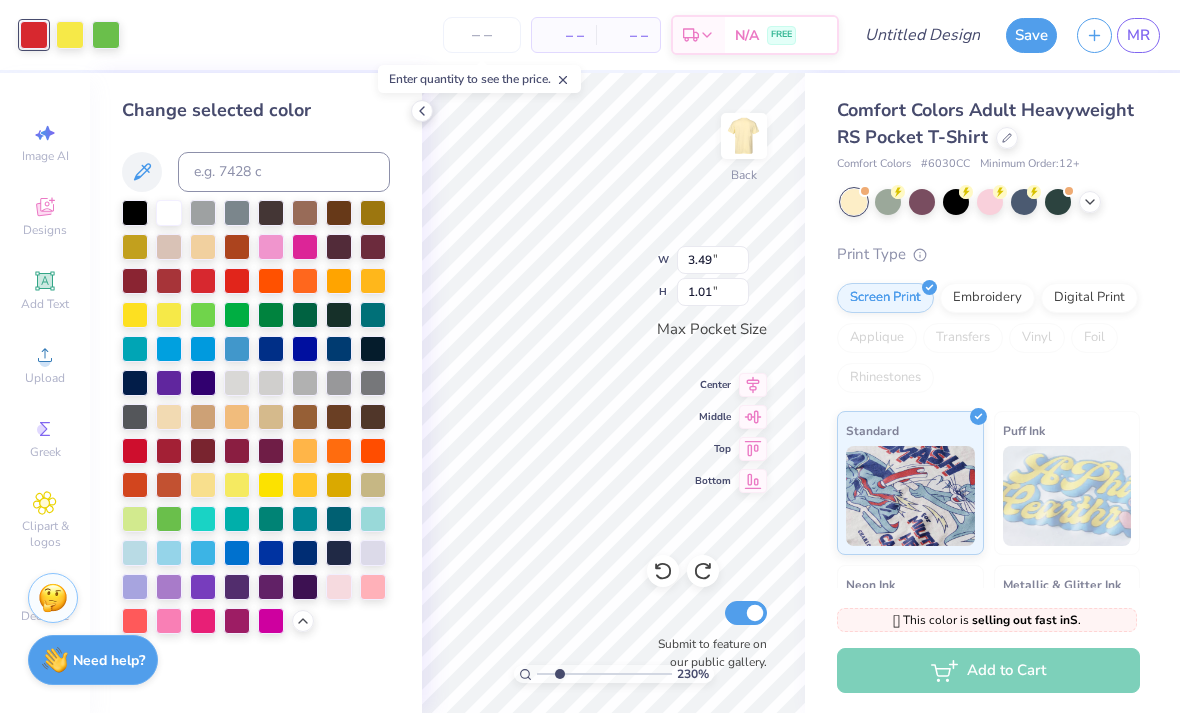 click at bounding box center [373, 451] 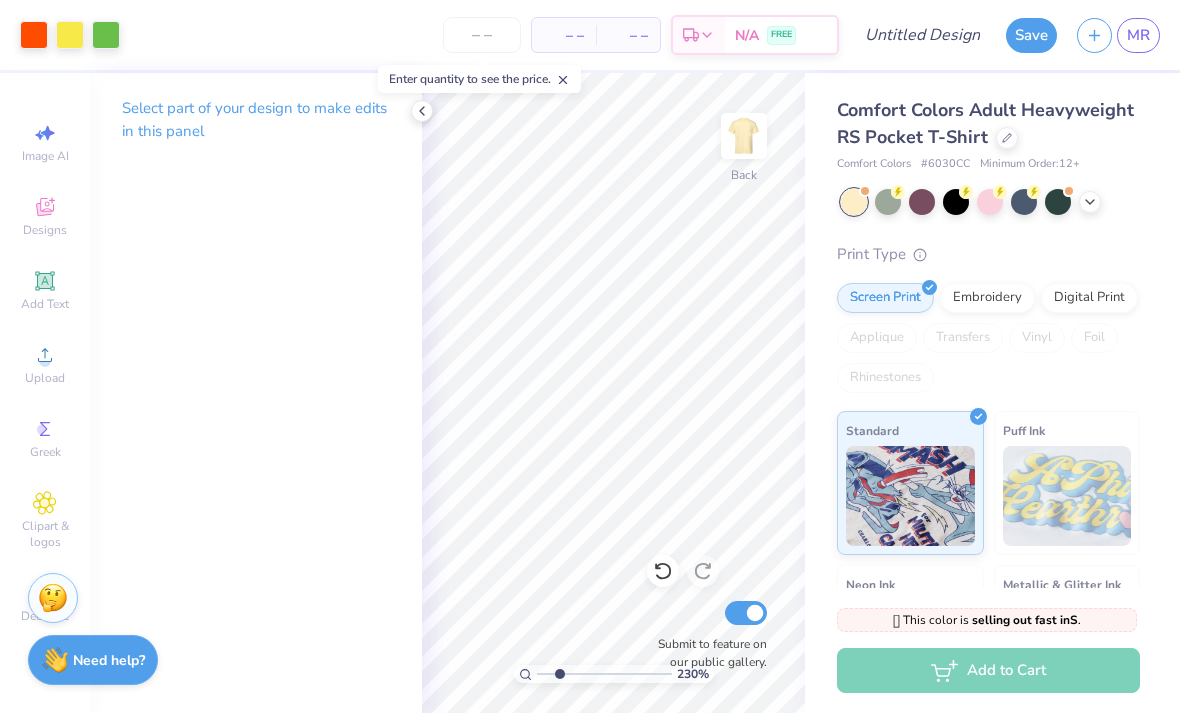 click at bounding box center (106, 35) 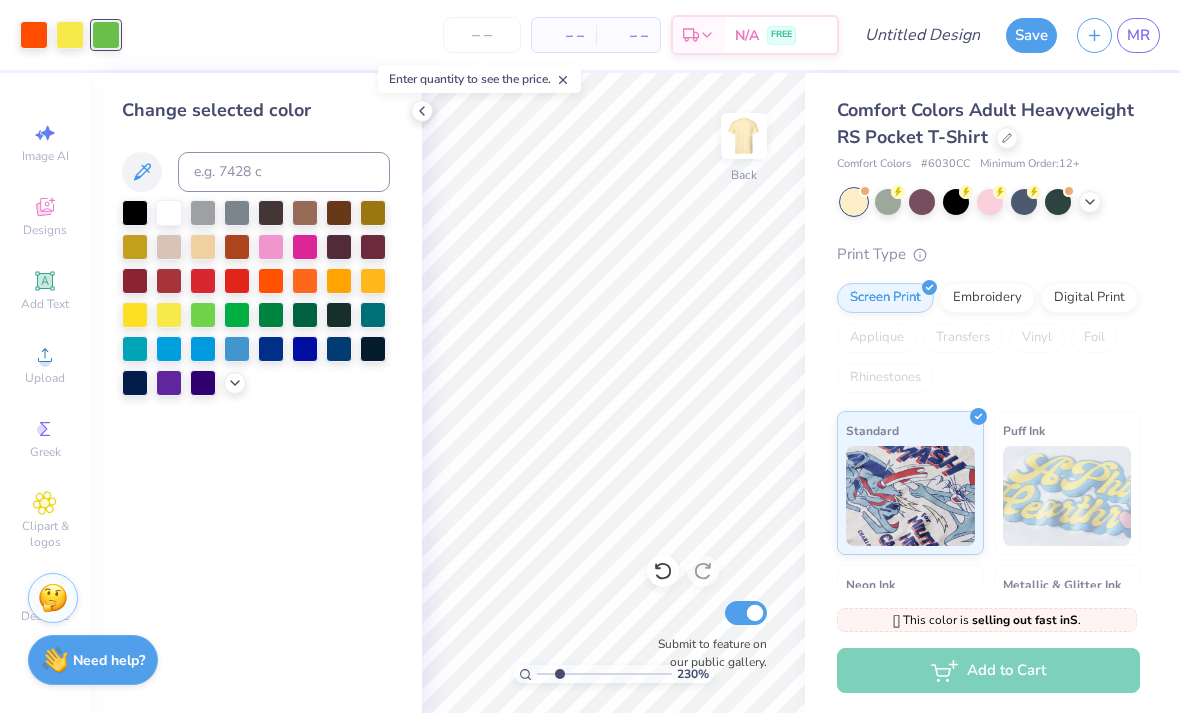 click at bounding box center (70, 35) 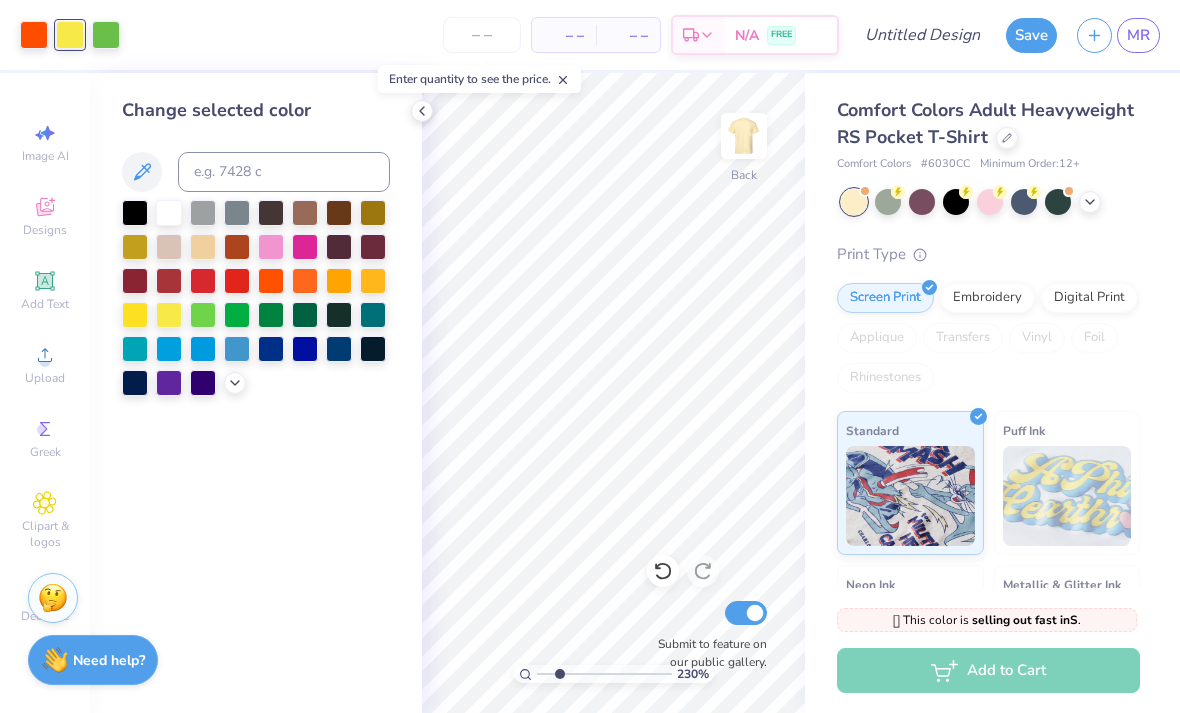 click at bounding box center (34, 35) 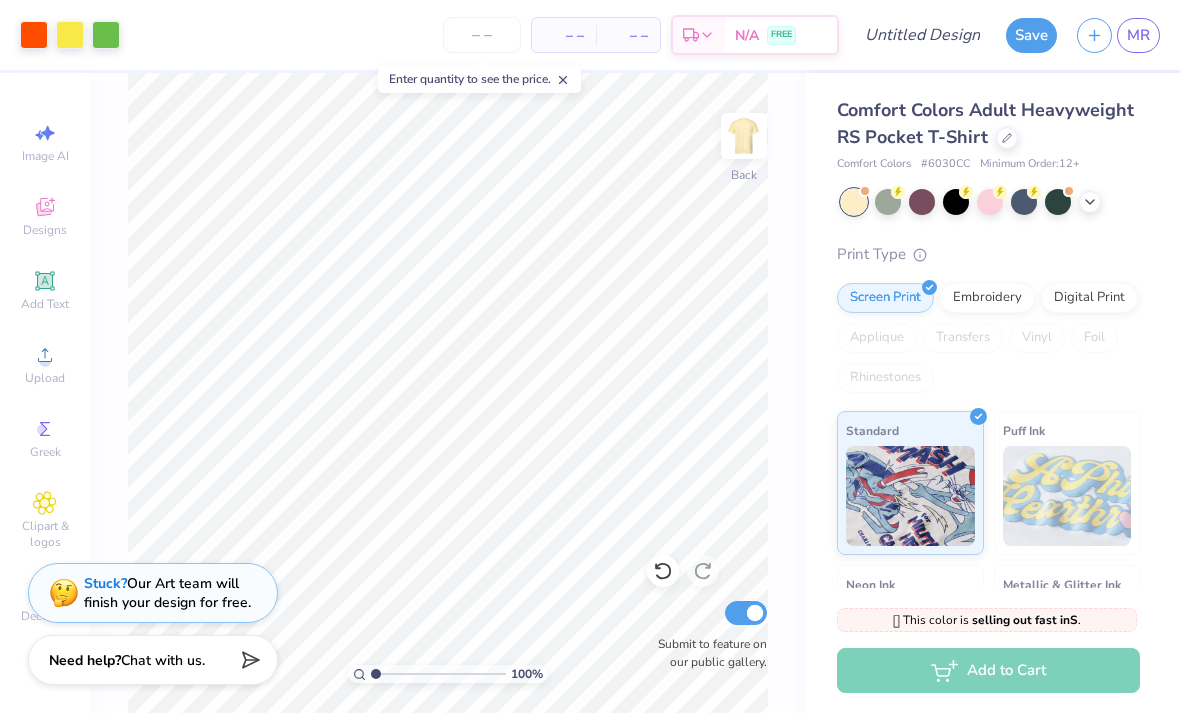 click on "Add Text" at bounding box center [45, 304] 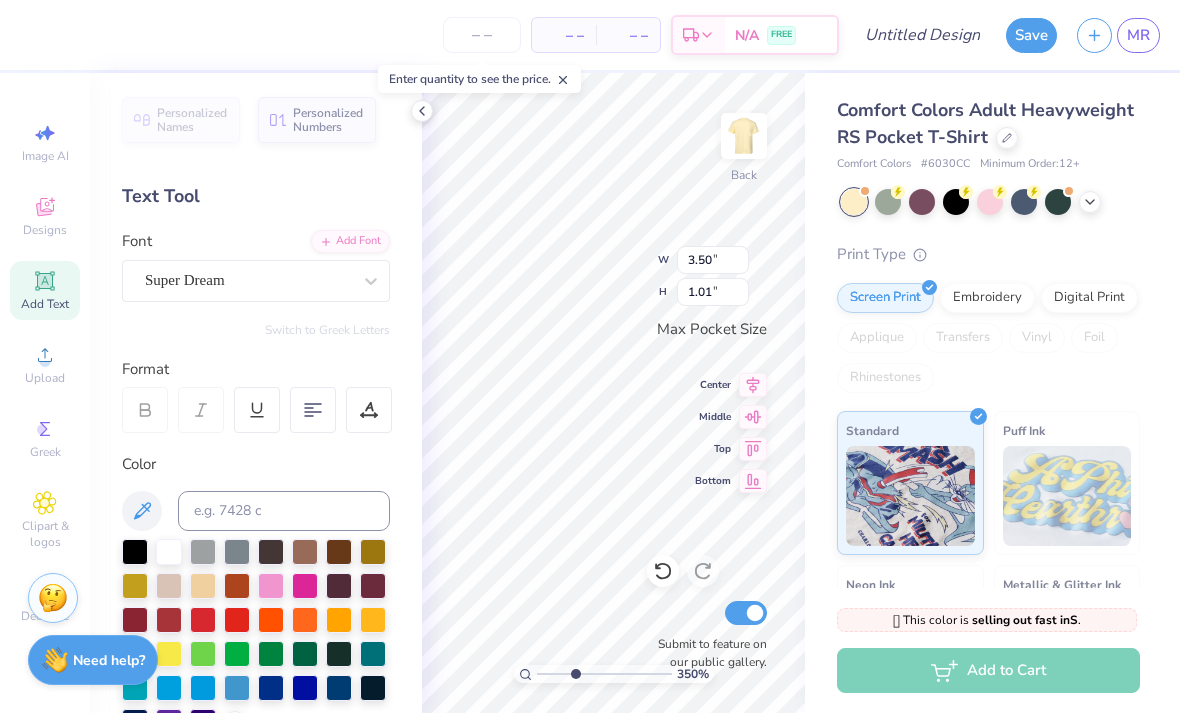type on "3.49629237415289" 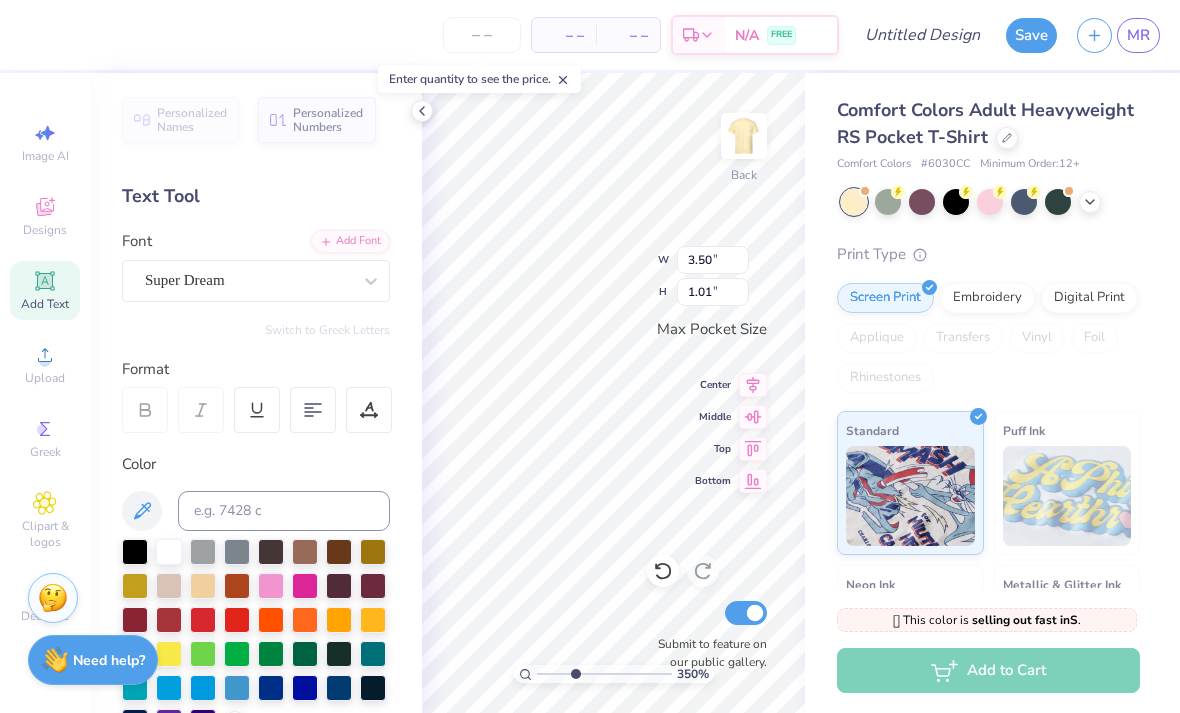 type on "all out" 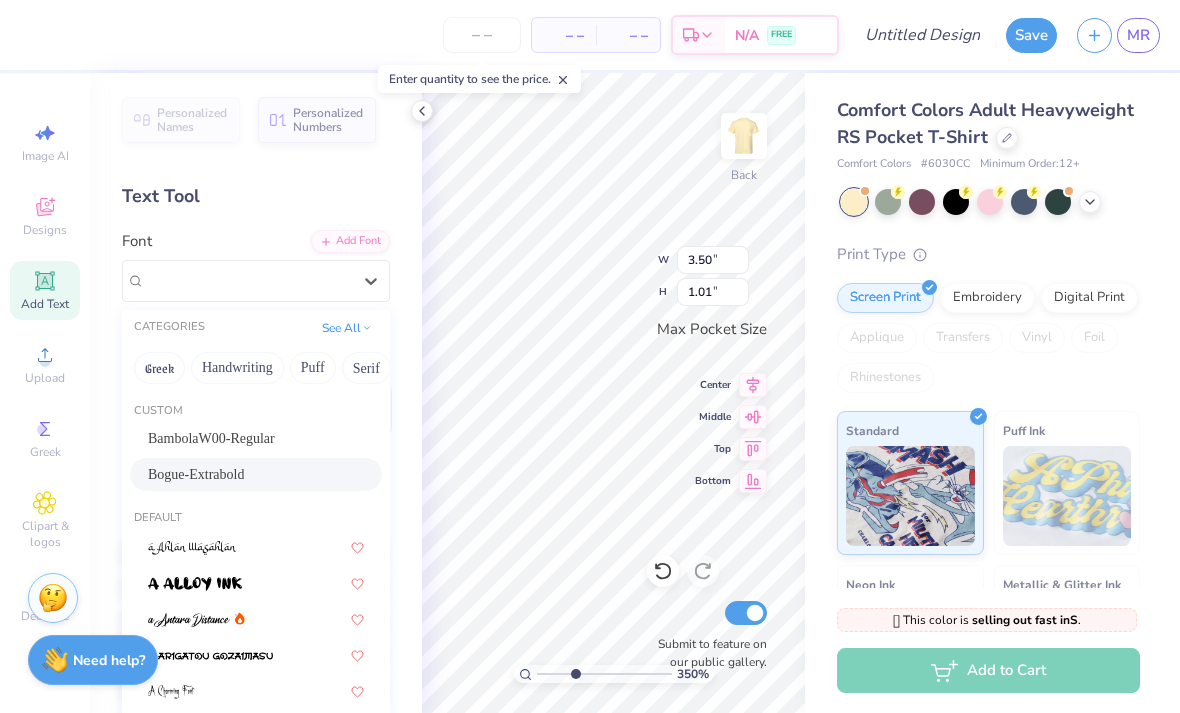 click on "Bogue-Extrabold" at bounding box center (196, 474) 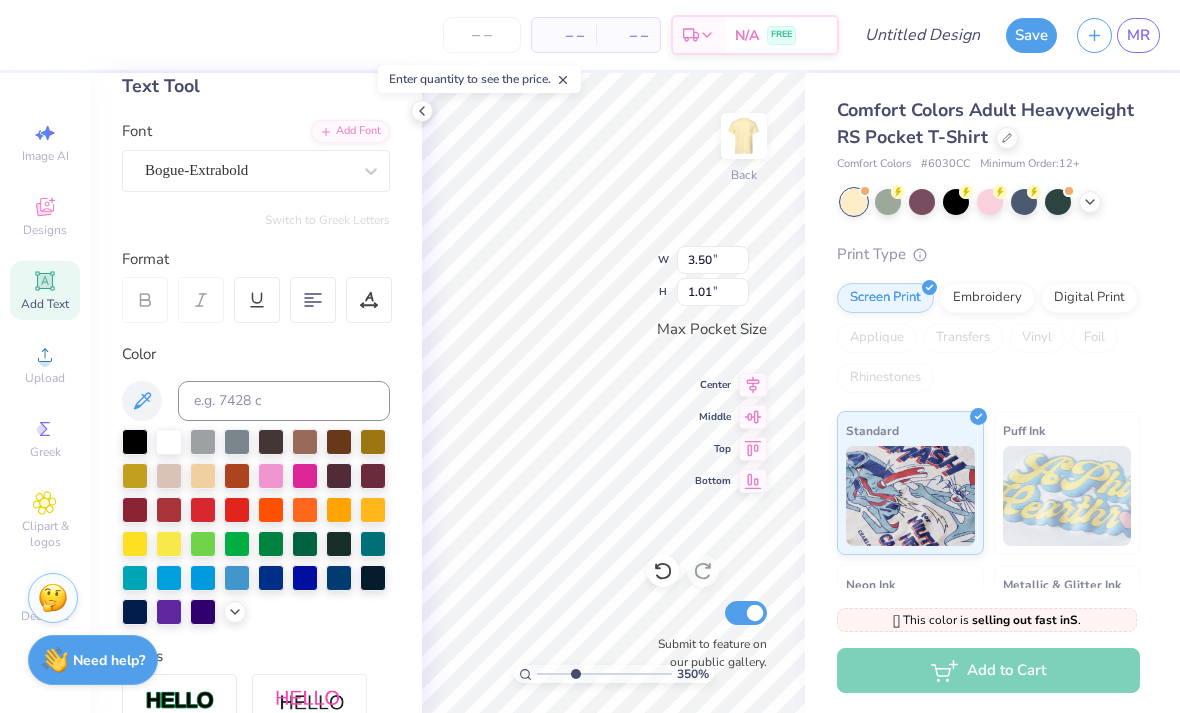 scroll, scrollTop: 109, scrollLeft: 0, axis: vertical 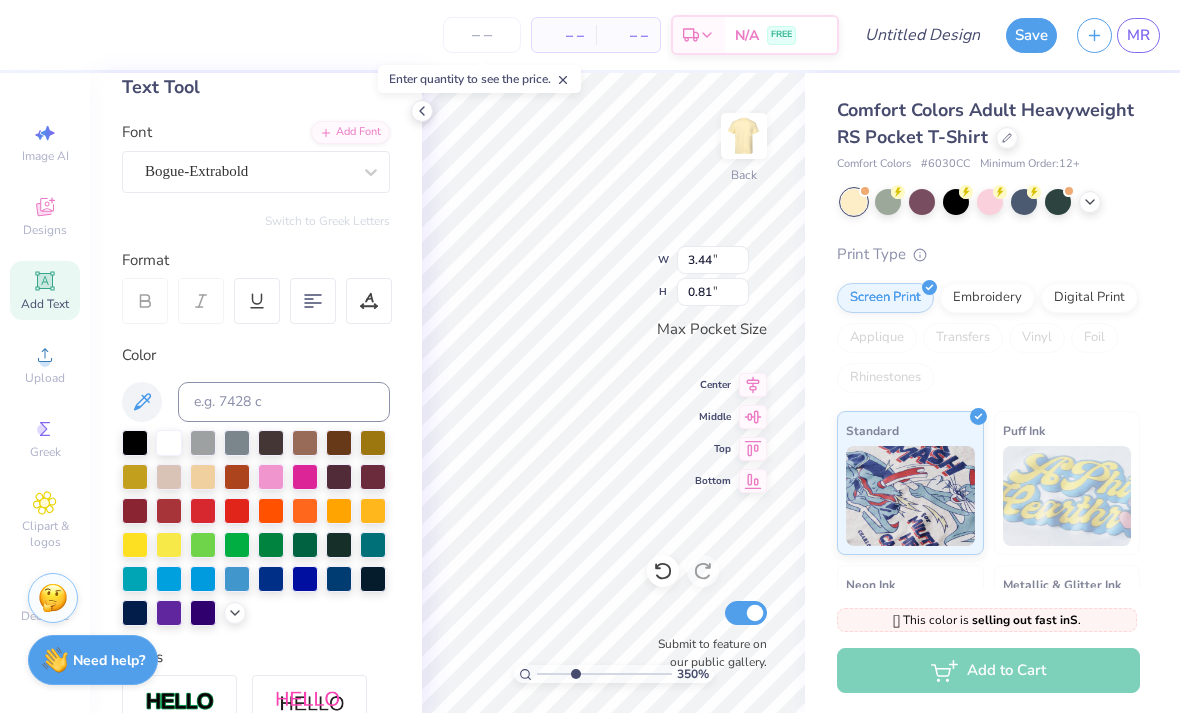 type on "3.49629237415289" 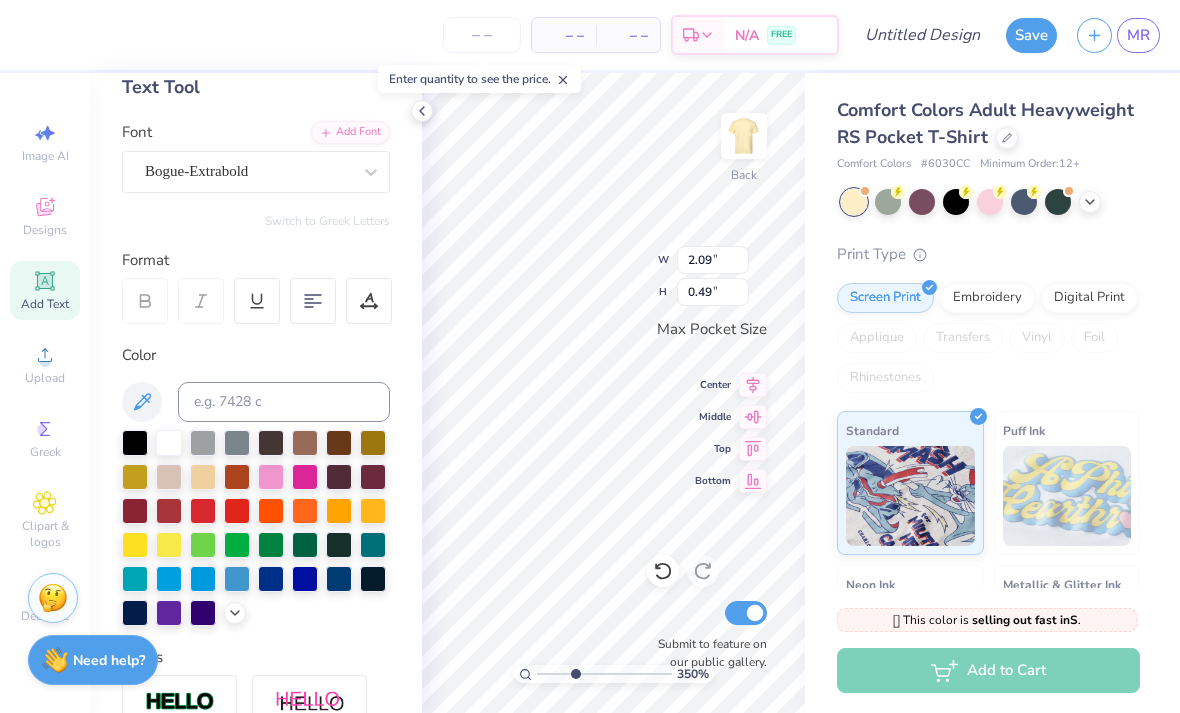 scroll, scrollTop: 1, scrollLeft: 2, axis: both 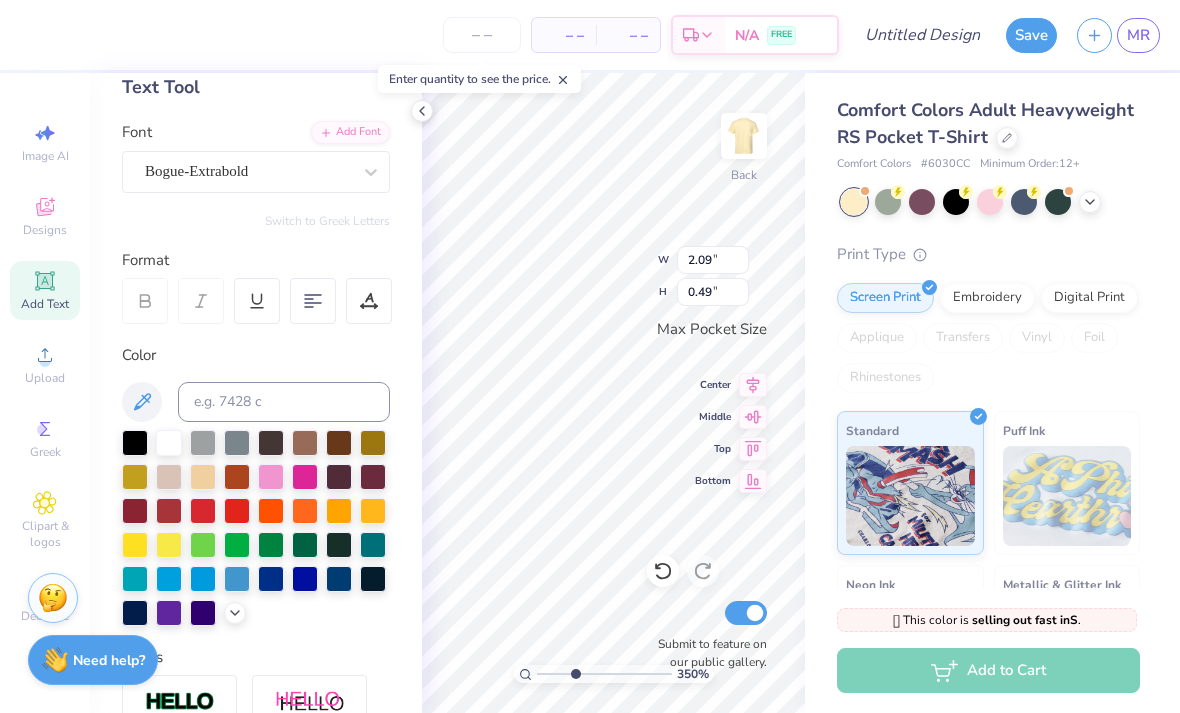 click at bounding box center [305, 511] 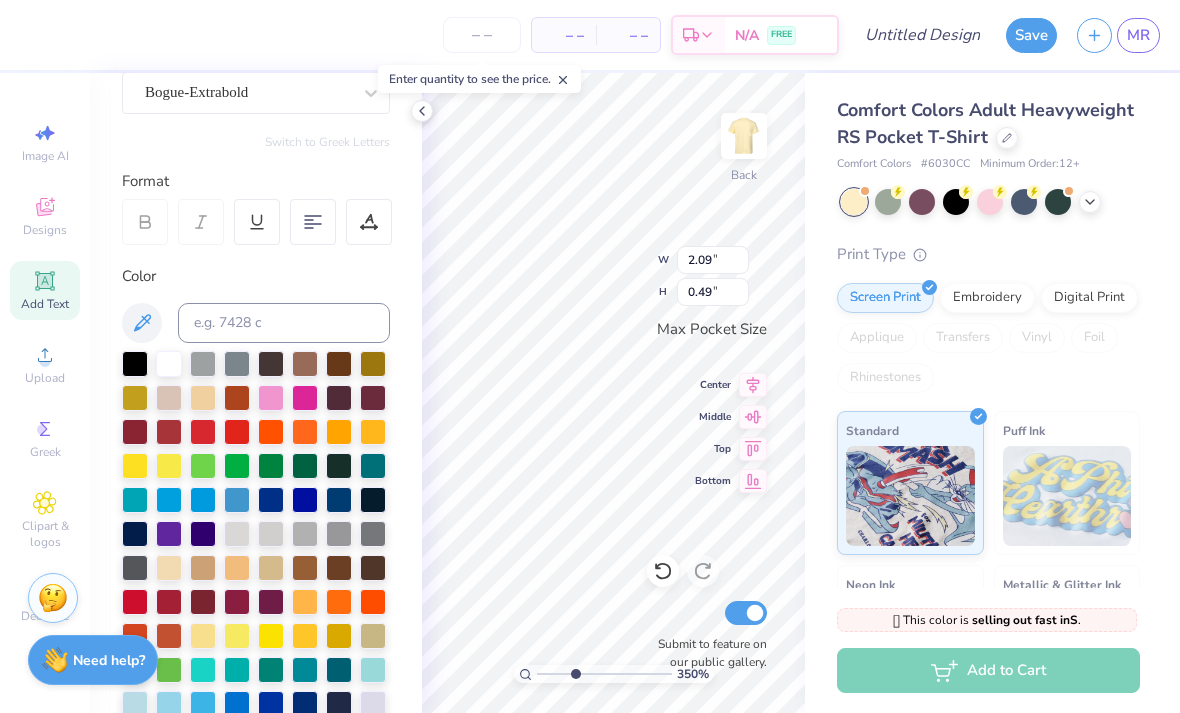 scroll, scrollTop: 197, scrollLeft: 0, axis: vertical 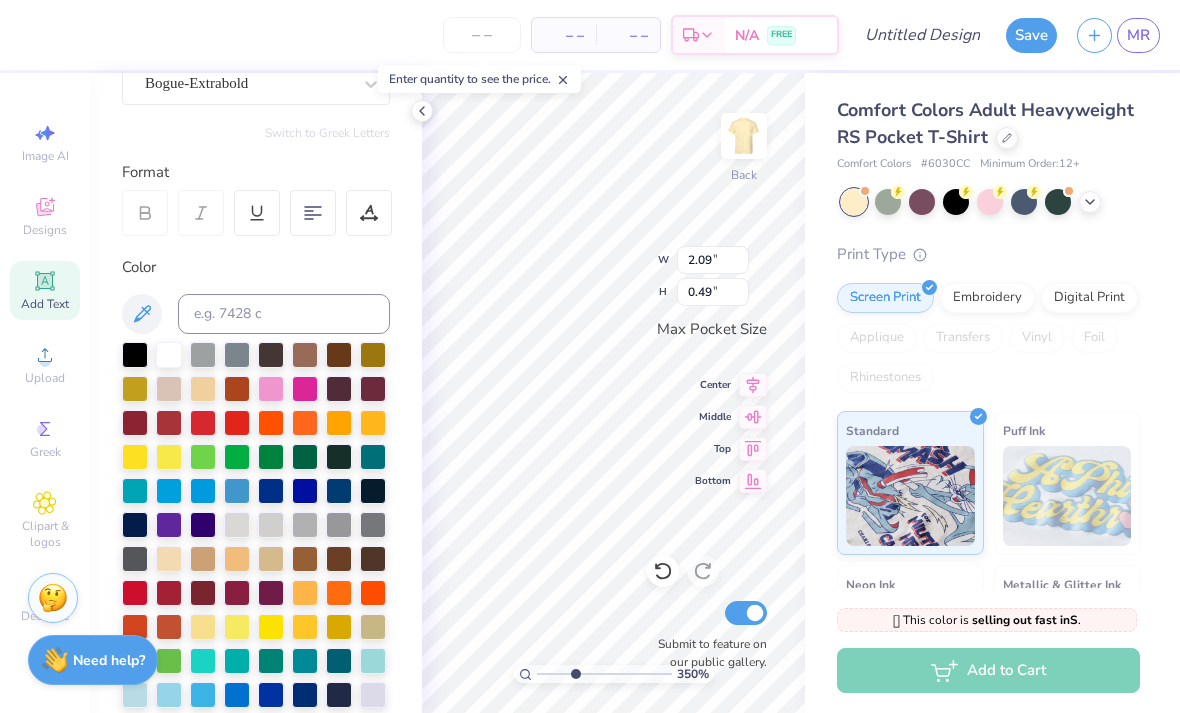 click at bounding box center [373, 593] 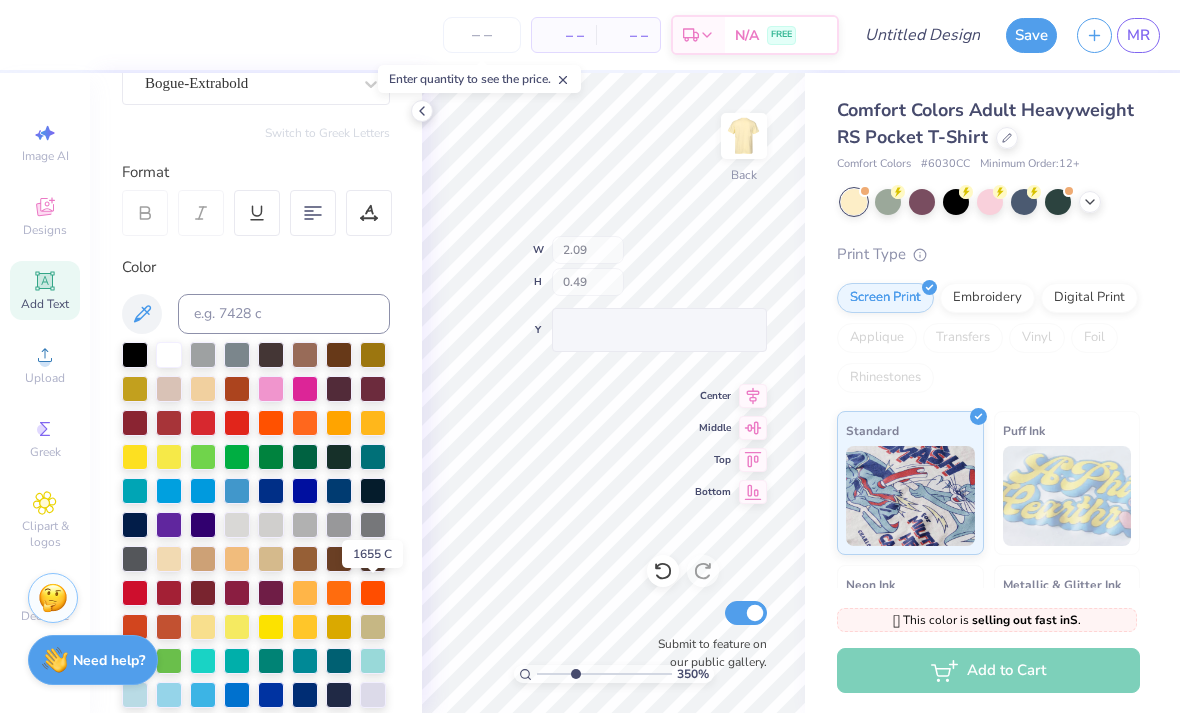 type on "3.49629237415289" 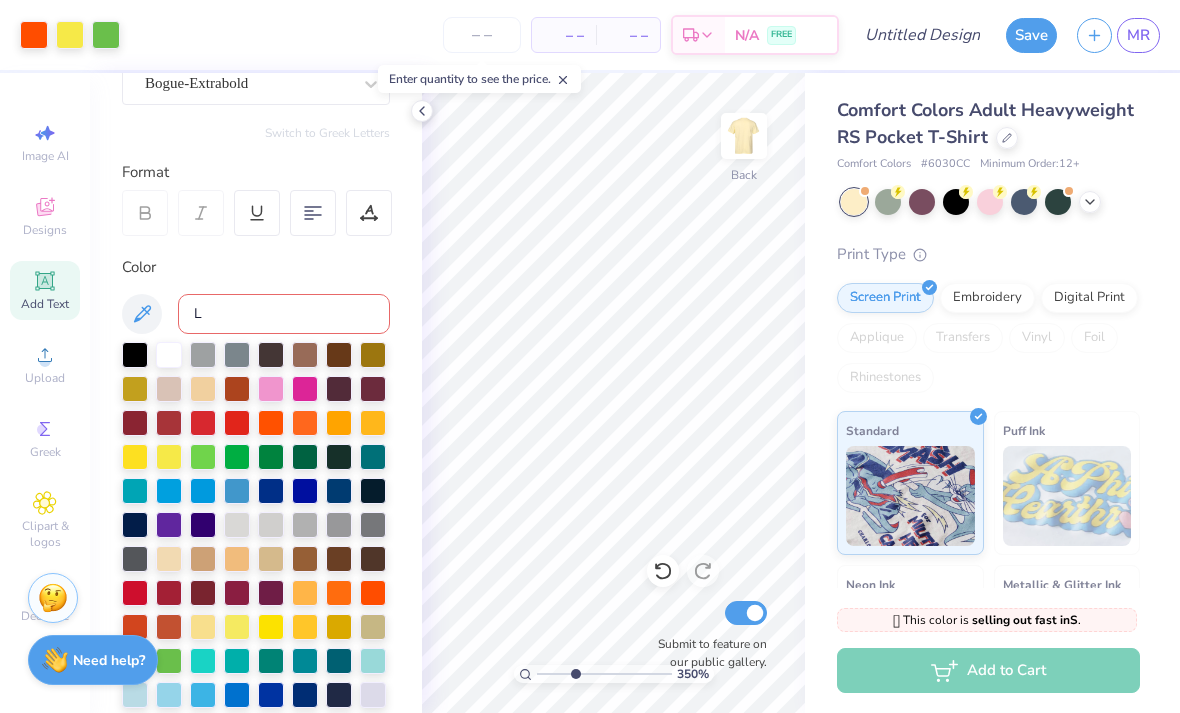 type on "L" 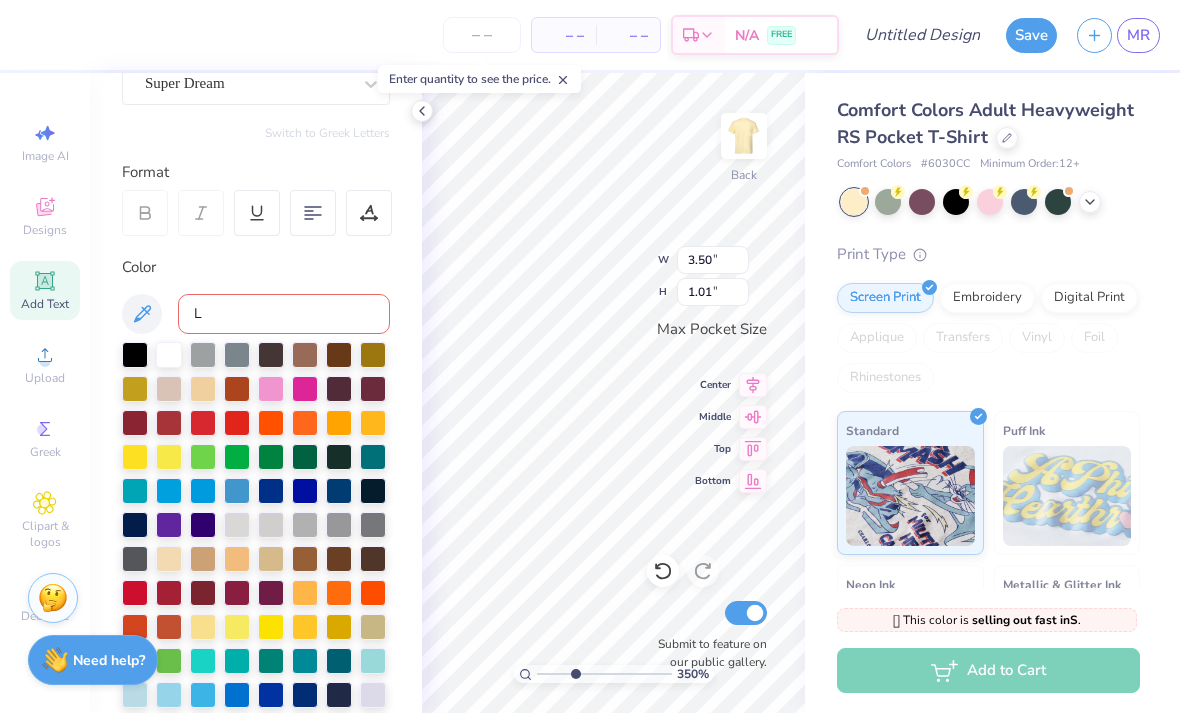 type on "3.49629237415289" 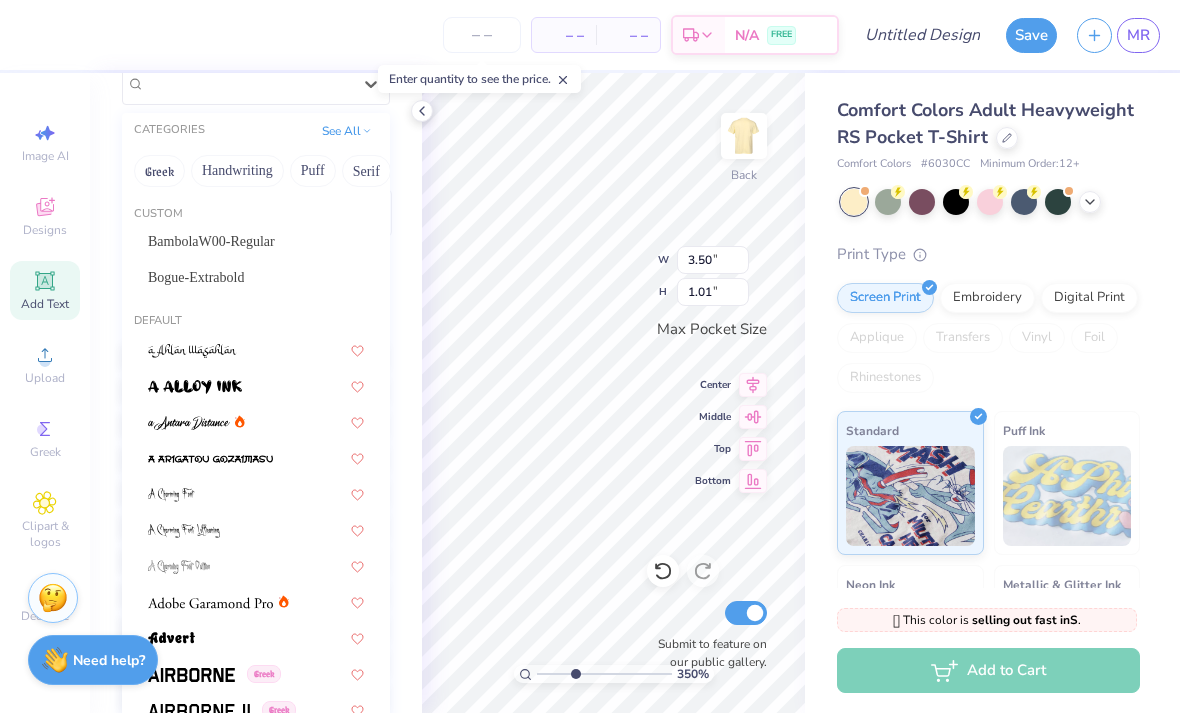 scroll, scrollTop: 196, scrollLeft: 0, axis: vertical 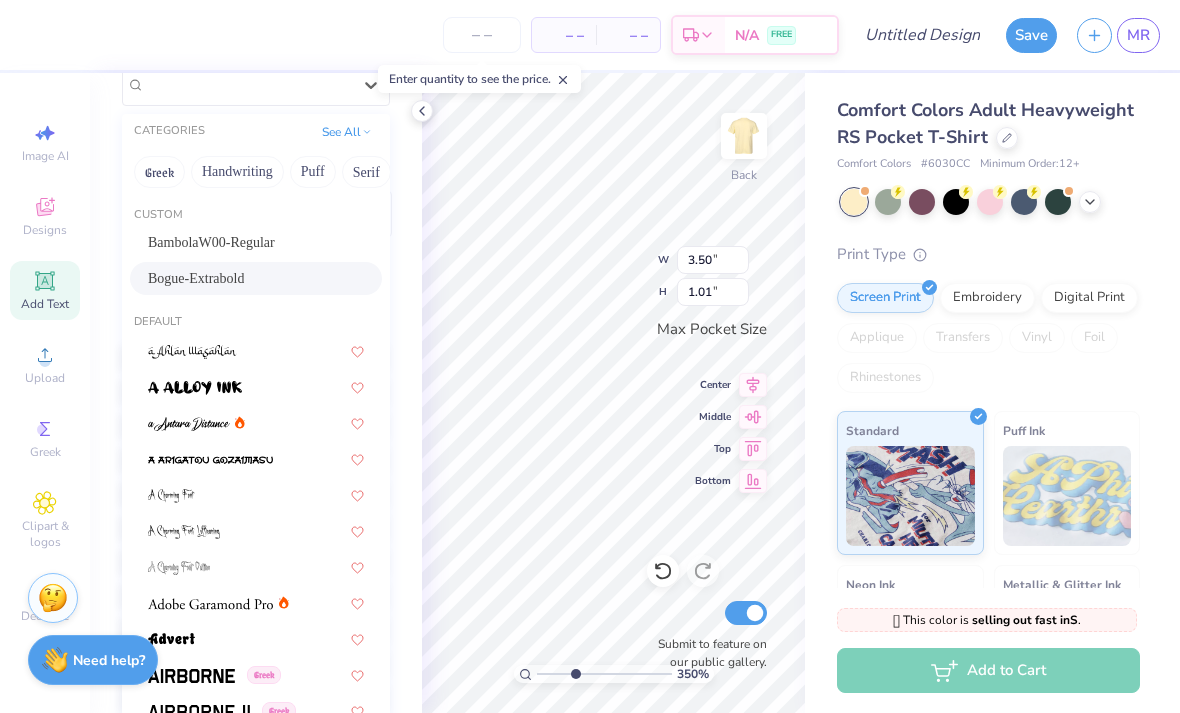 click on "Bogue-Extrabold" at bounding box center [196, 278] 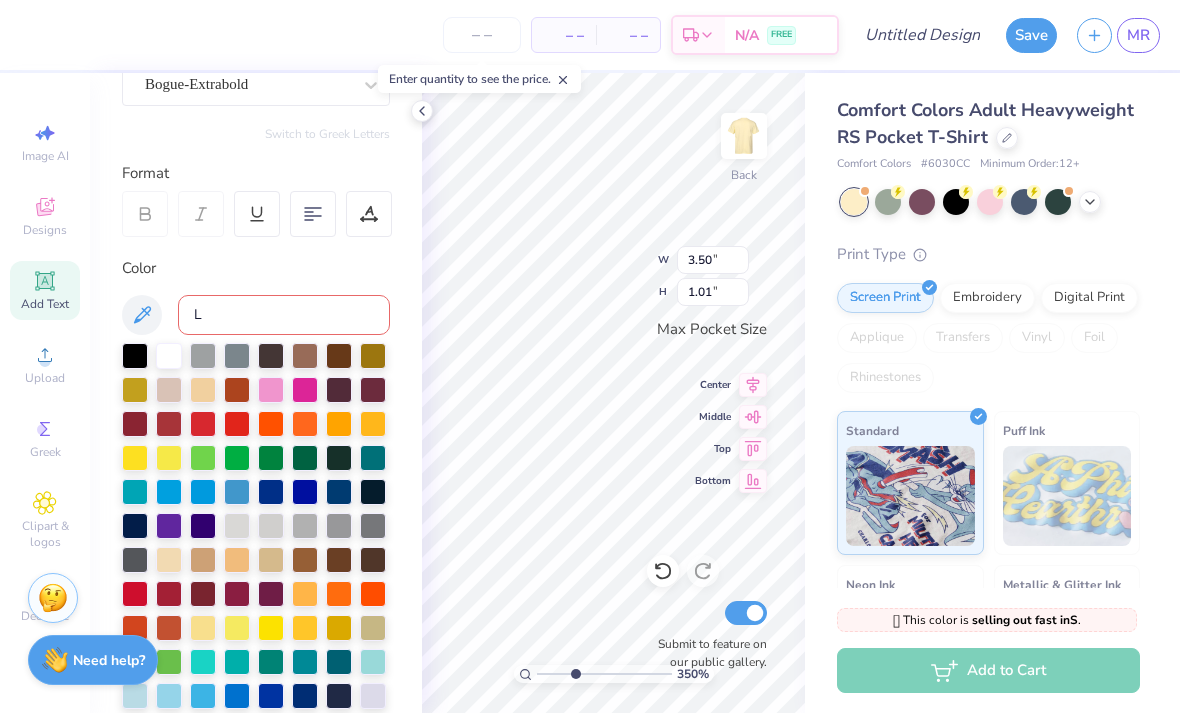 click at bounding box center [373, 594] 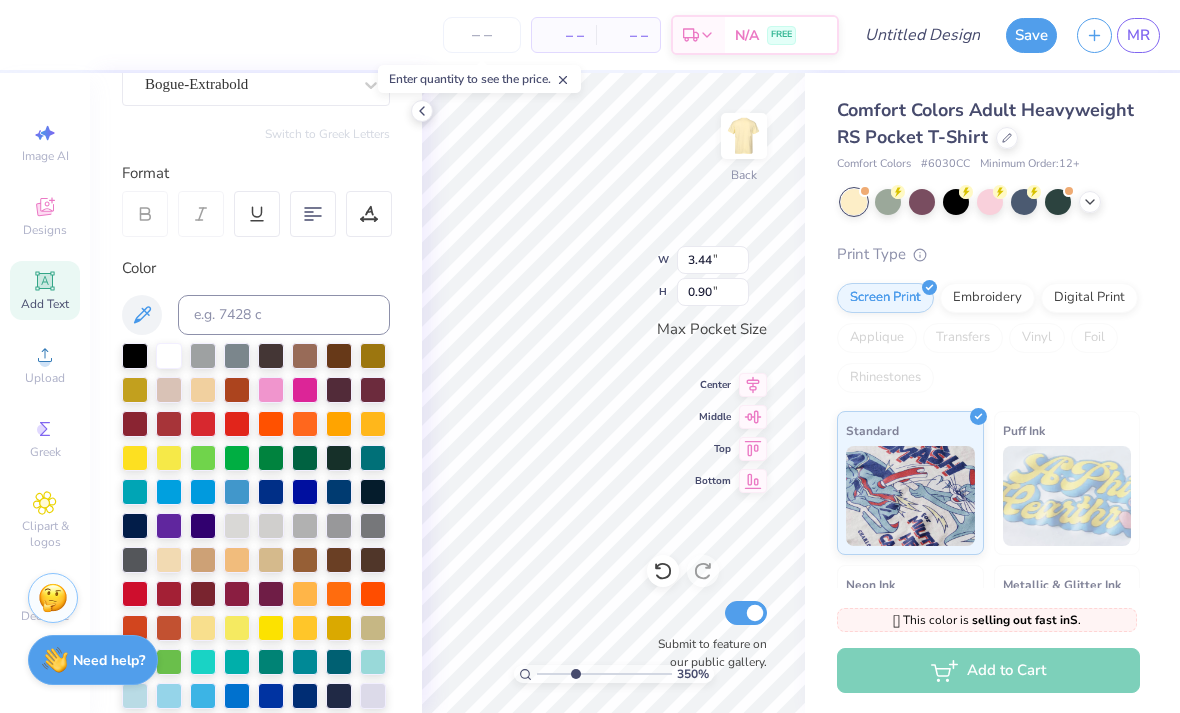 type on "3.49629237415289" 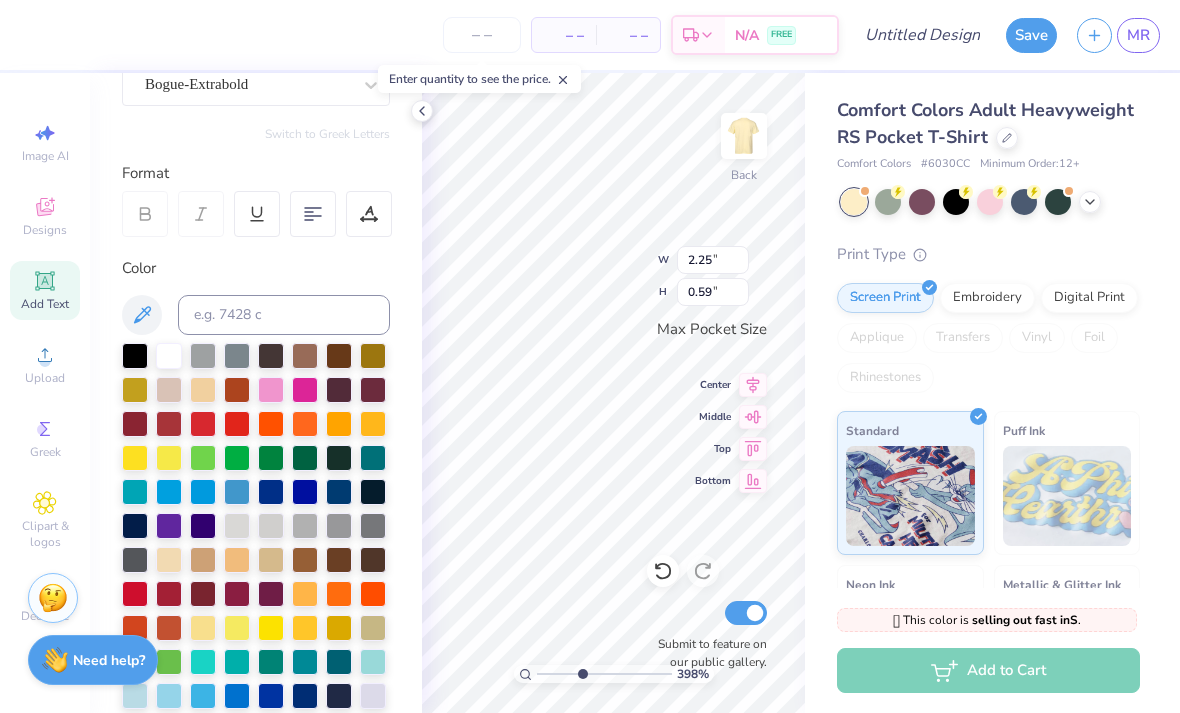 scroll, scrollTop: 0, scrollLeft: 3, axis: horizontal 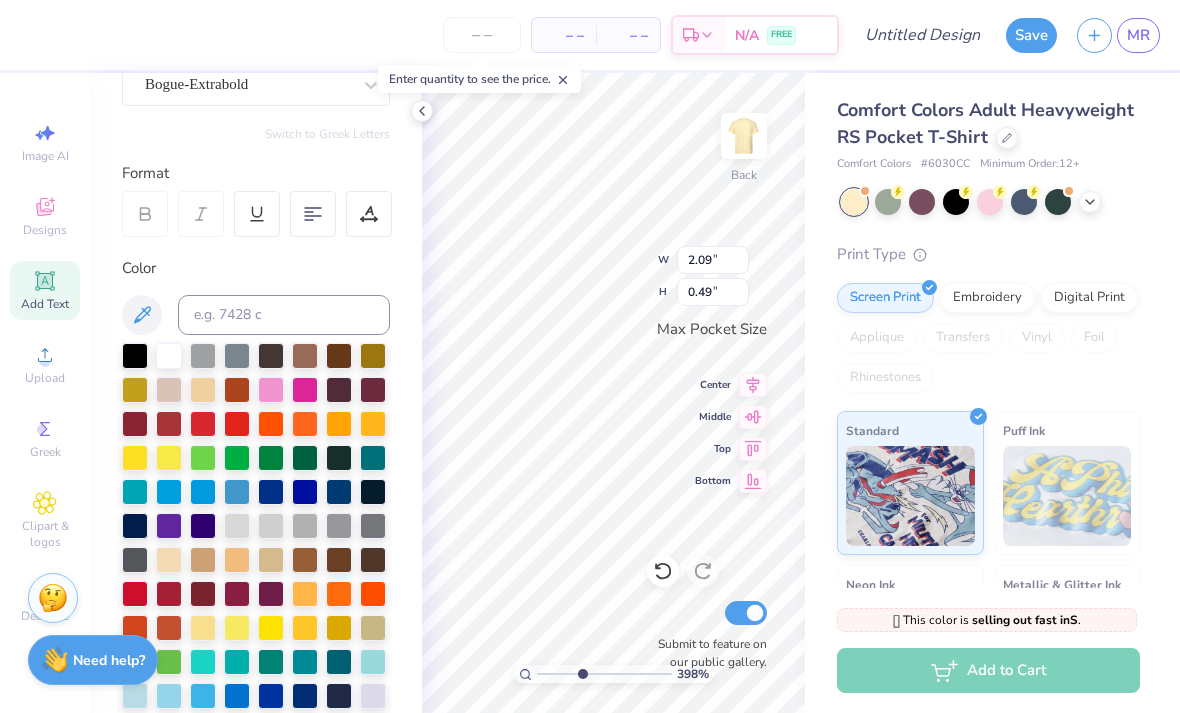 type on "3.97863661667889" 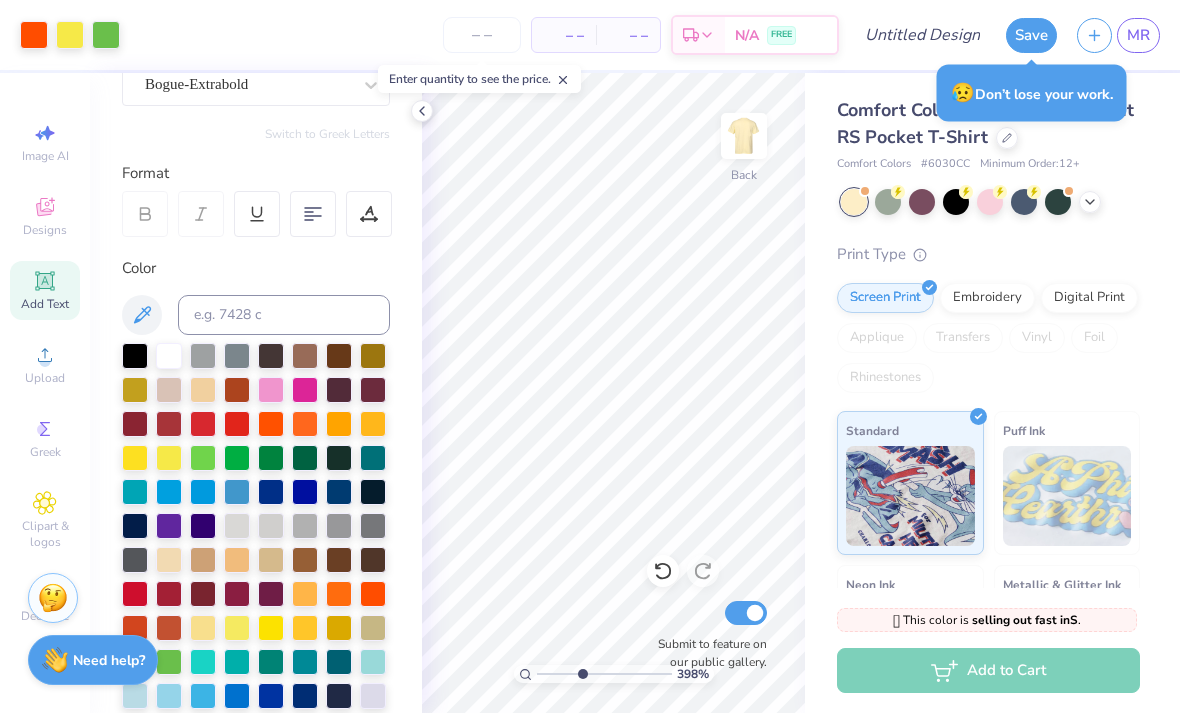 type on "3.97863661667889" 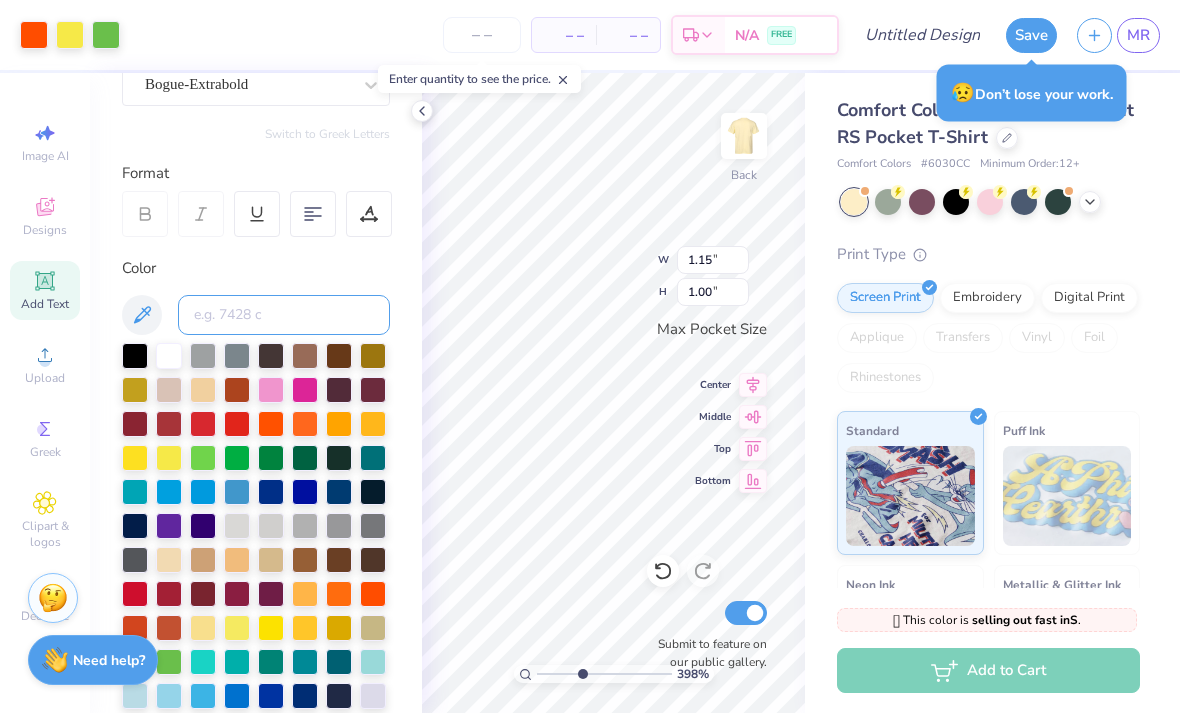 click at bounding box center (284, 315) 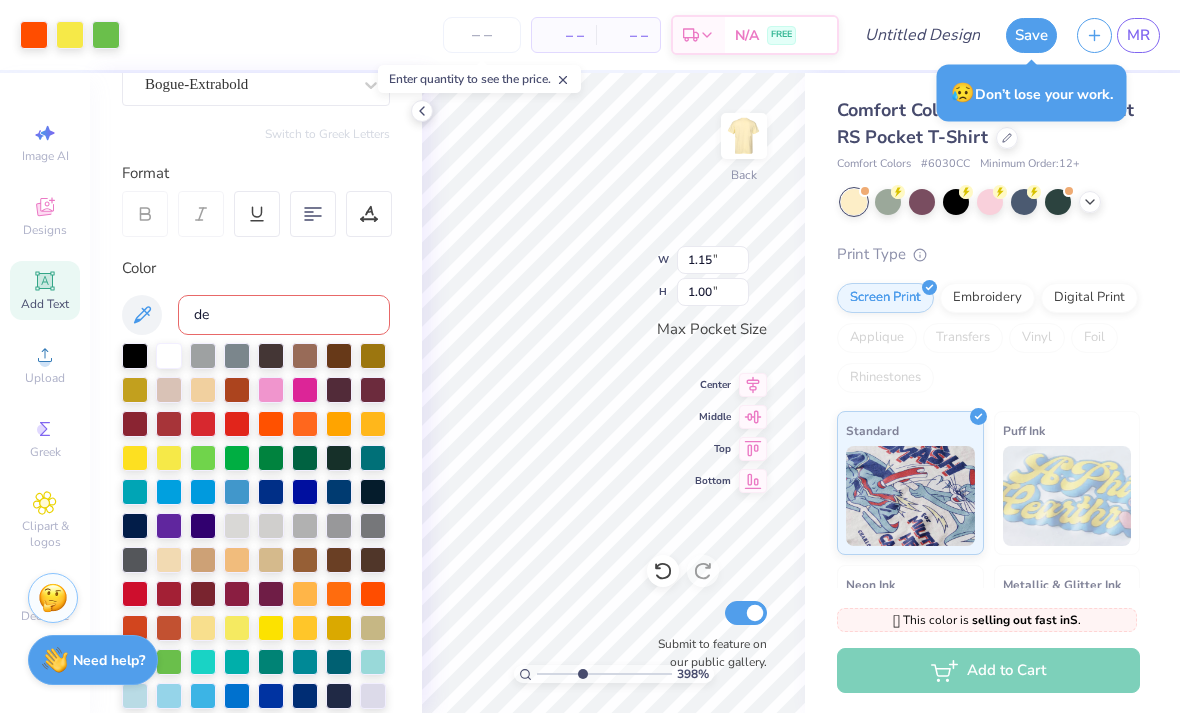 type on "de0" 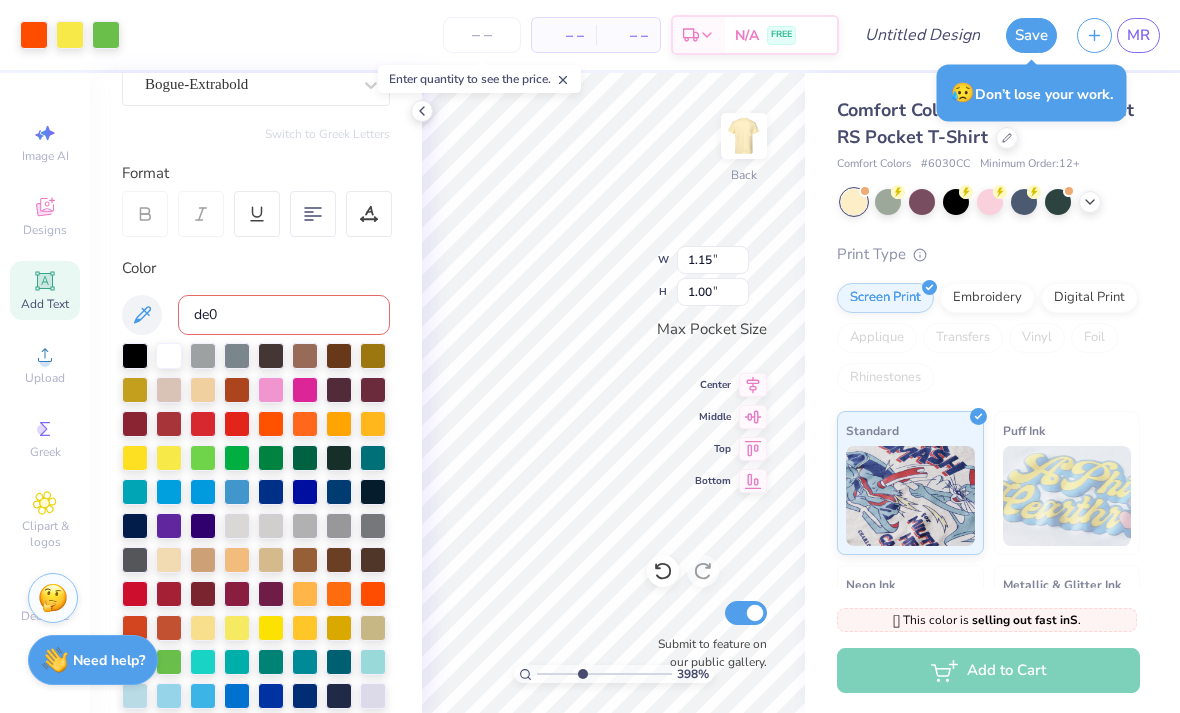 type on "3.97863661667889" 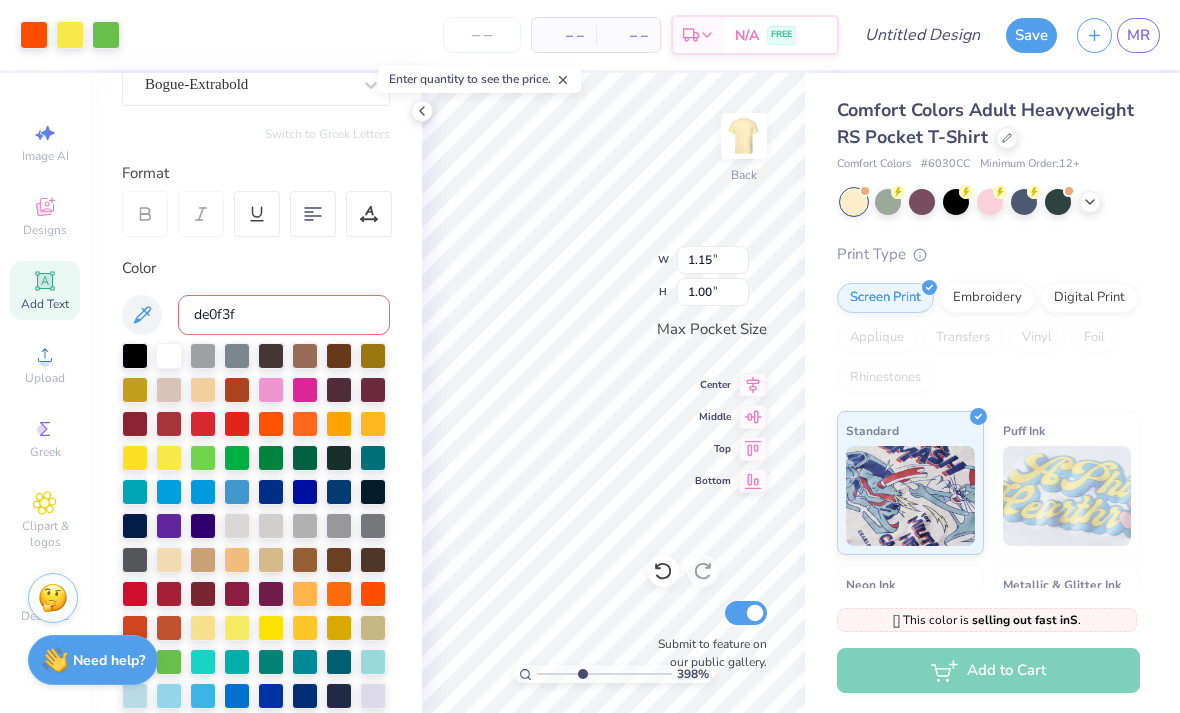 type on "de0f3f" 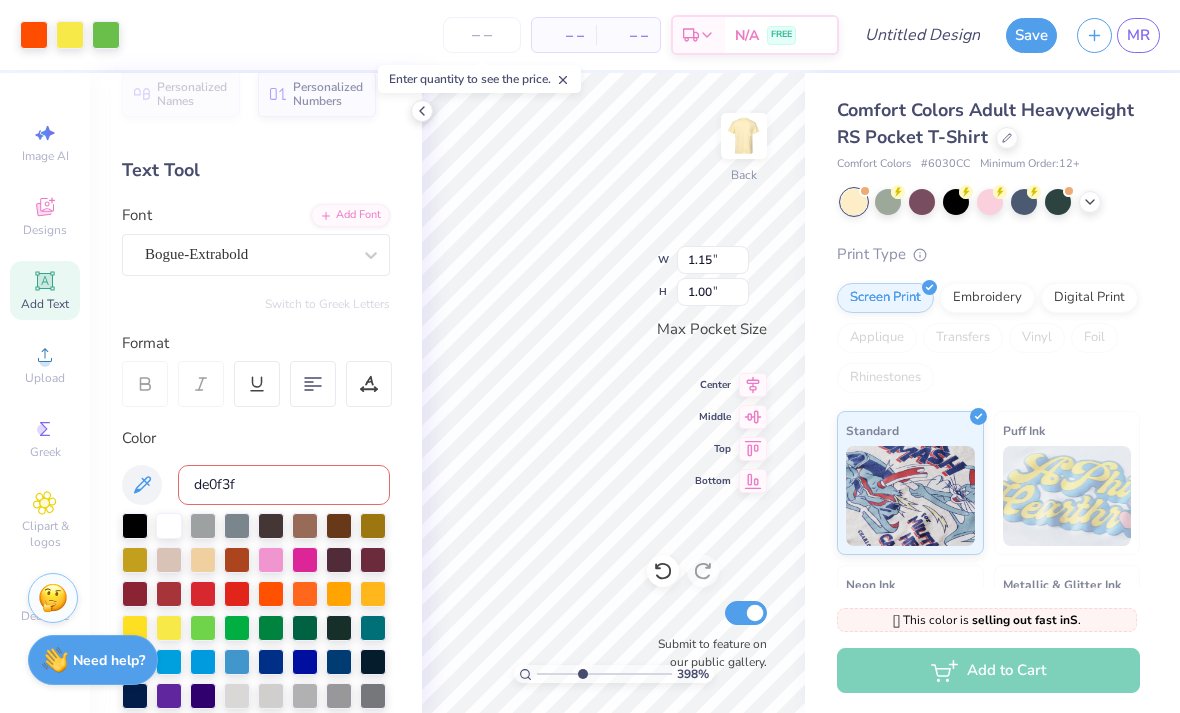 scroll, scrollTop: 18, scrollLeft: 0, axis: vertical 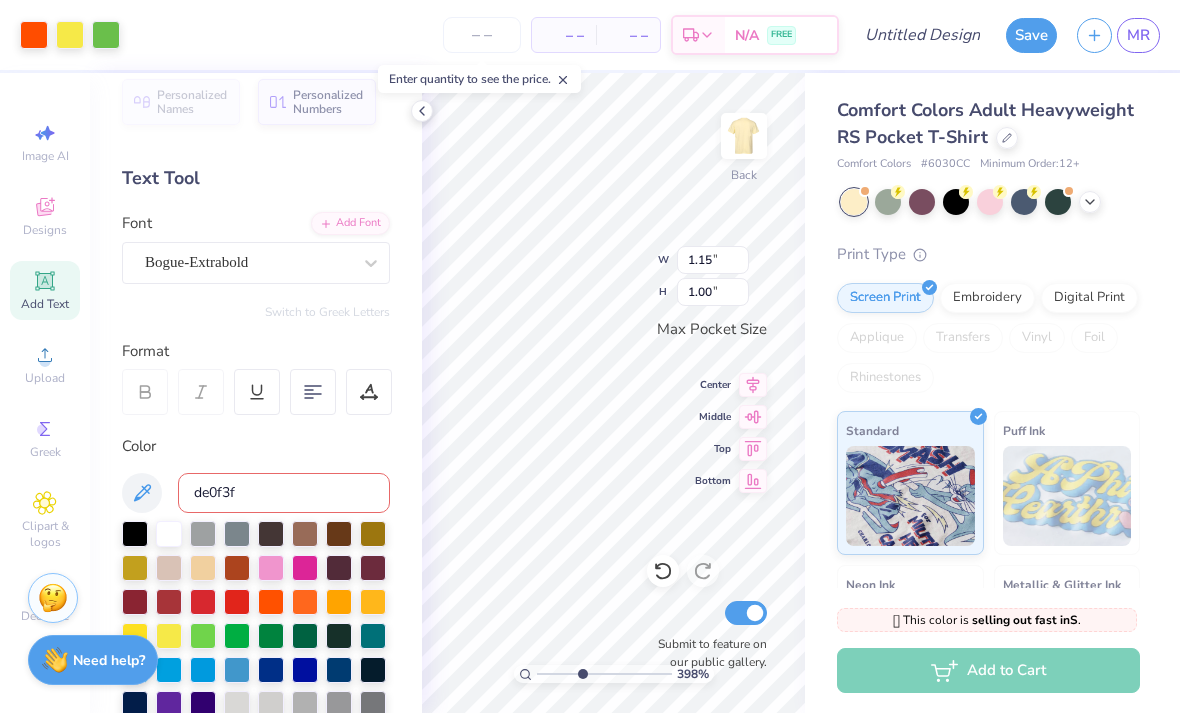 type on "3.97863661667889" 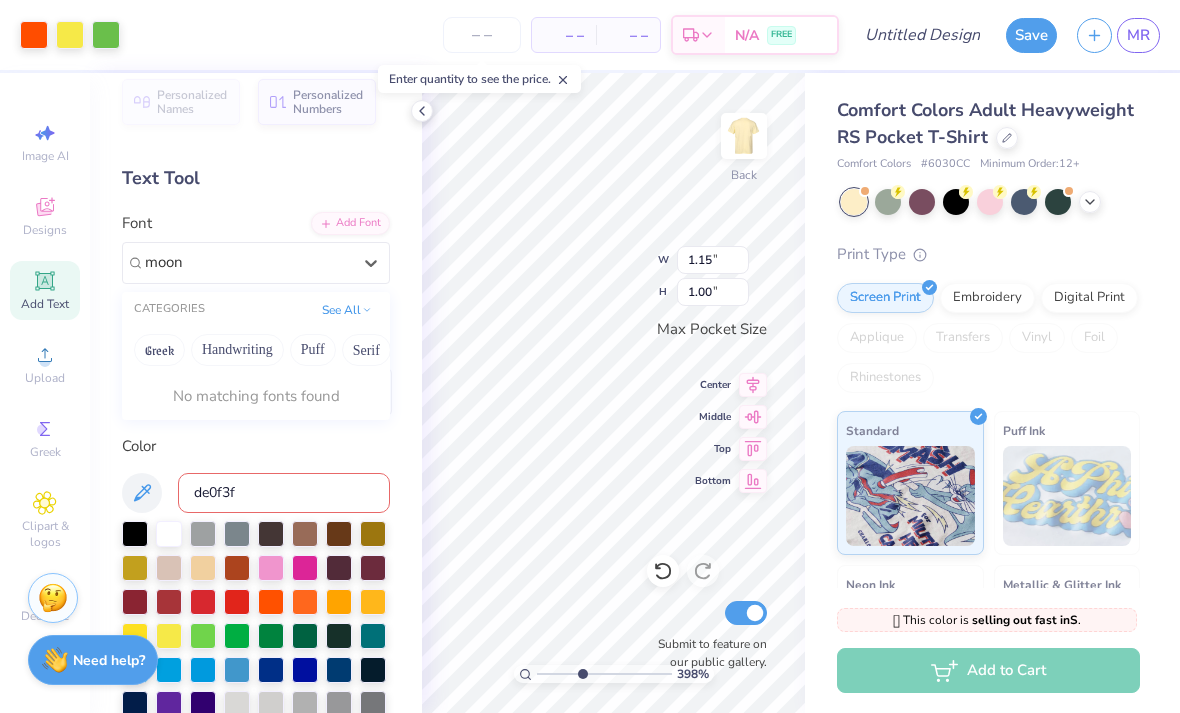 type on "moon" 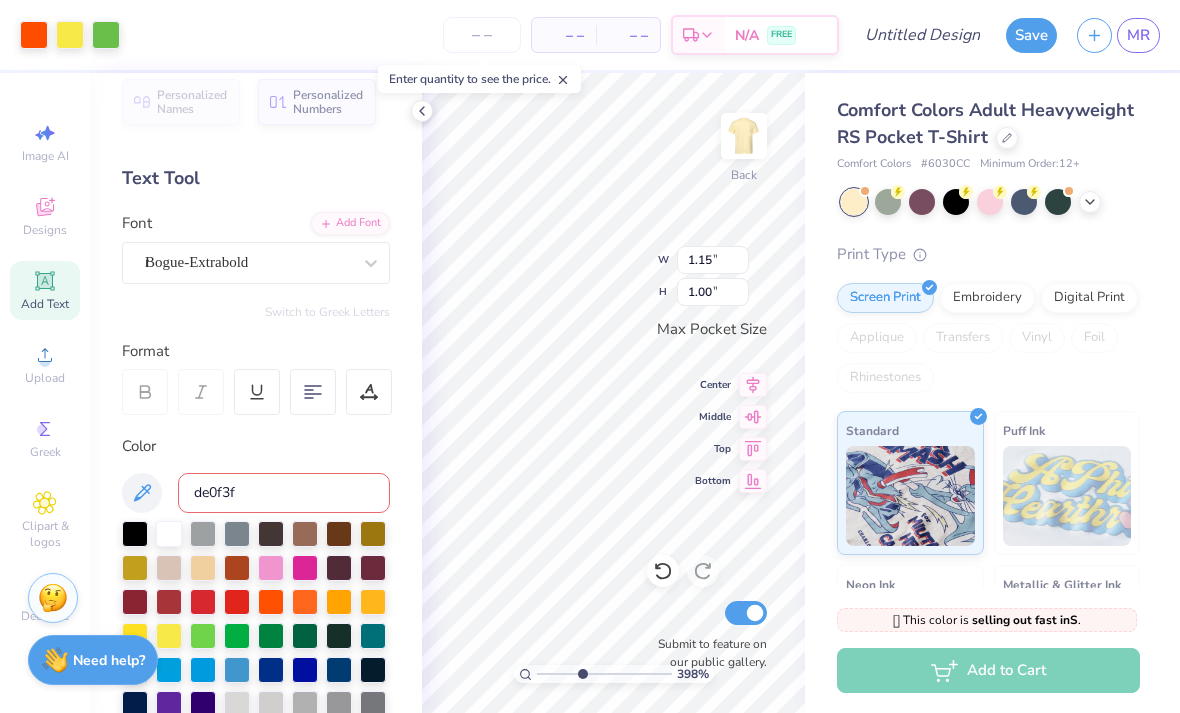 type on "3.97863661667889" 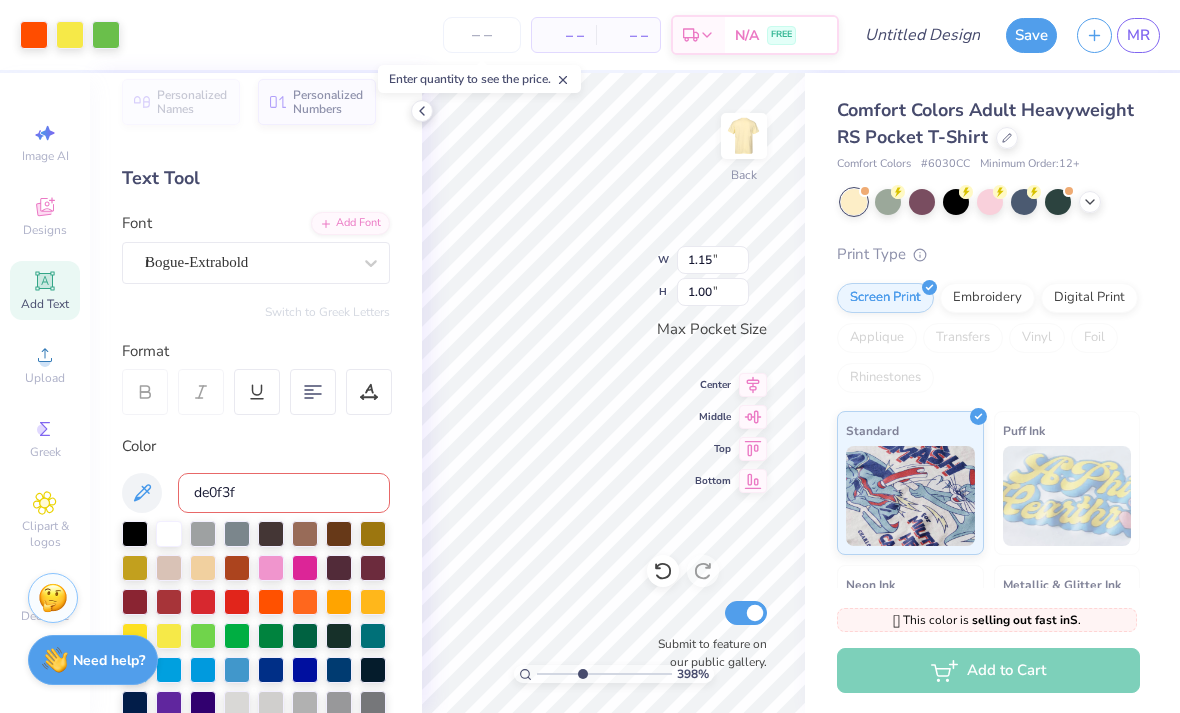 type 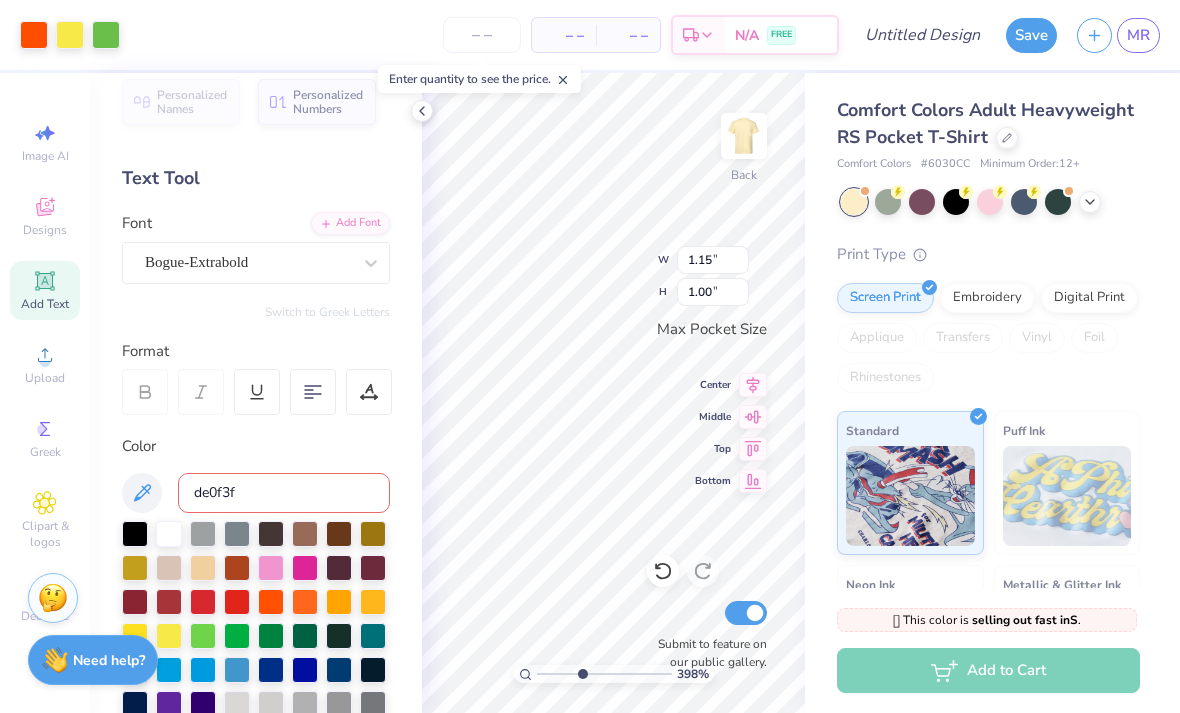 click on "Add Font" at bounding box center [350, 223] 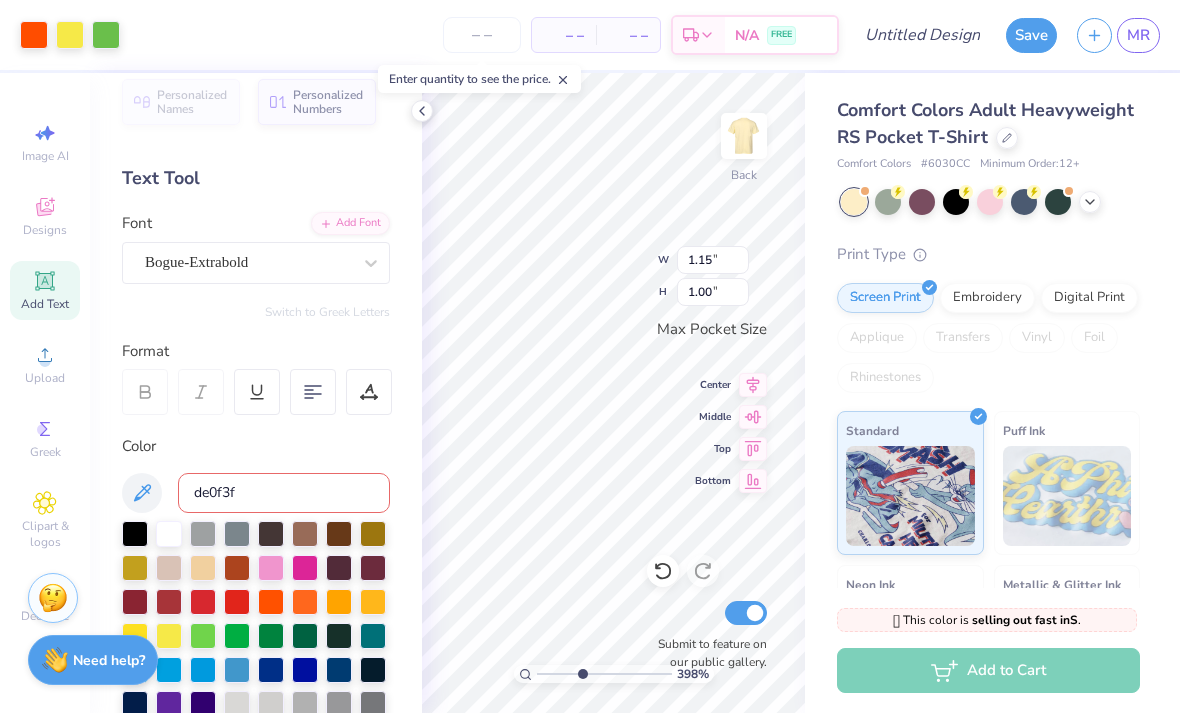 click on "Art colors" at bounding box center (60, 35) 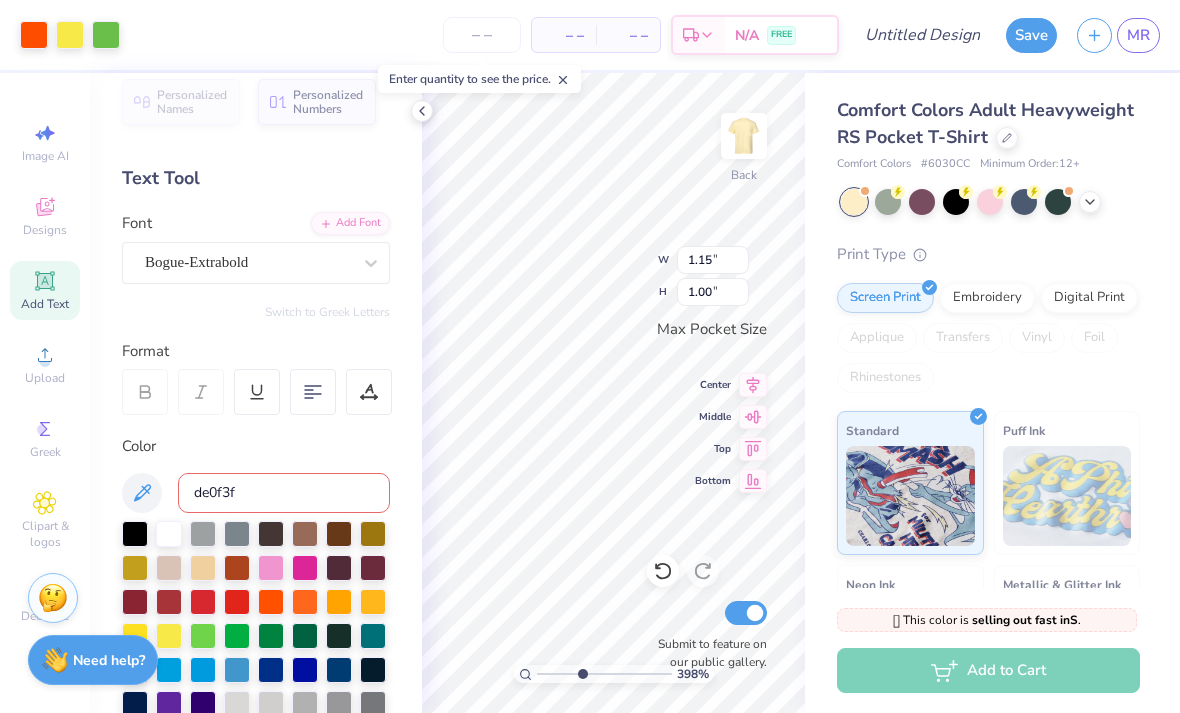 click at bounding box center [34, 35] 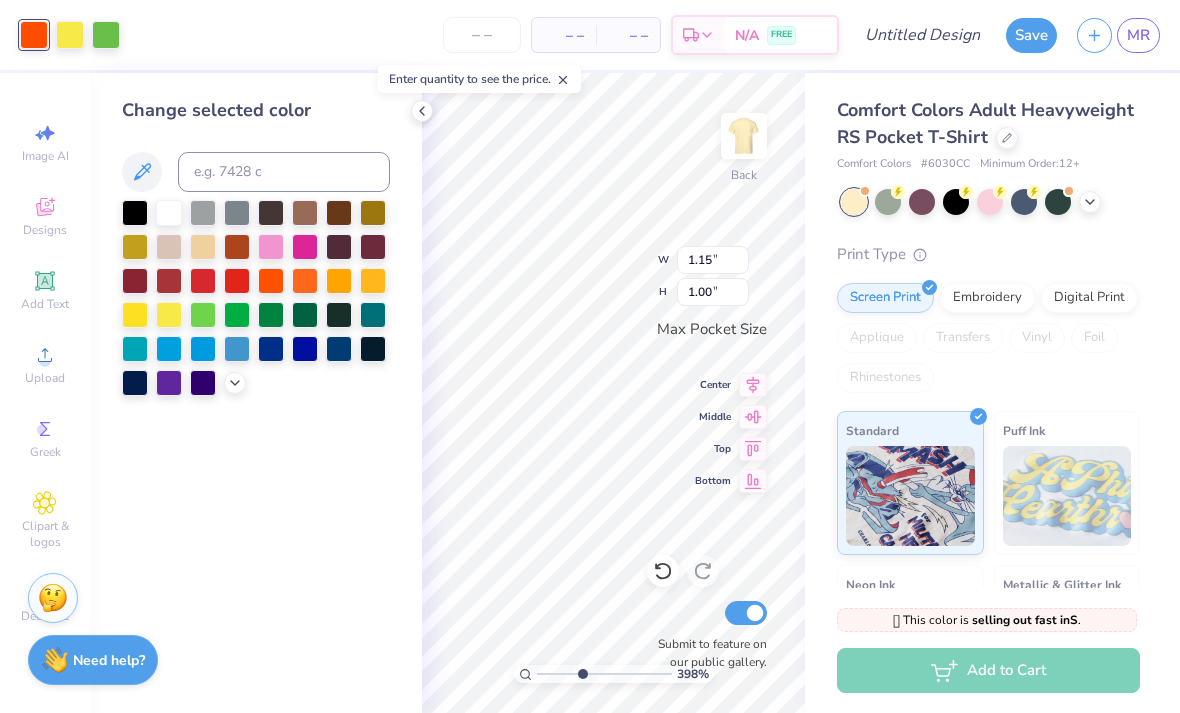 click 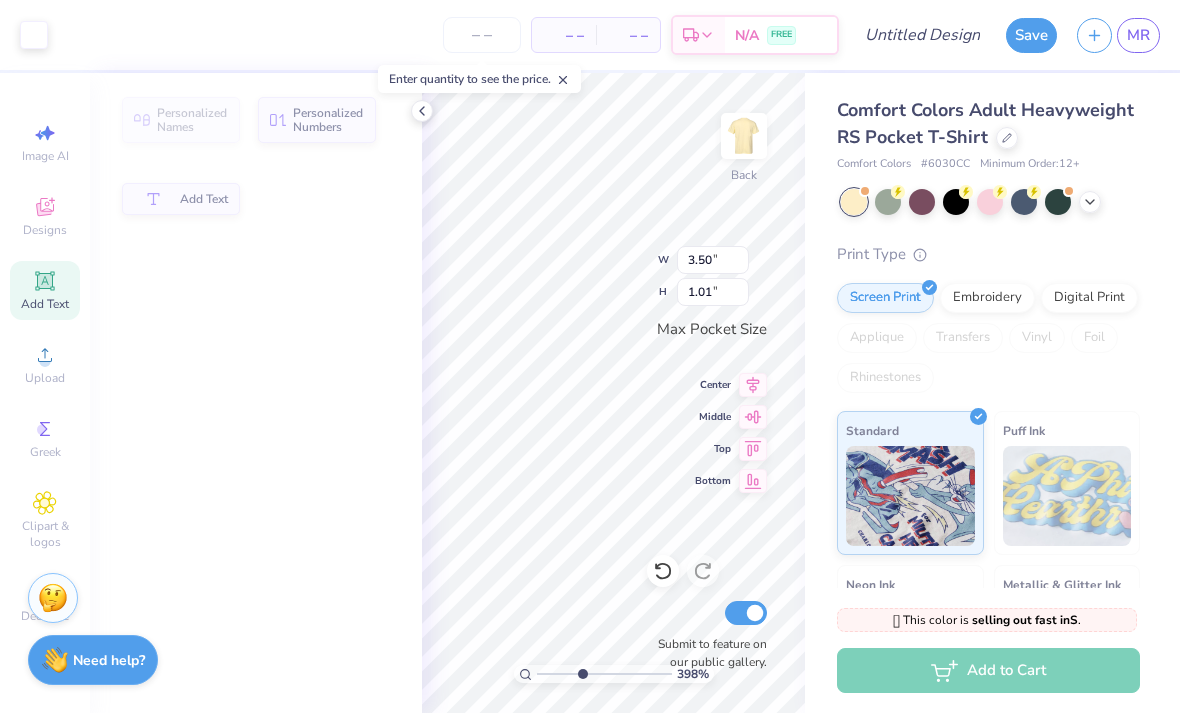 type on "3.97863661667889" 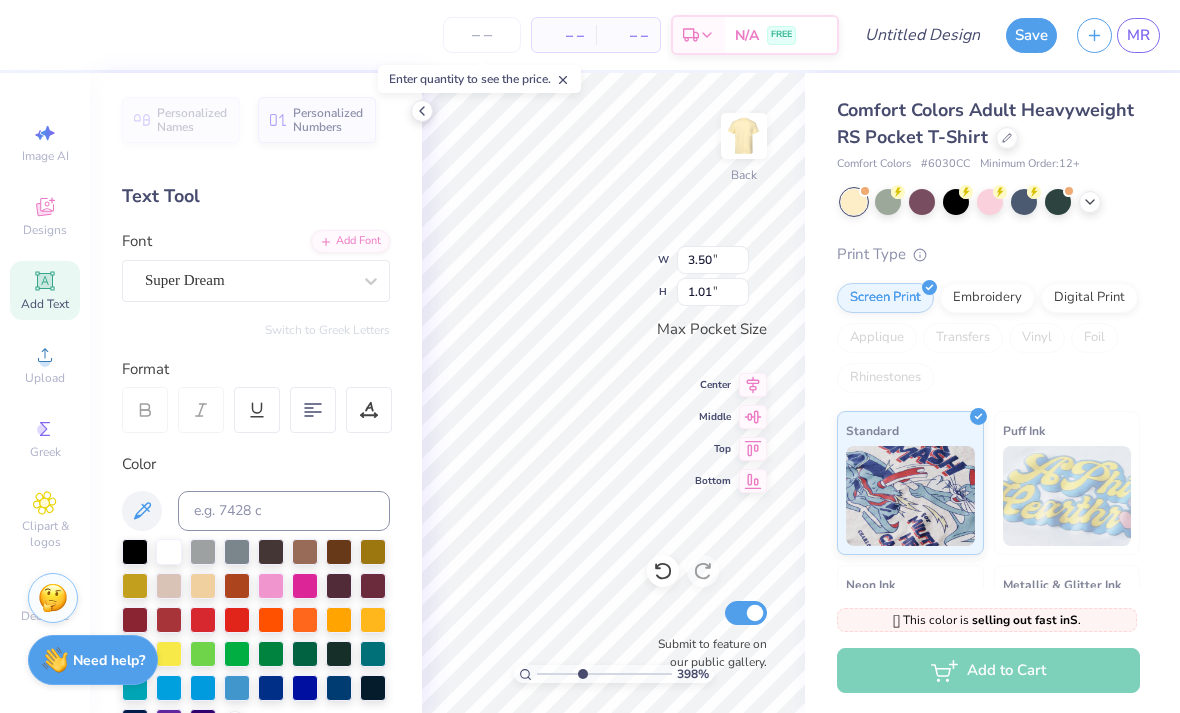 click 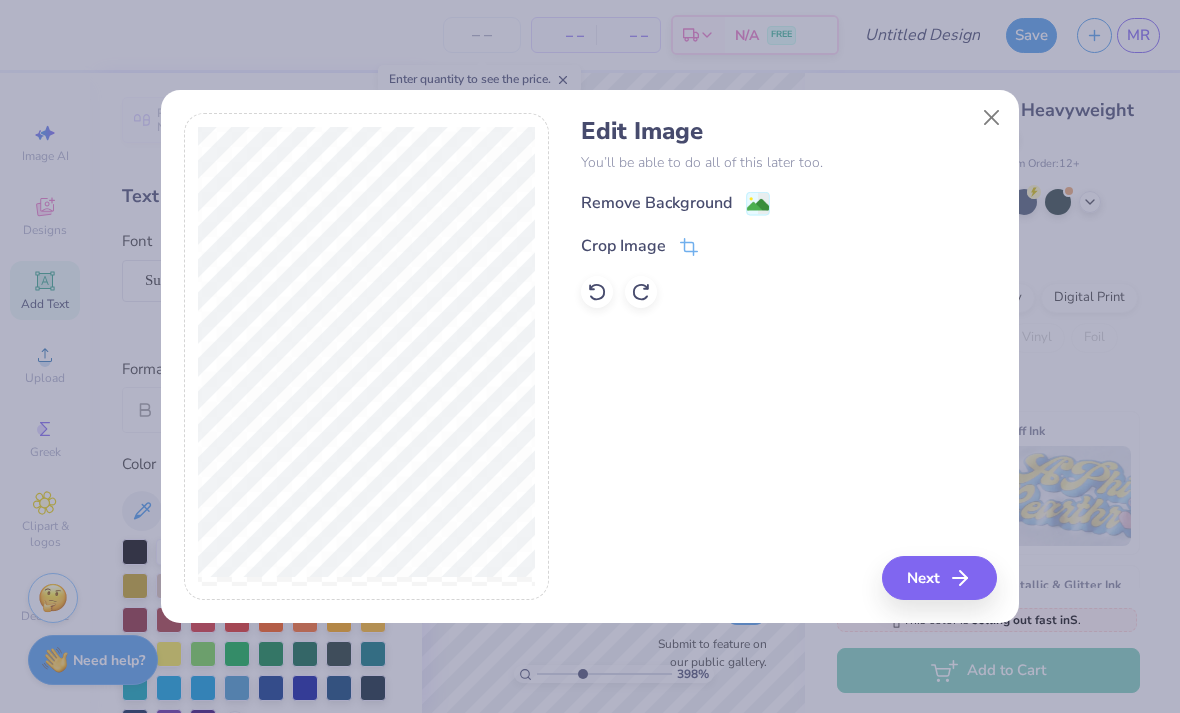 click 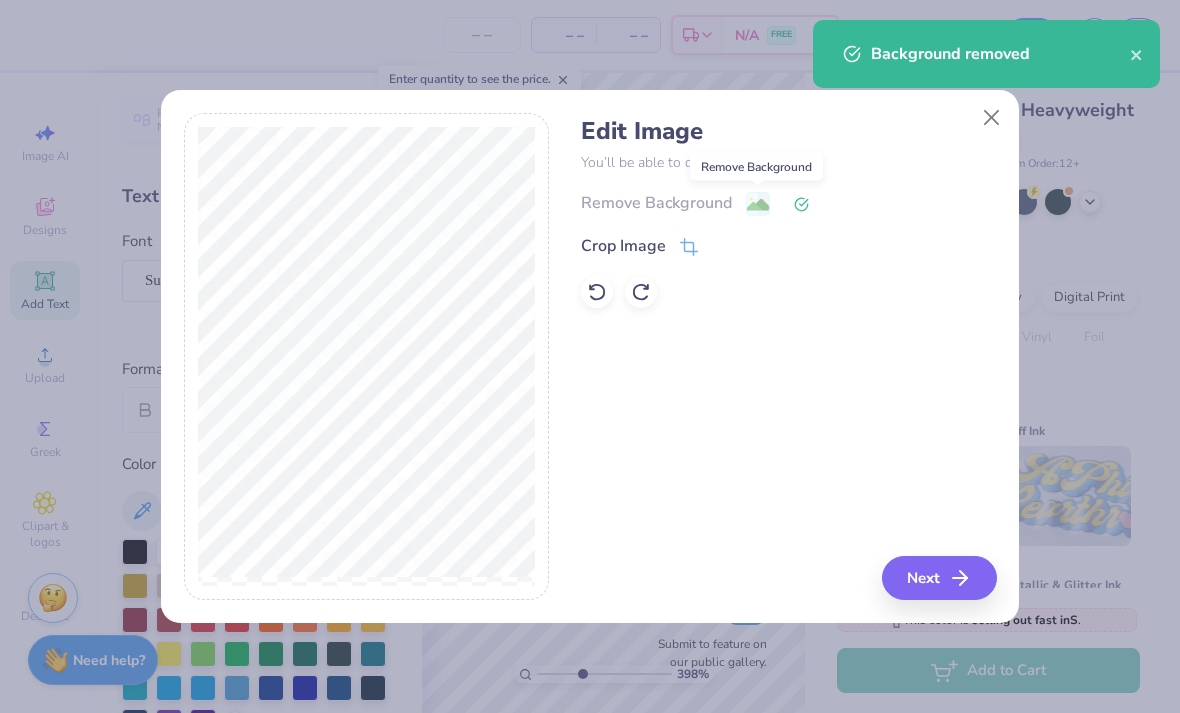 click on "Next" at bounding box center (939, 578) 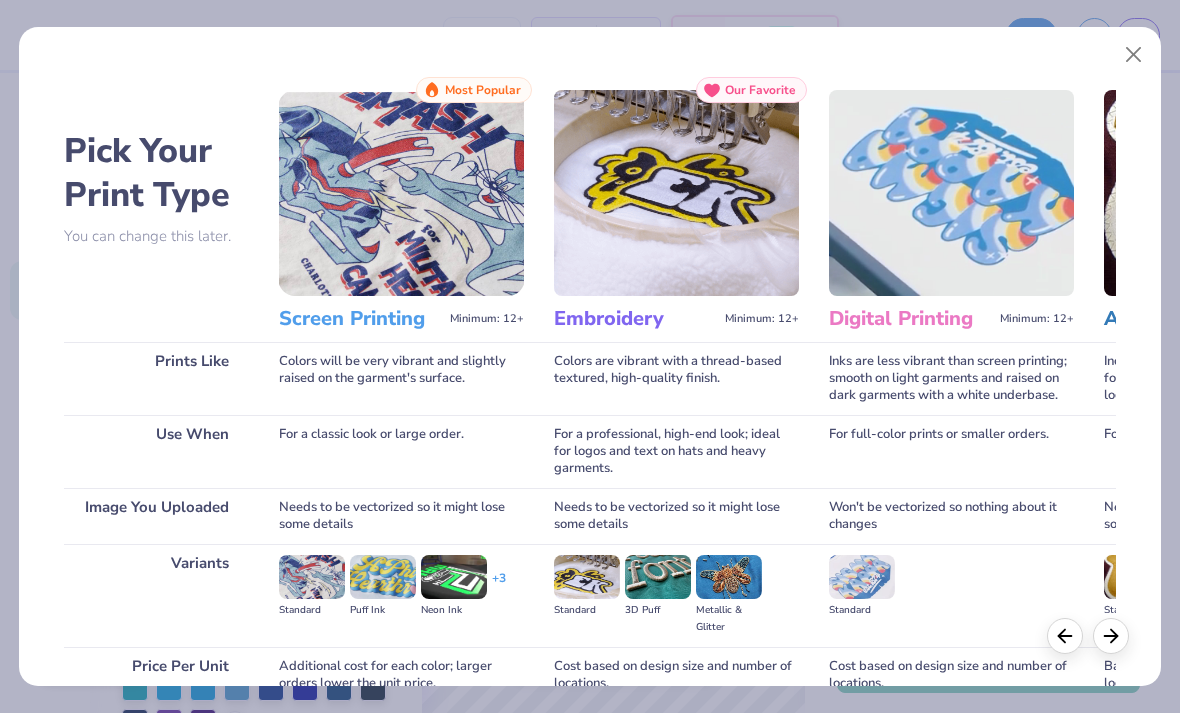 scroll, scrollTop: 0, scrollLeft: 0, axis: both 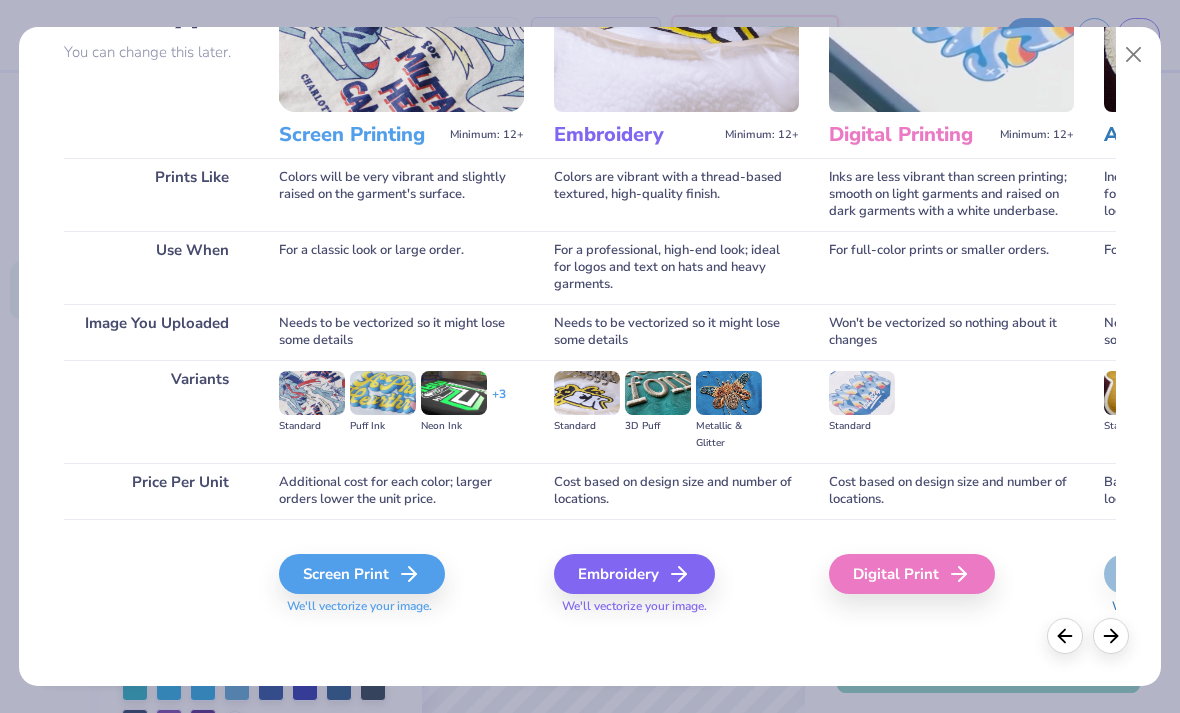 click 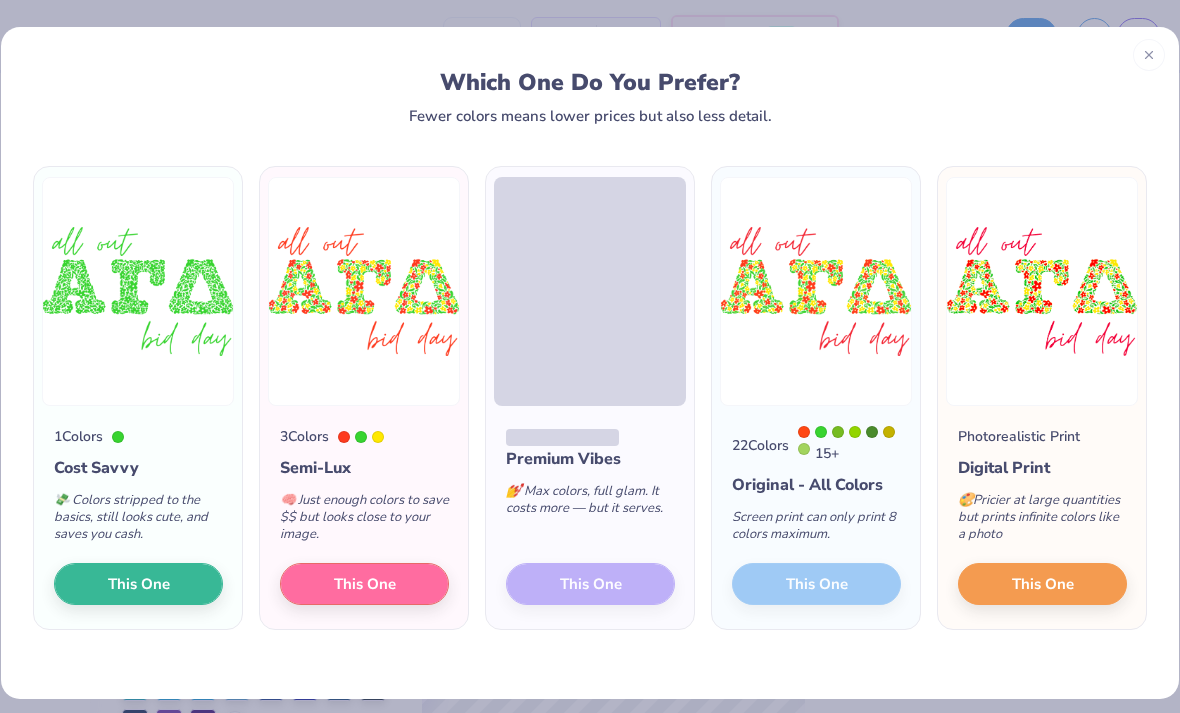 click on "This One" at bounding box center [365, 584] 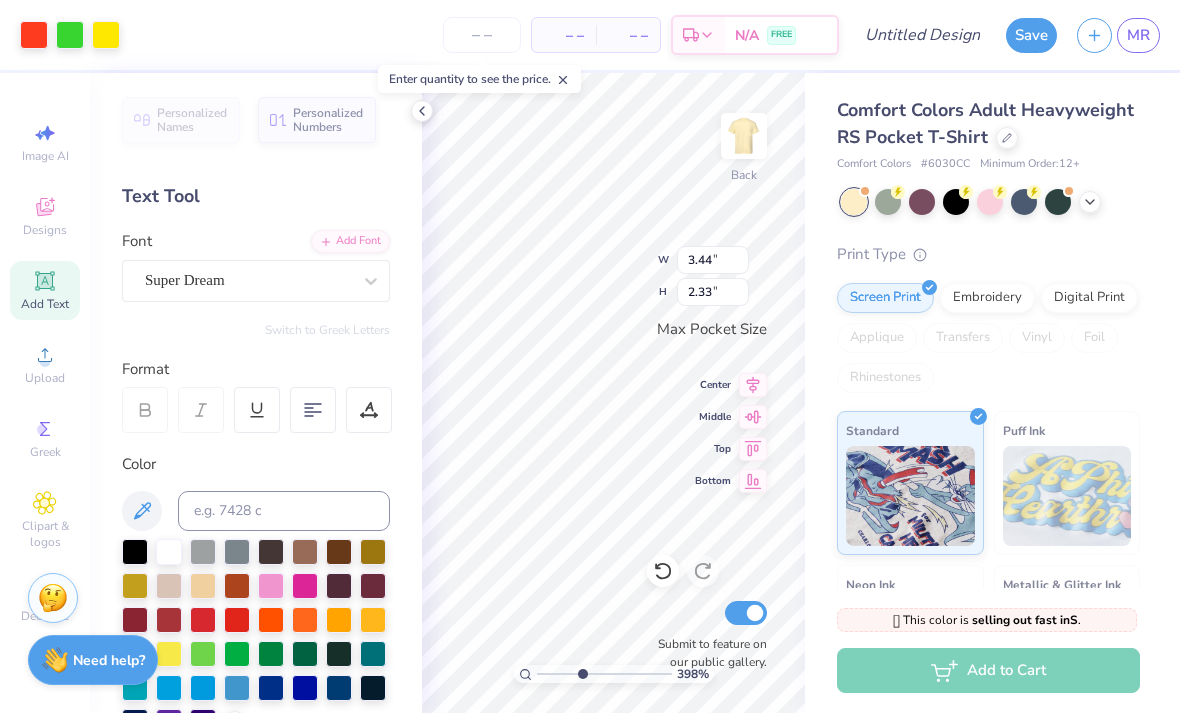 type on "3.97863661667889" 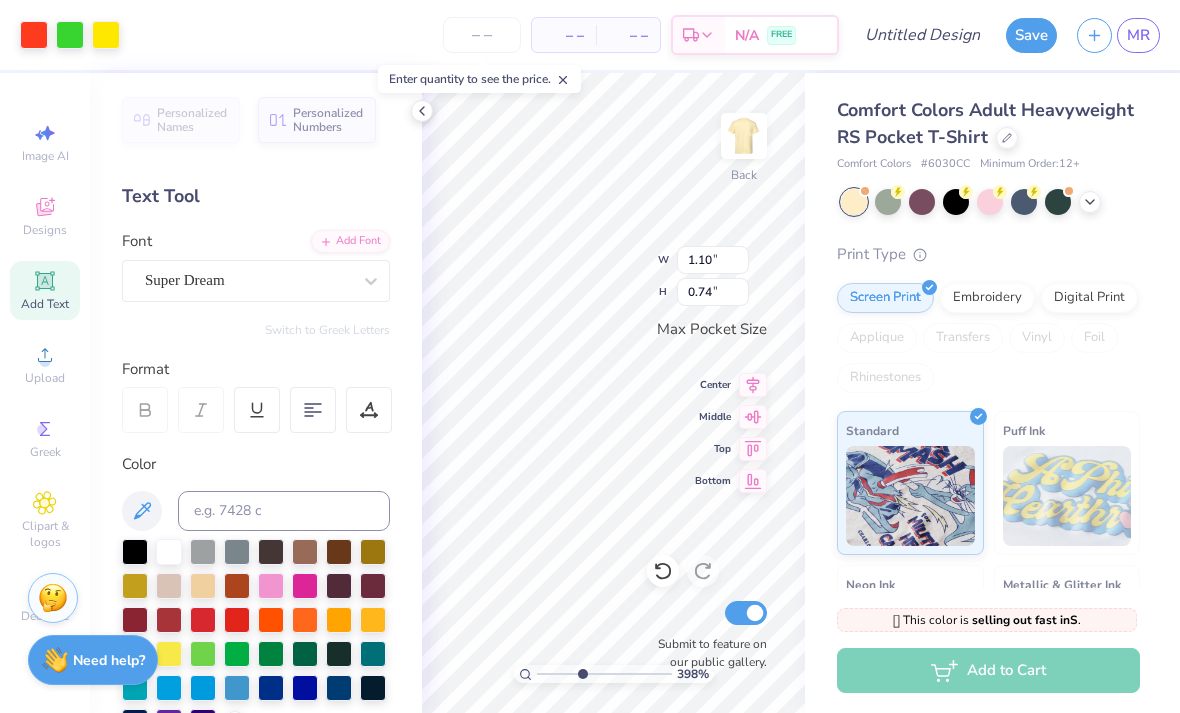 type on "3.97863661667889" 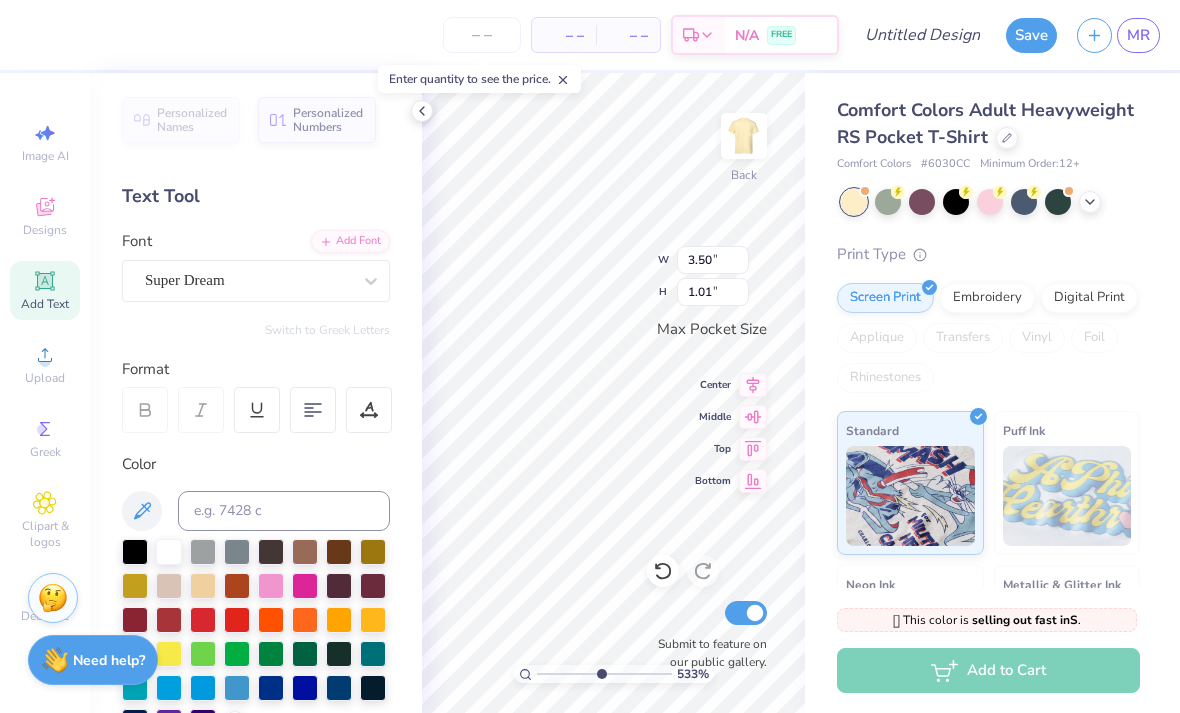 type on "5.33141945539711" 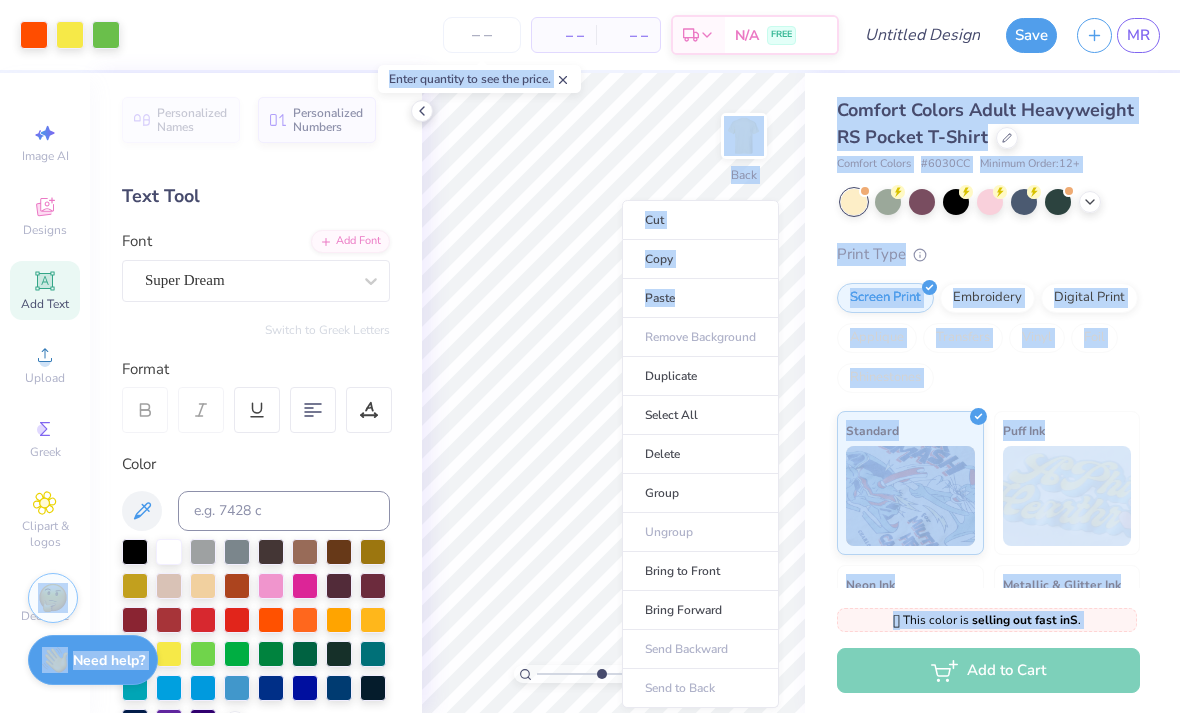 click on "Delete" at bounding box center (700, 454) 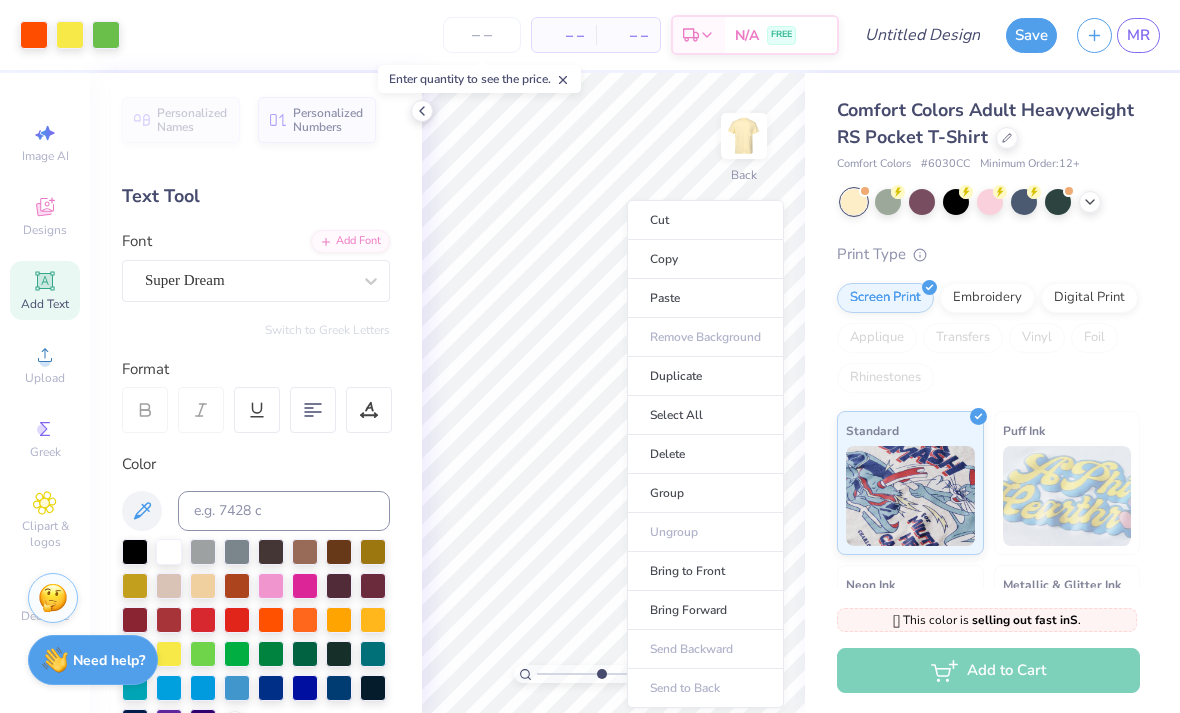 click on "Delete" at bounding box center [705, 454] 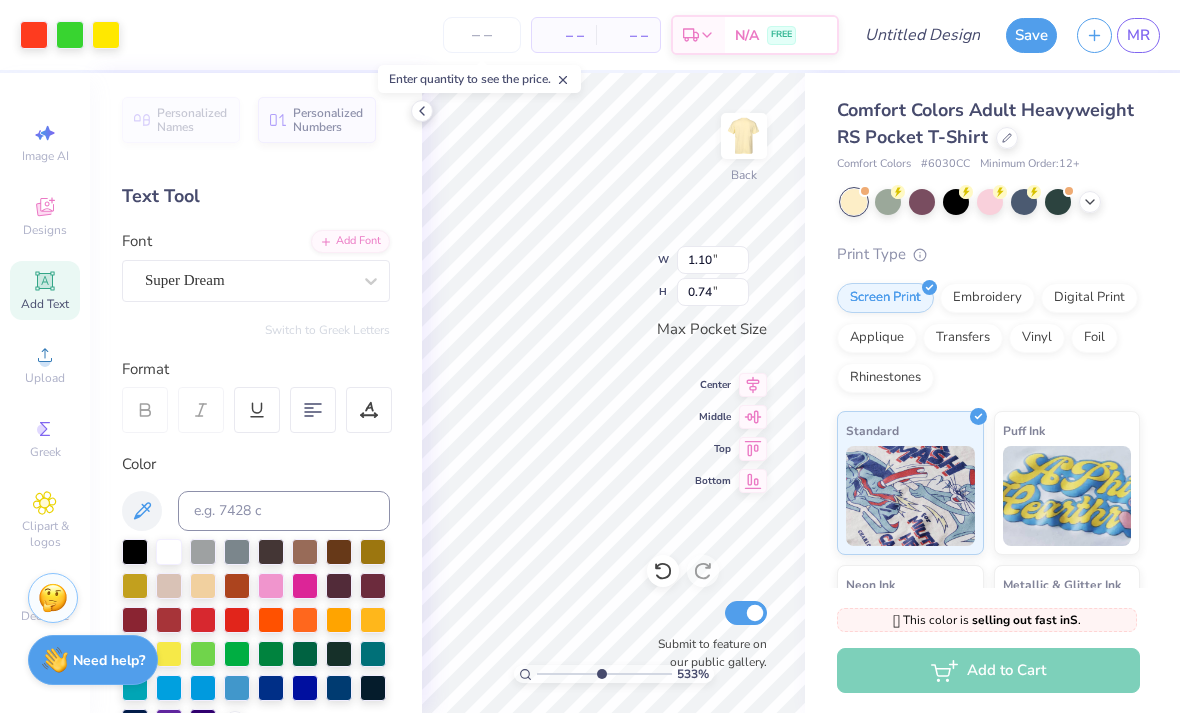type on "5.33141945539711" 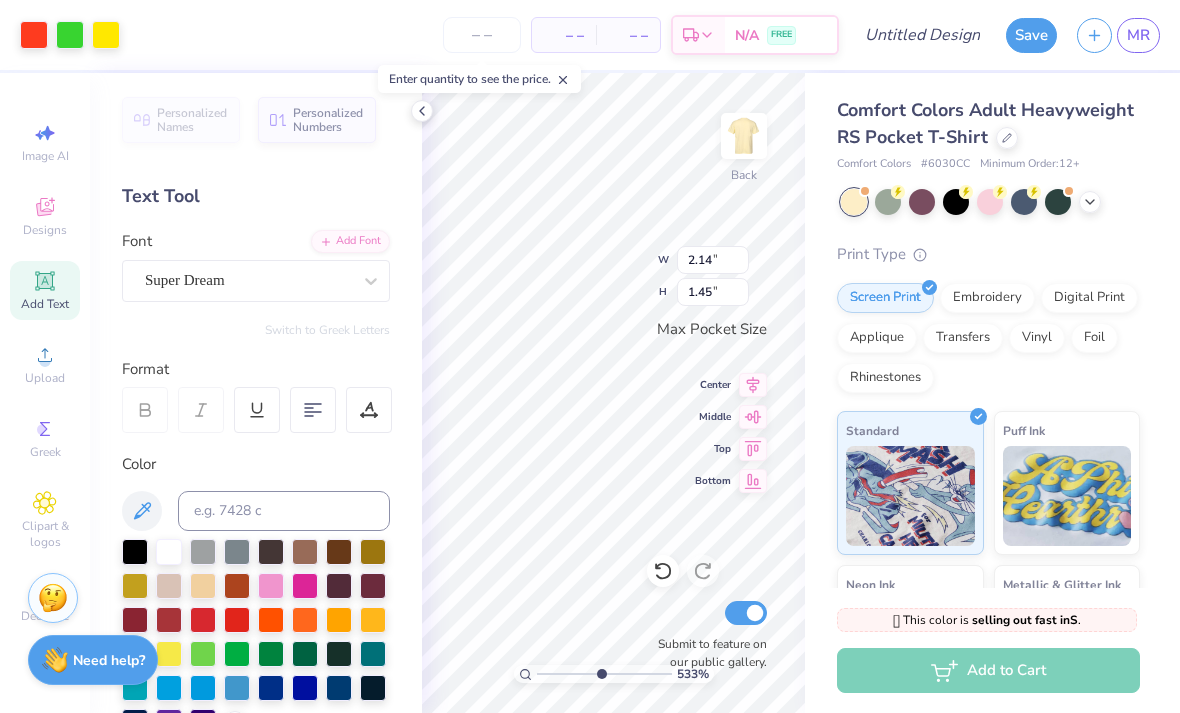 type on "5.33141945539711" 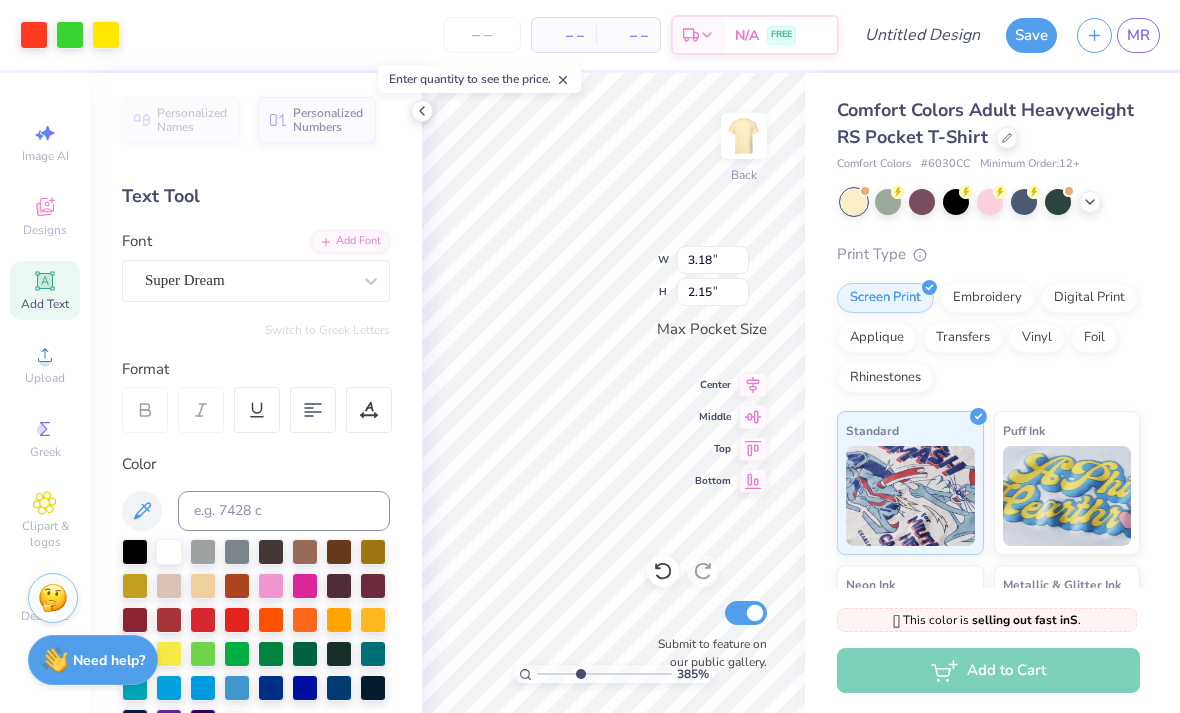 type on "3.85377096902245" 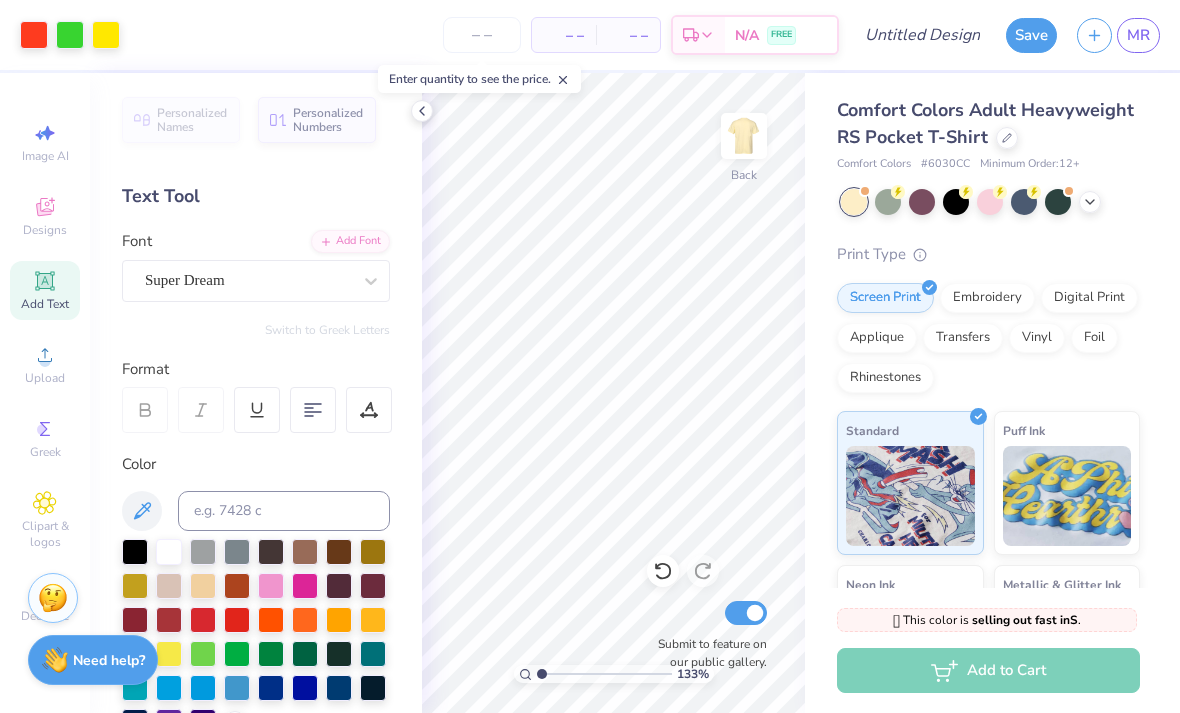 type on "1" 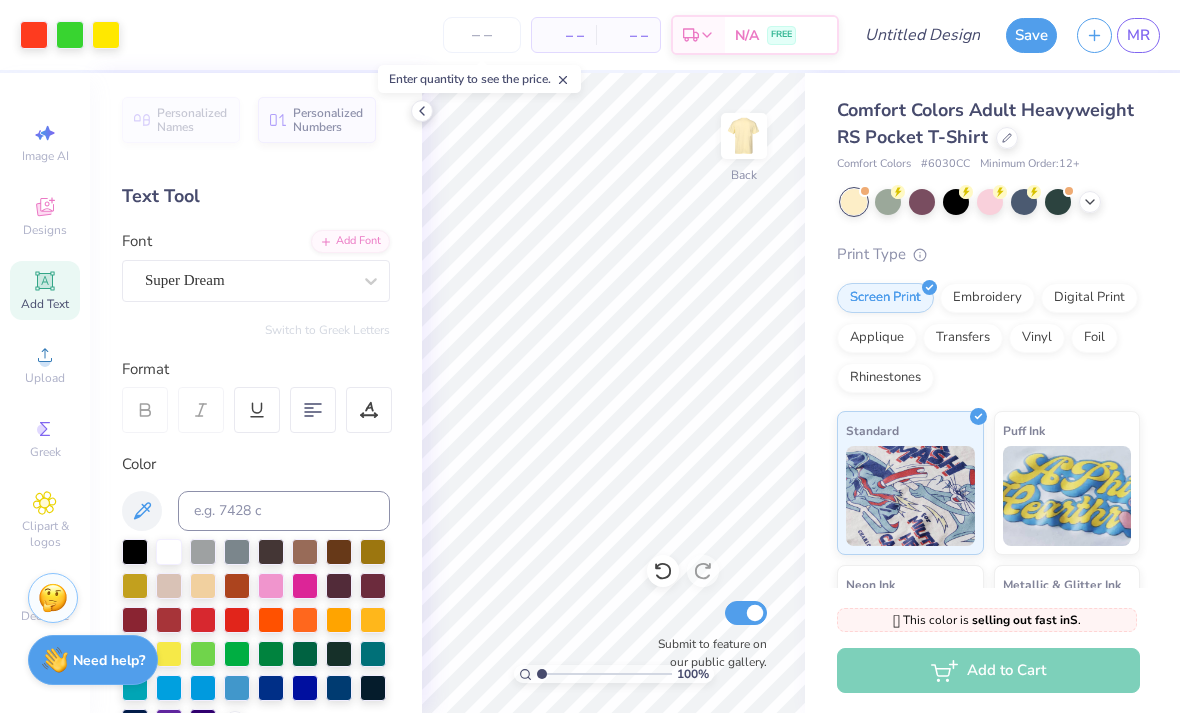 click at bounding box center (744, 136) 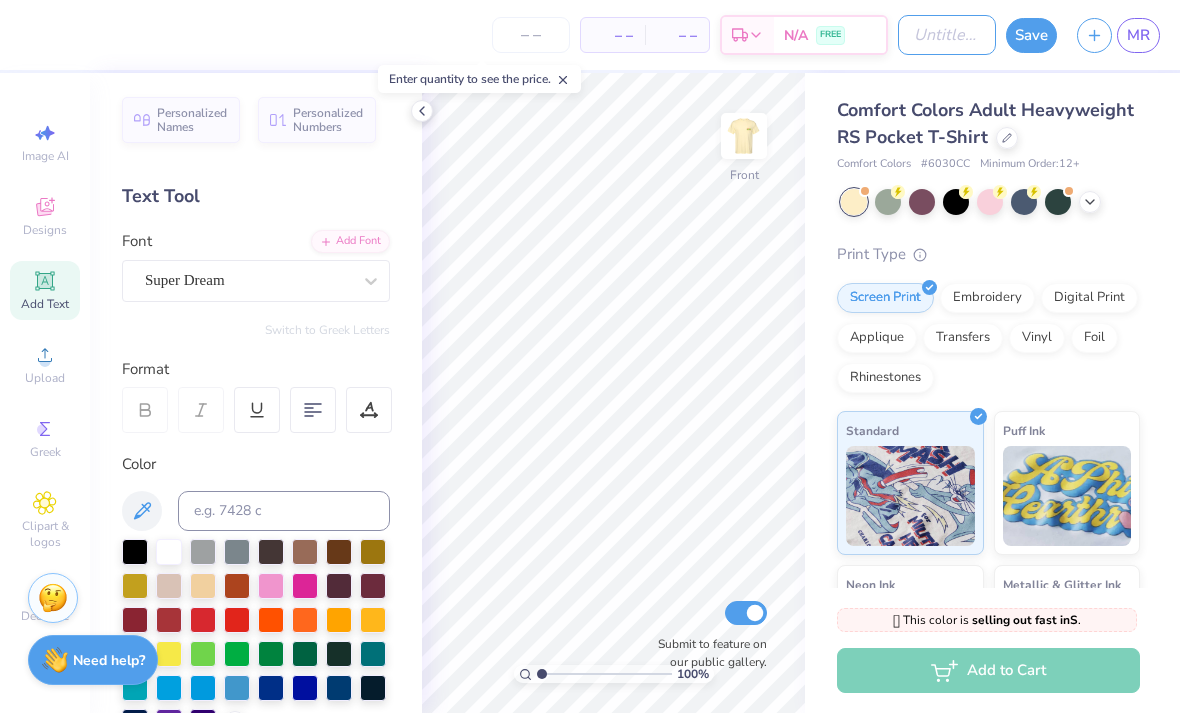 click on "Design Title" at bounding box center [947, 35] 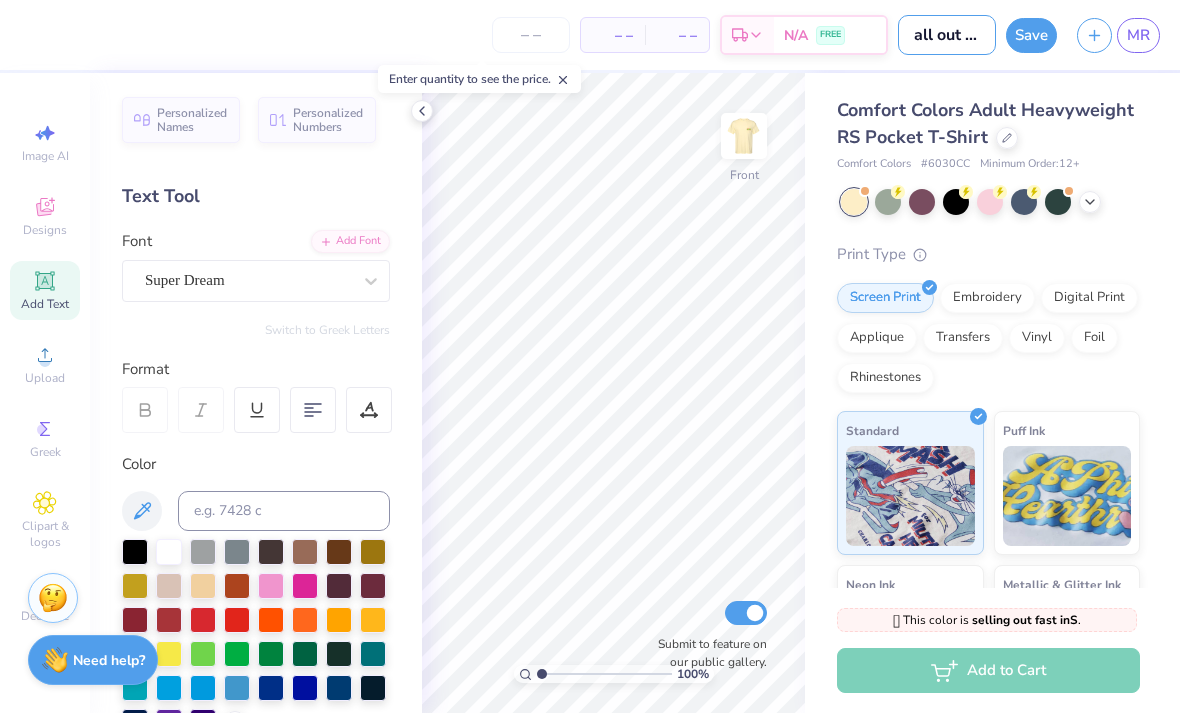 type on "all out agd" 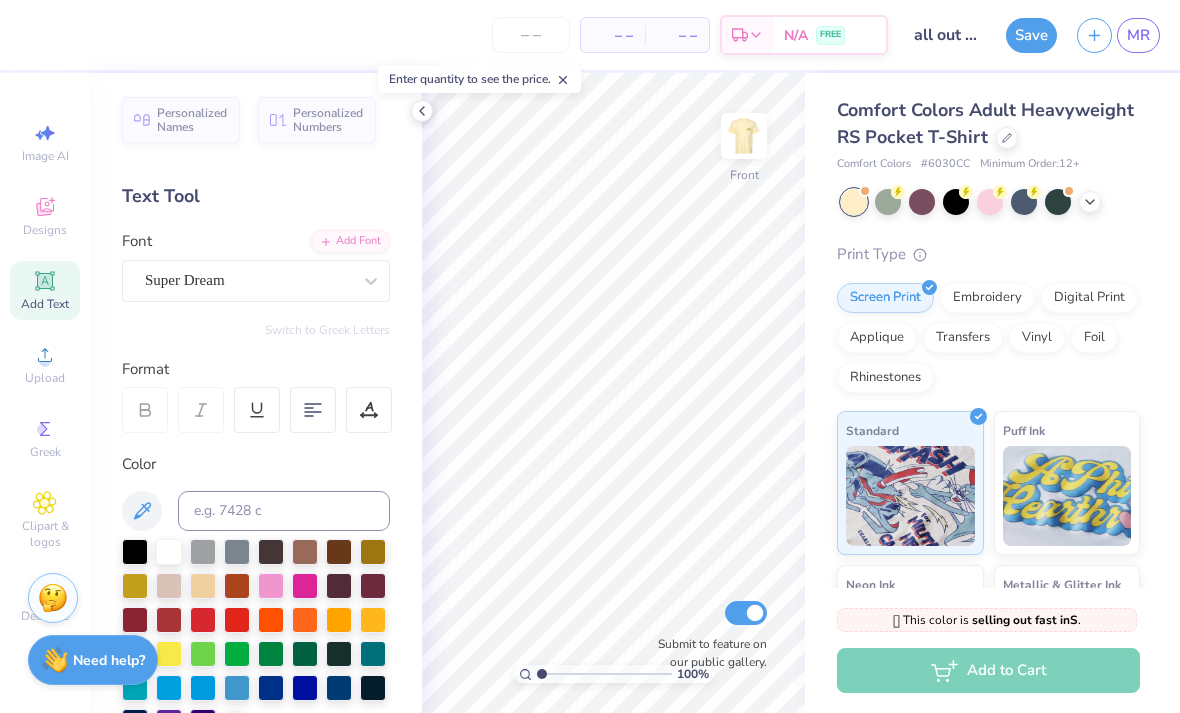click at bounding box center [744, 136] 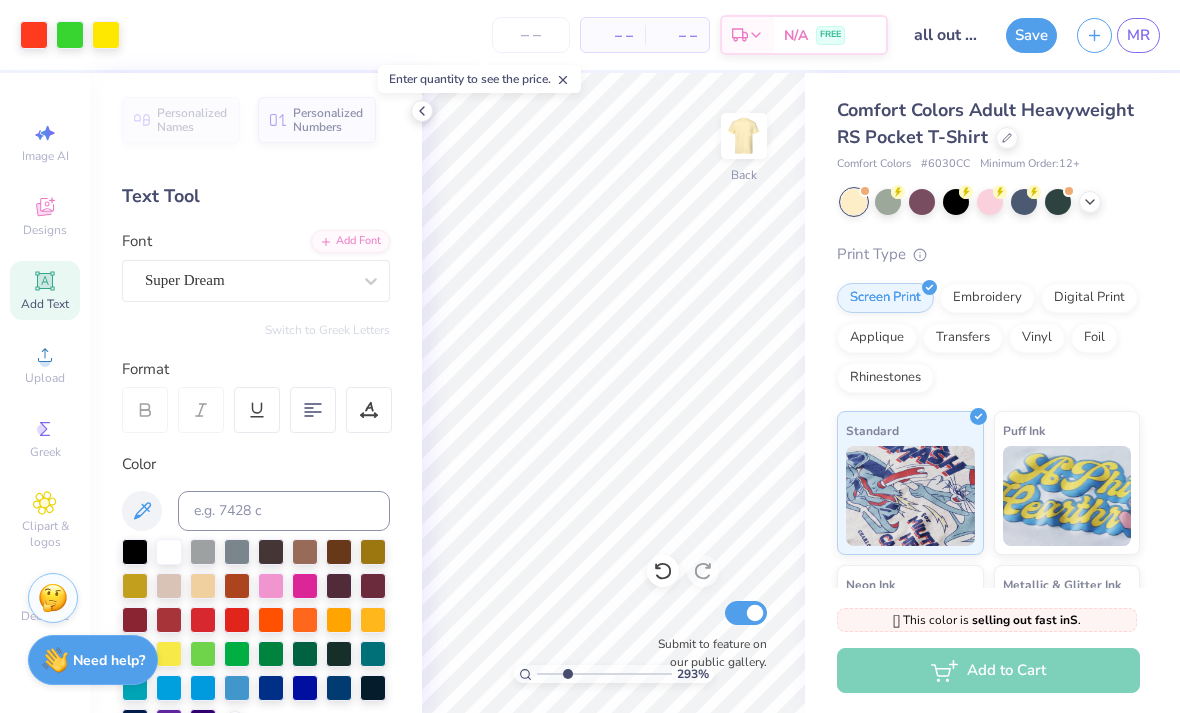 click on "Art colors" at bounding box center [60, 35] 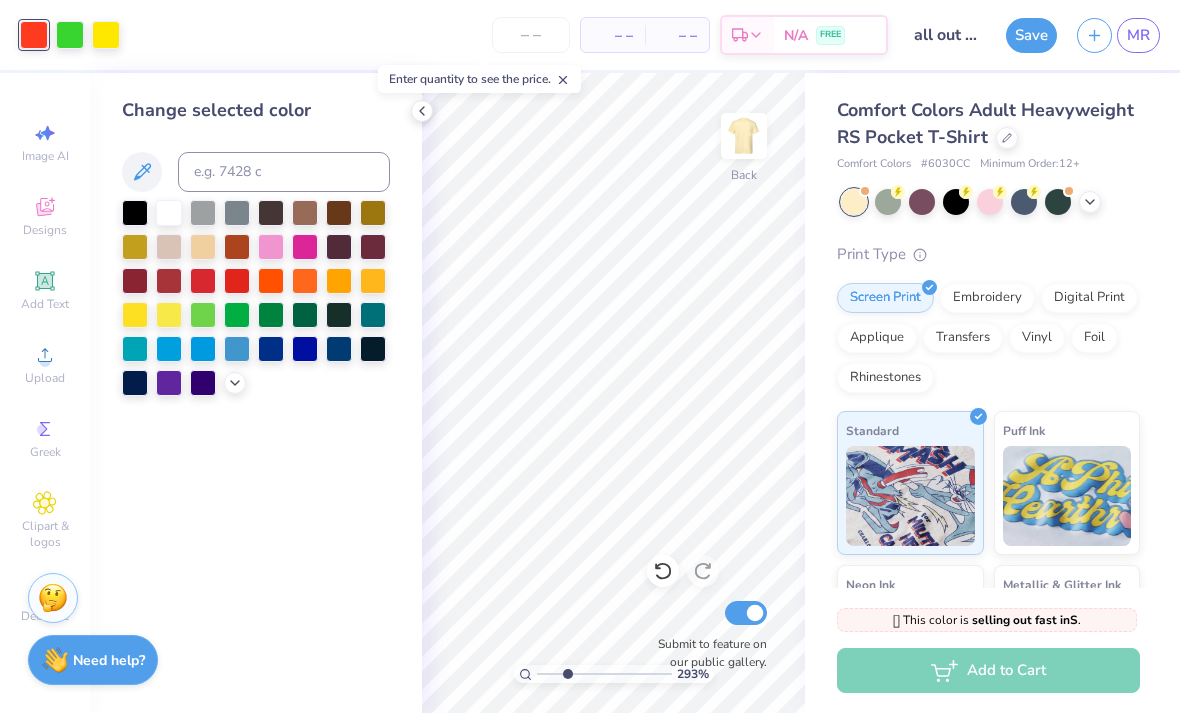 click 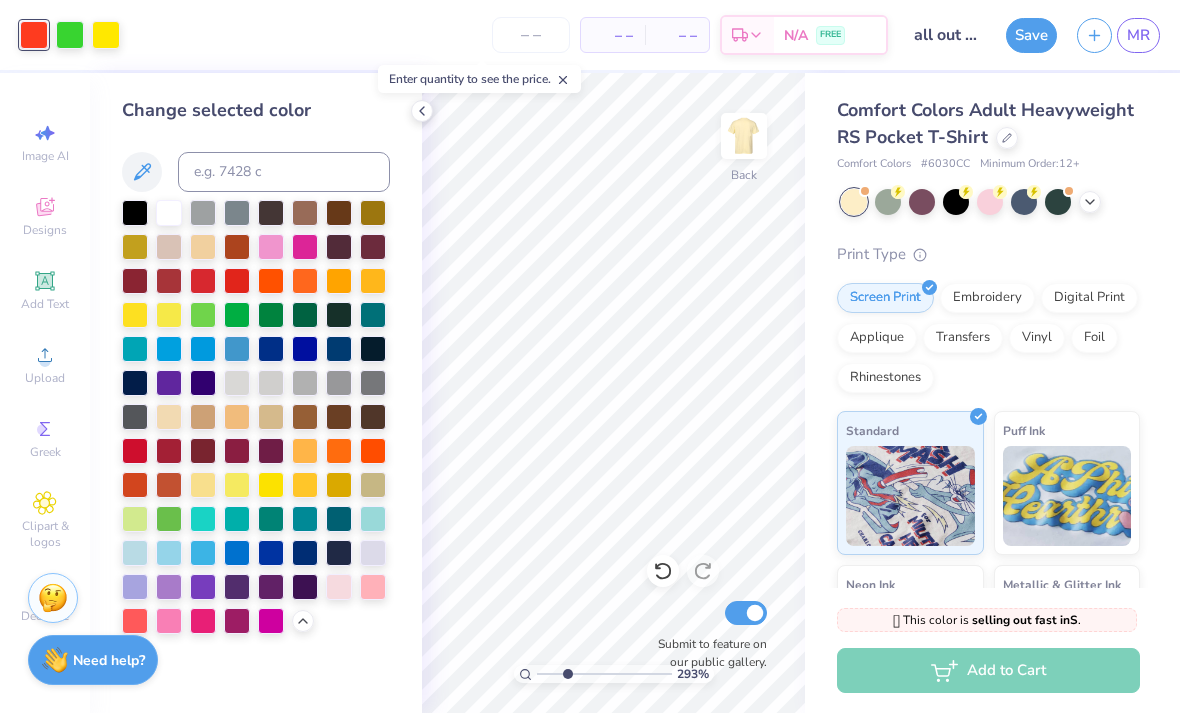 click at bounding box center [373, 451] 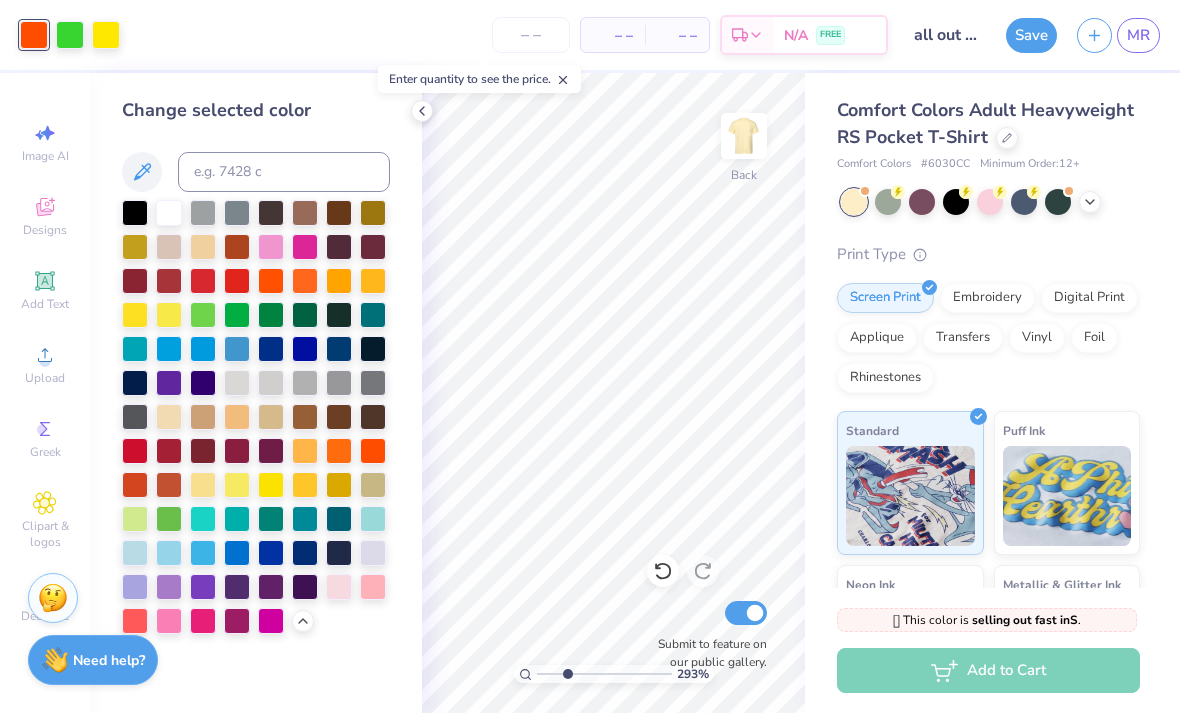 click at bounding box center [663, 571] 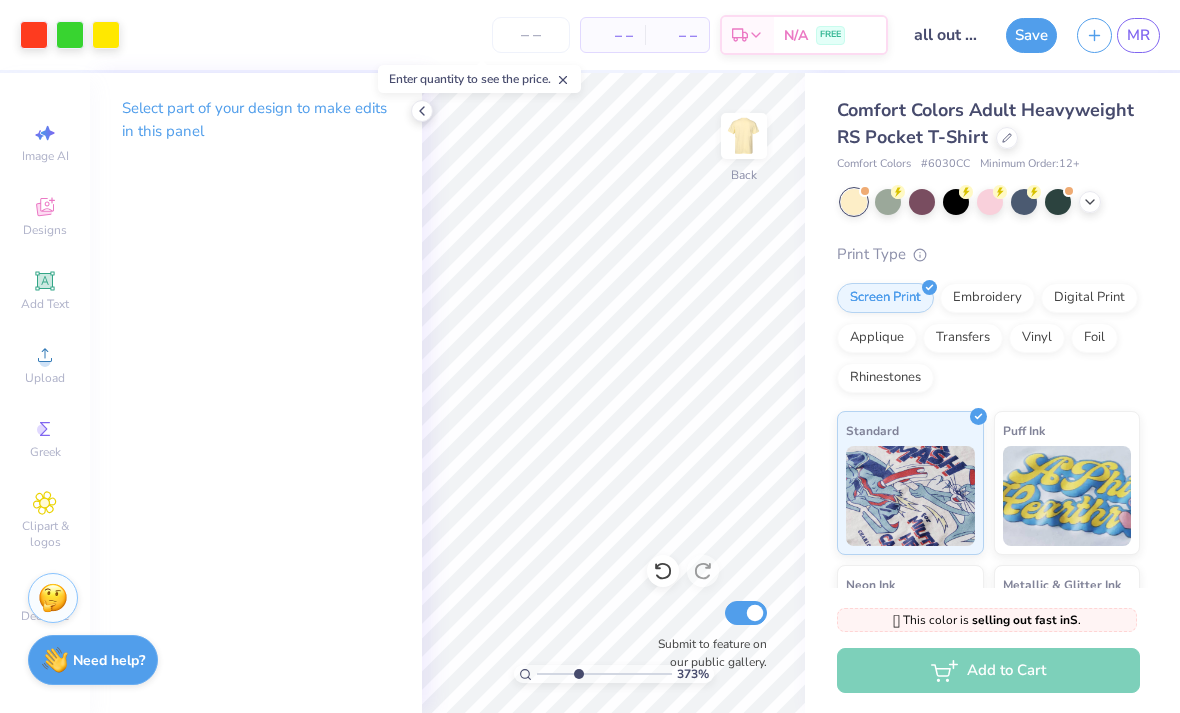 click at bounding box center [744, 136] 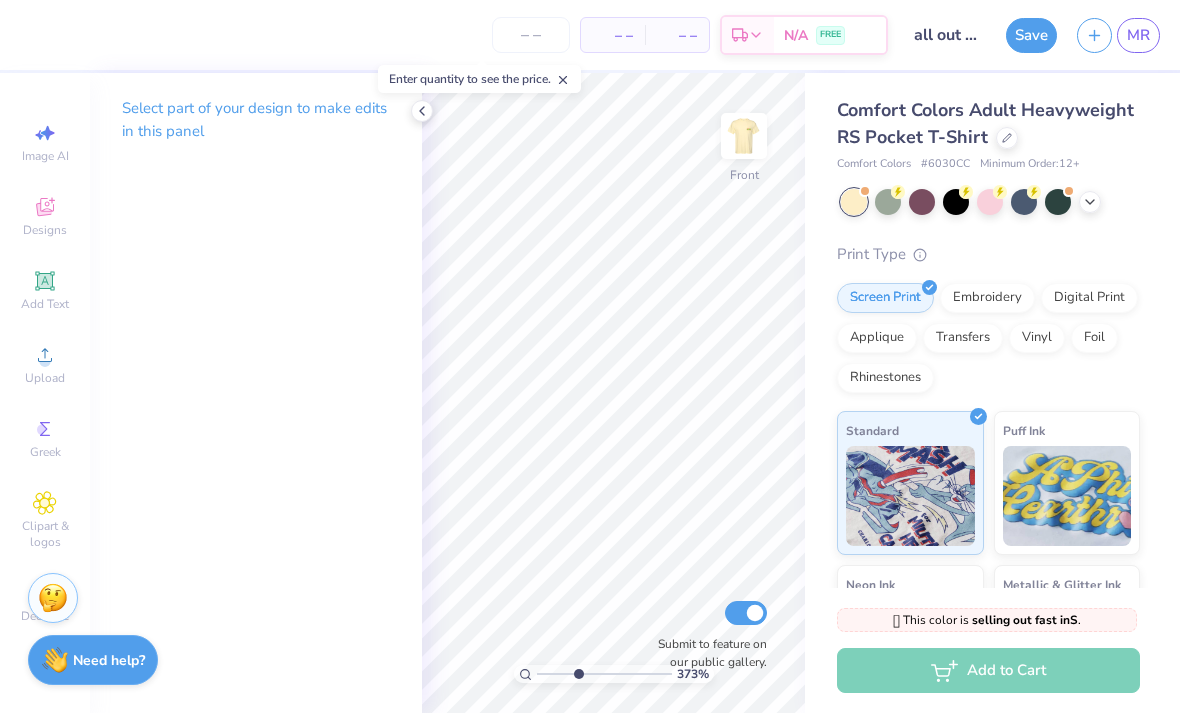 click at bounding box center (744, 136) 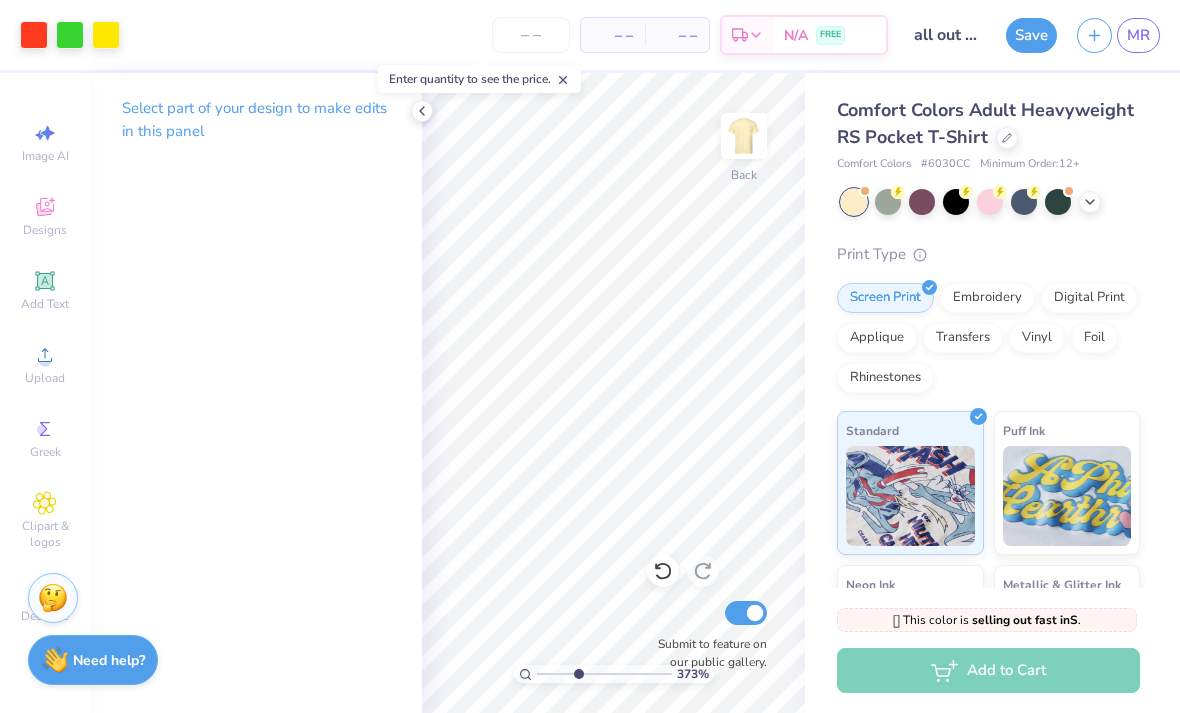 click at bounding box center (744, 136) 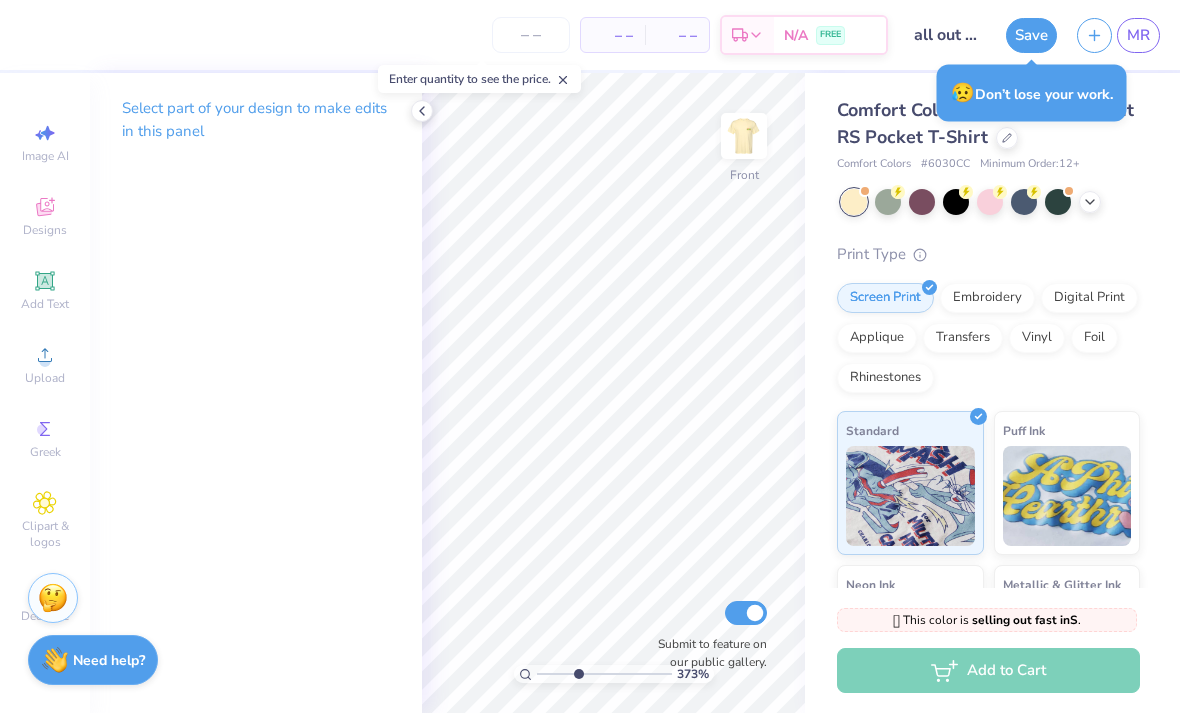 click at bounding box center (744, 136) 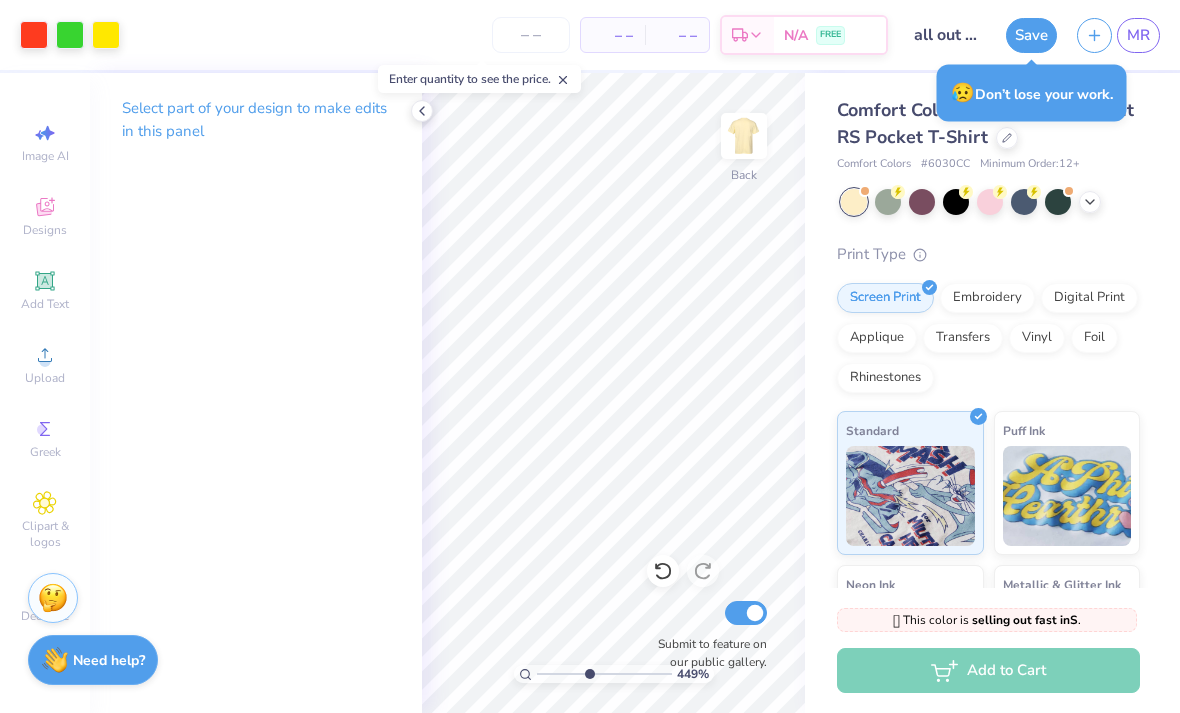 click at bounding box center [744, 136] 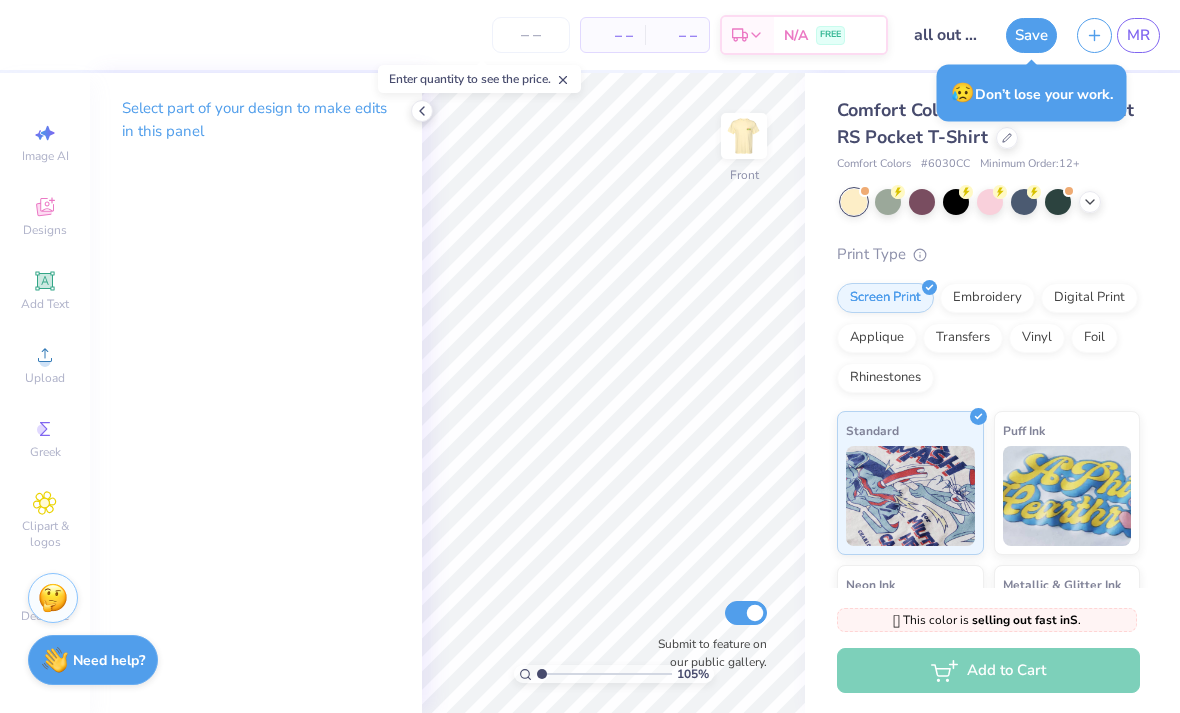 type on "1" 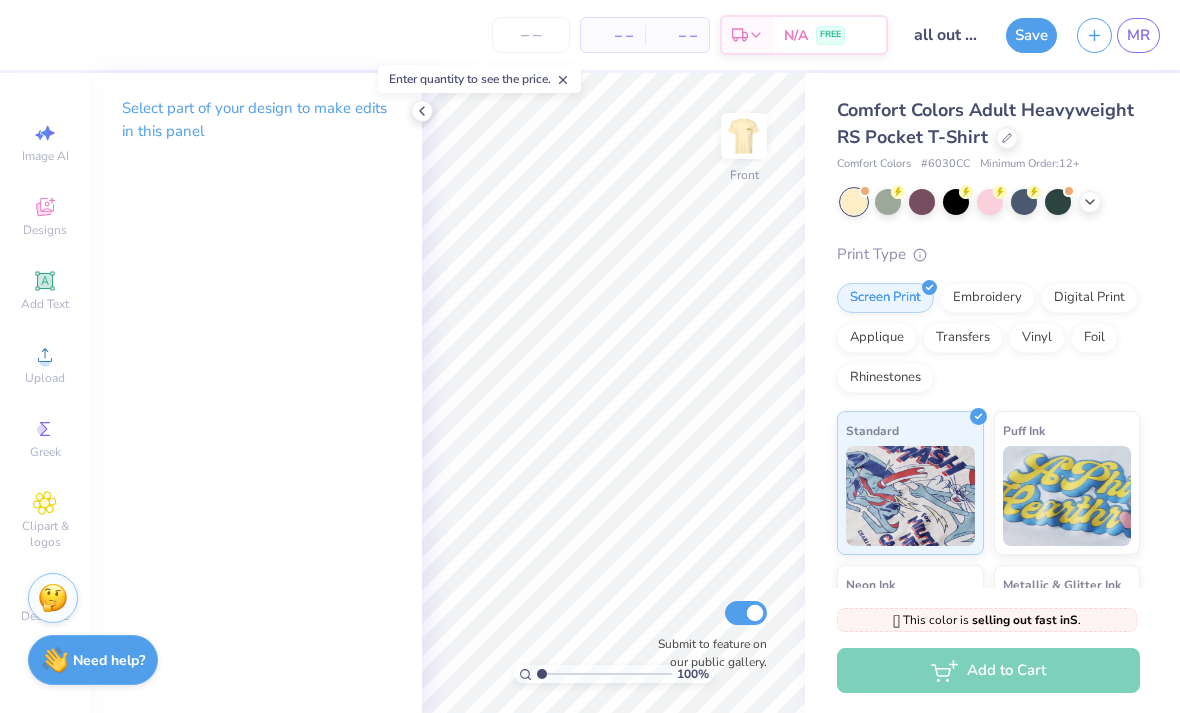 click on "Select part of your design to make edits in this panel" at bounding box center [256, 120] 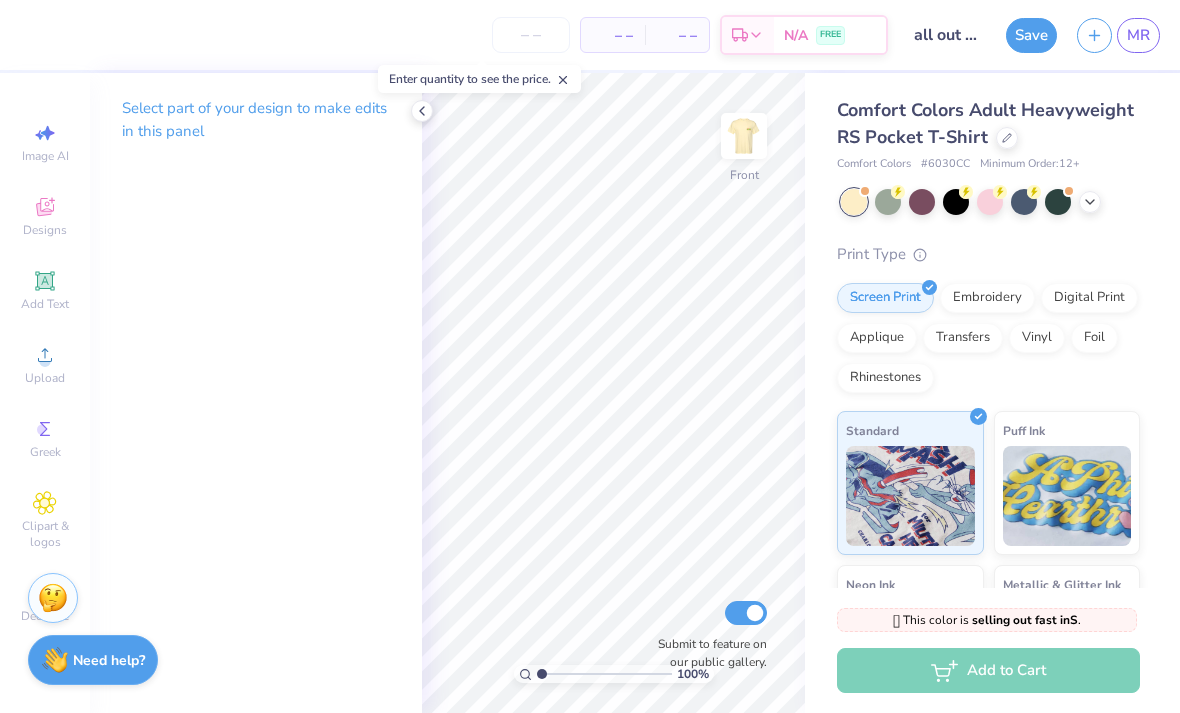click at bounding box center [531, 35] 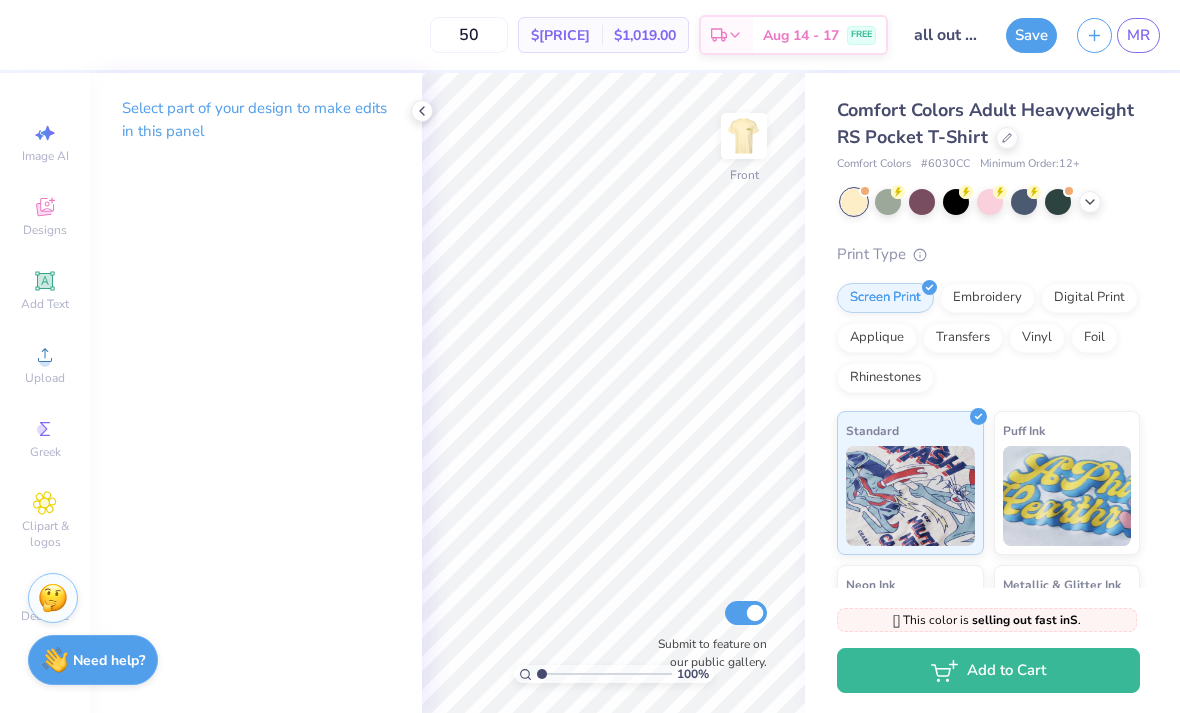 type on "5" 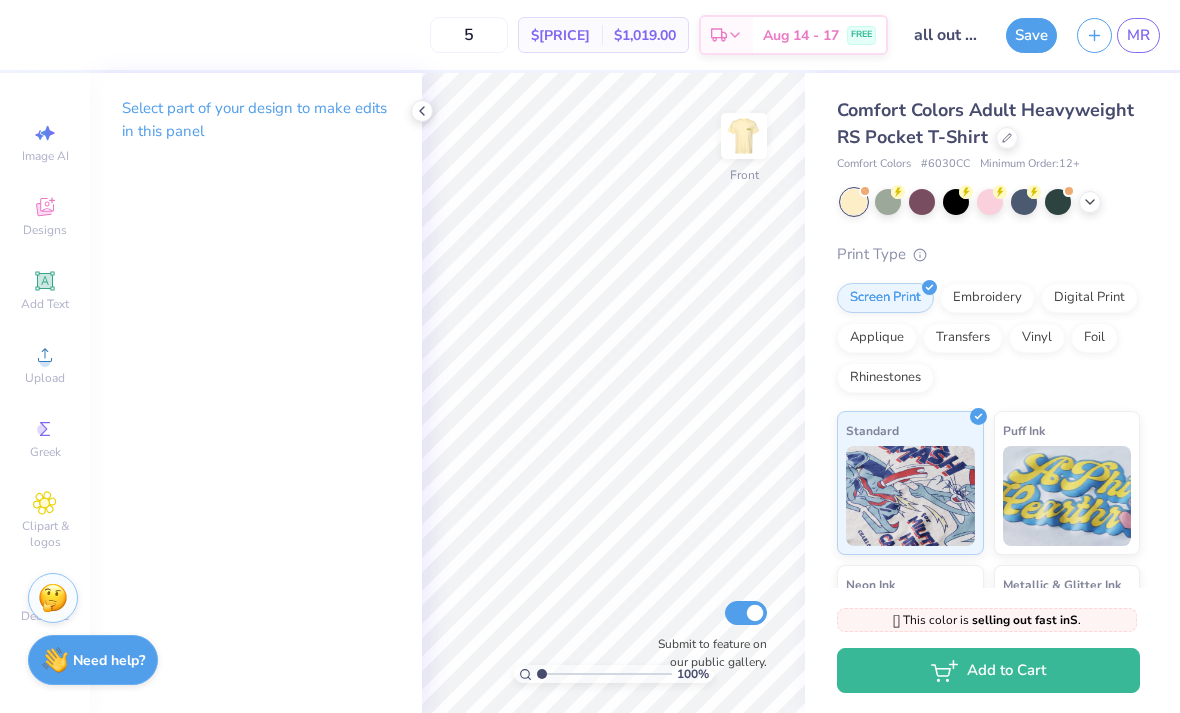 type 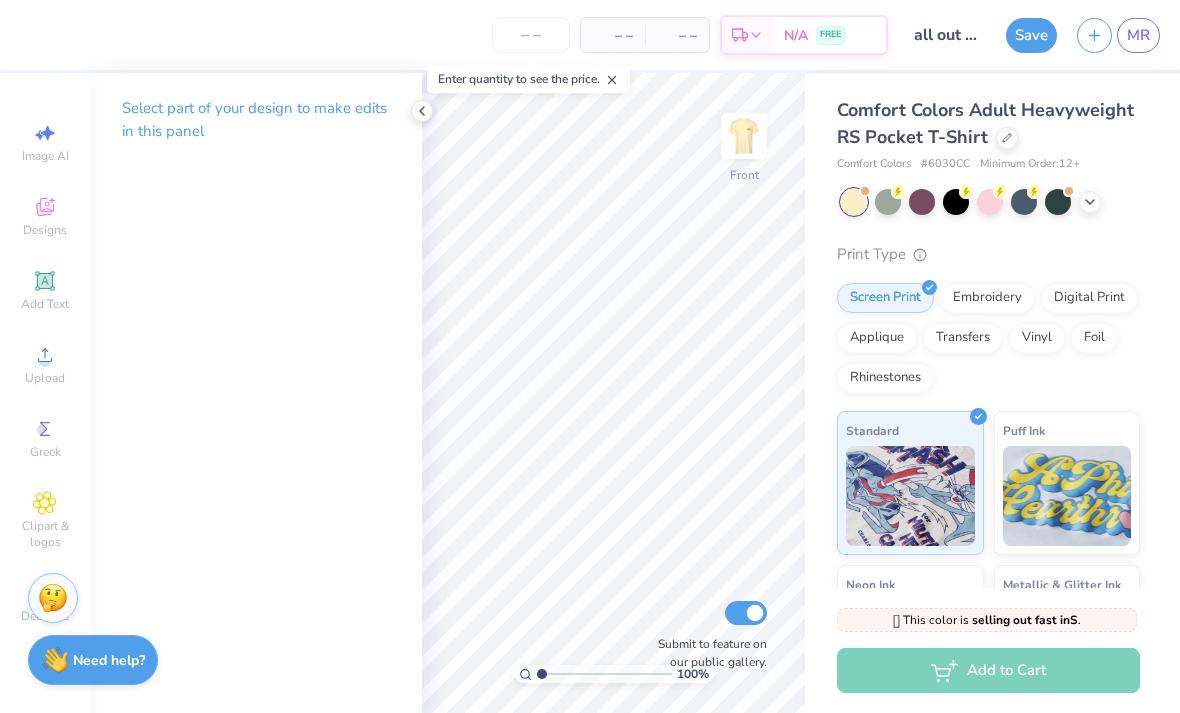 click on "Save" at bounding box center [1031, 35] 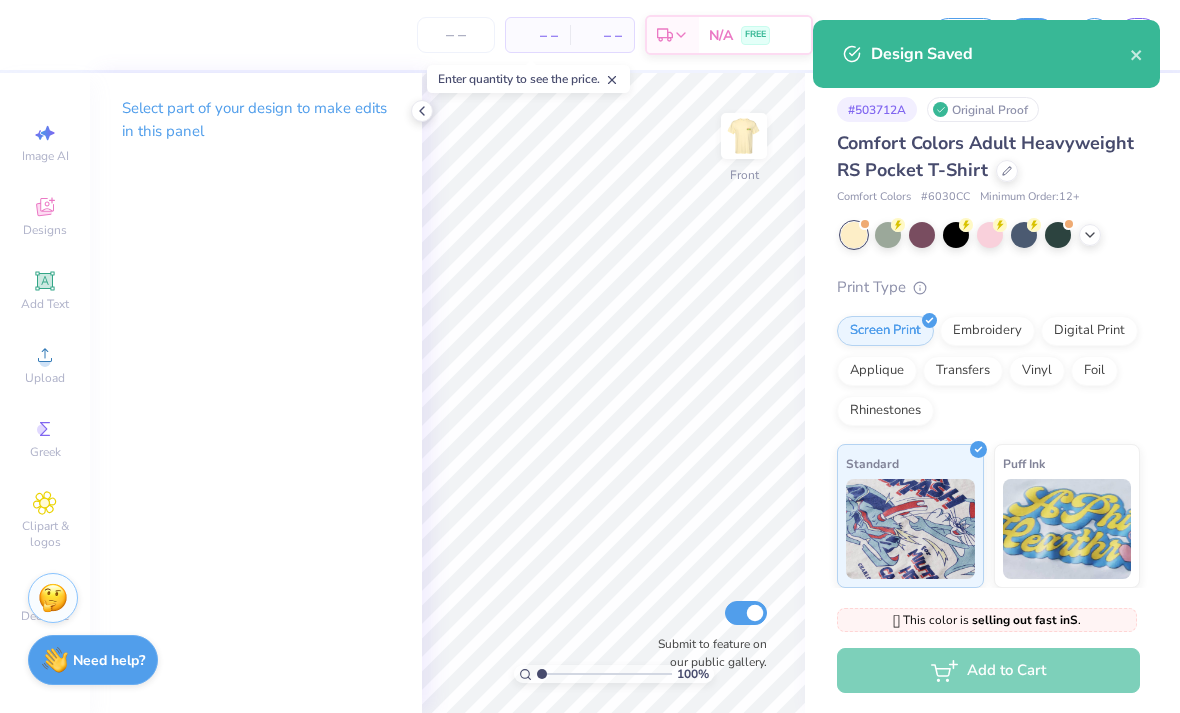 click 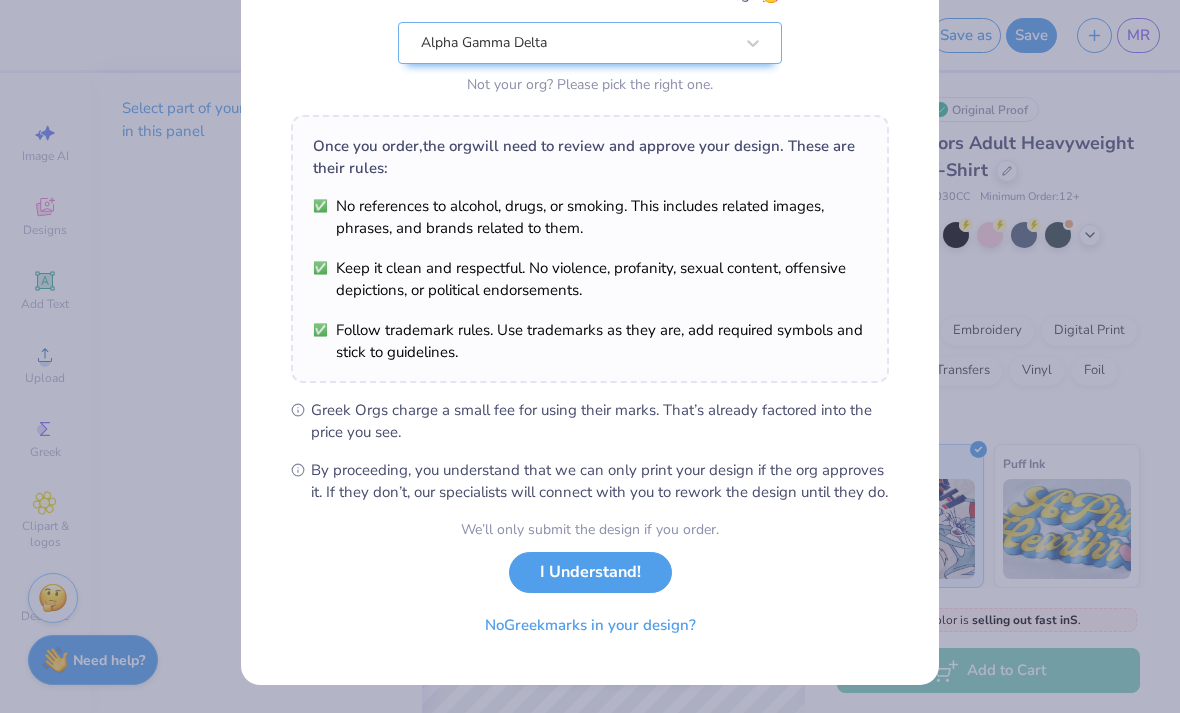 scroll, scrollTop: 223, scrollLeft: 0, axis: vertical 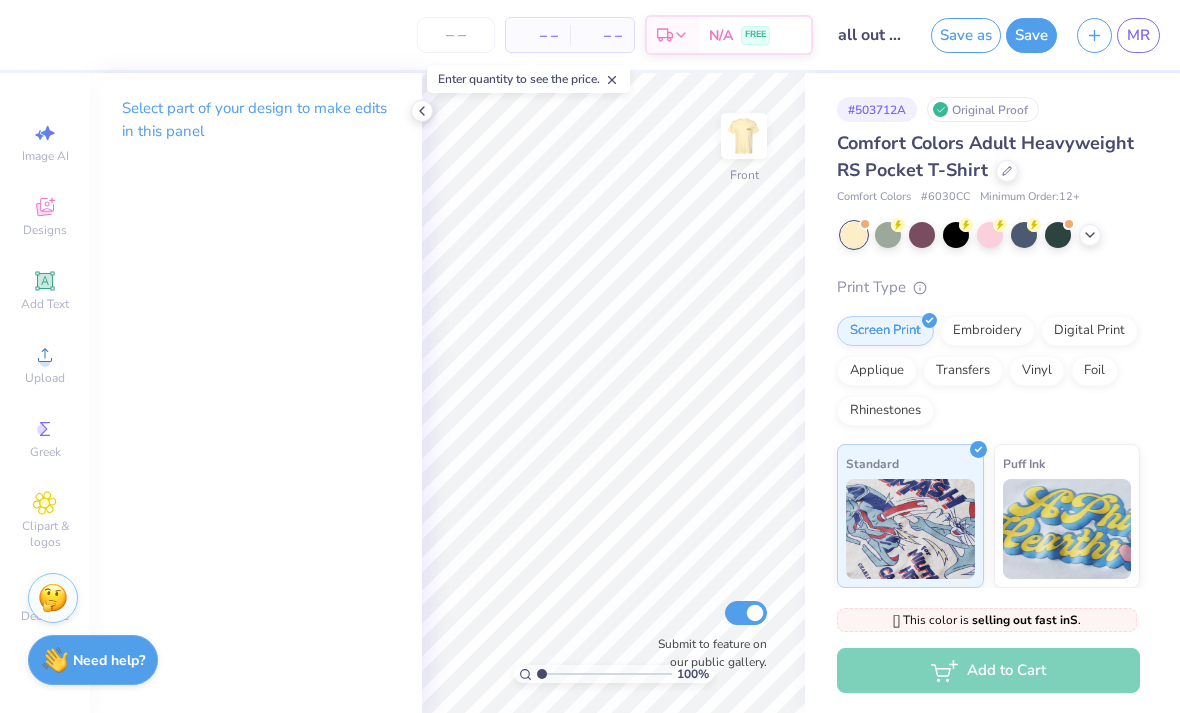 click on "Puff Ink" at bounding box center (1067, 516) 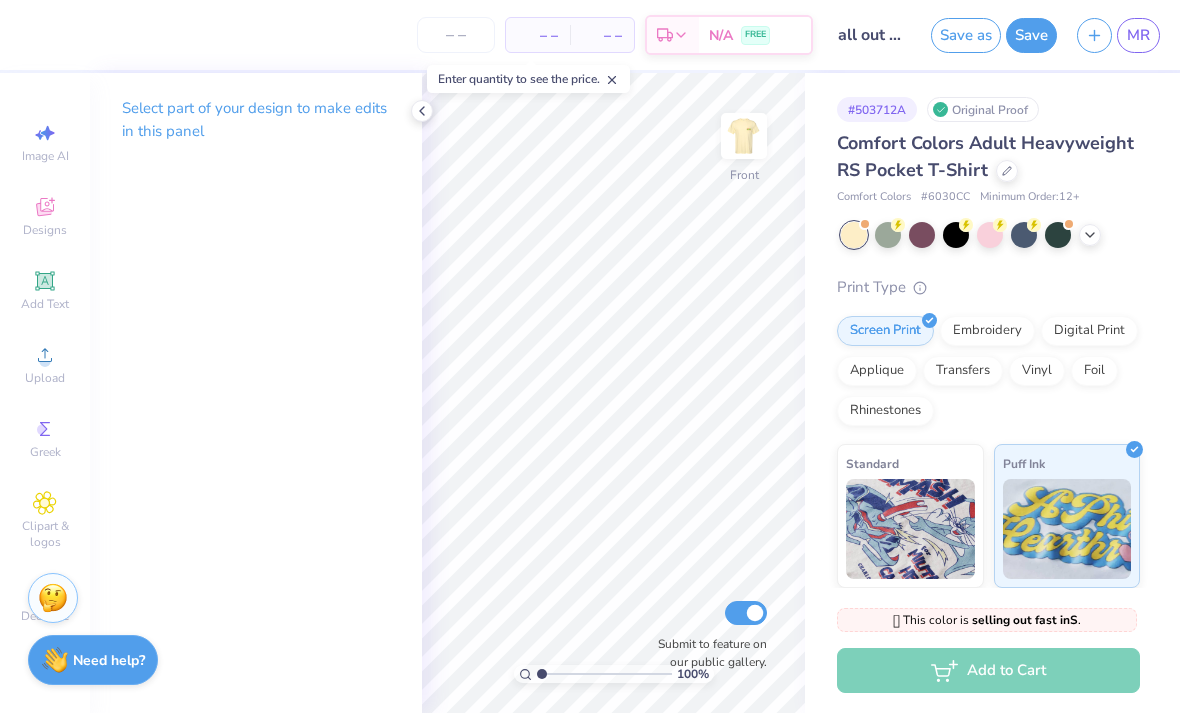click on "MR" at bounding box center [1138, 35] 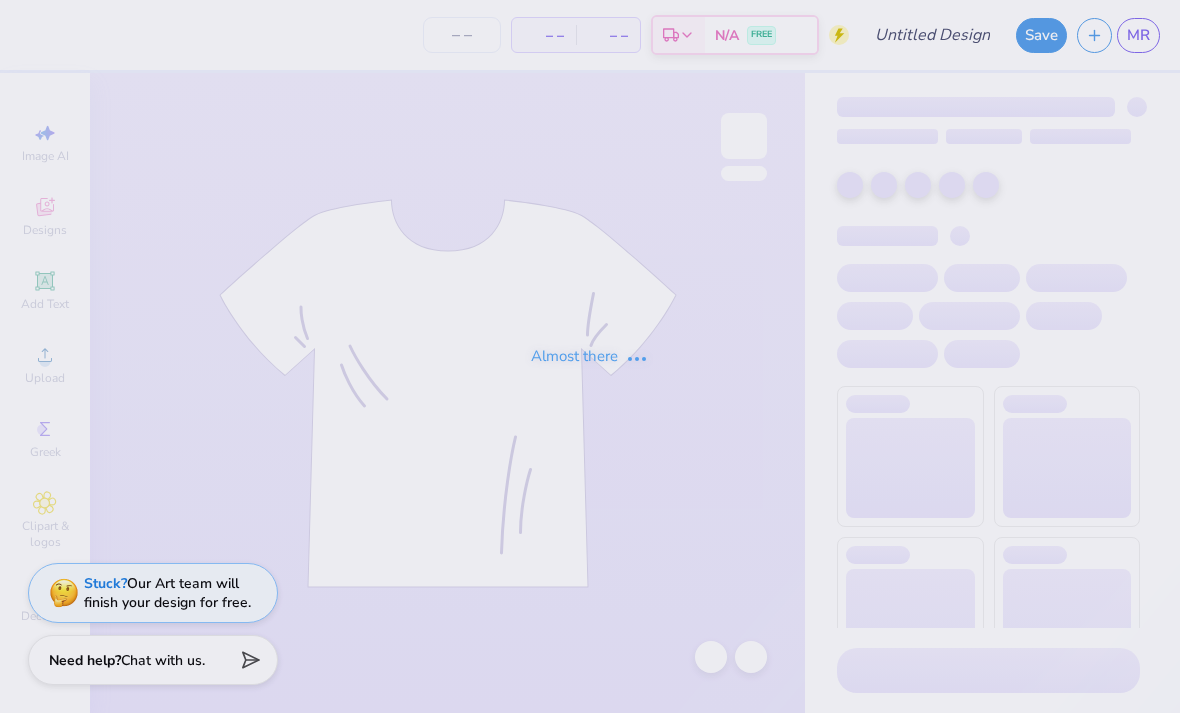 type on "AGD New Member shirt" 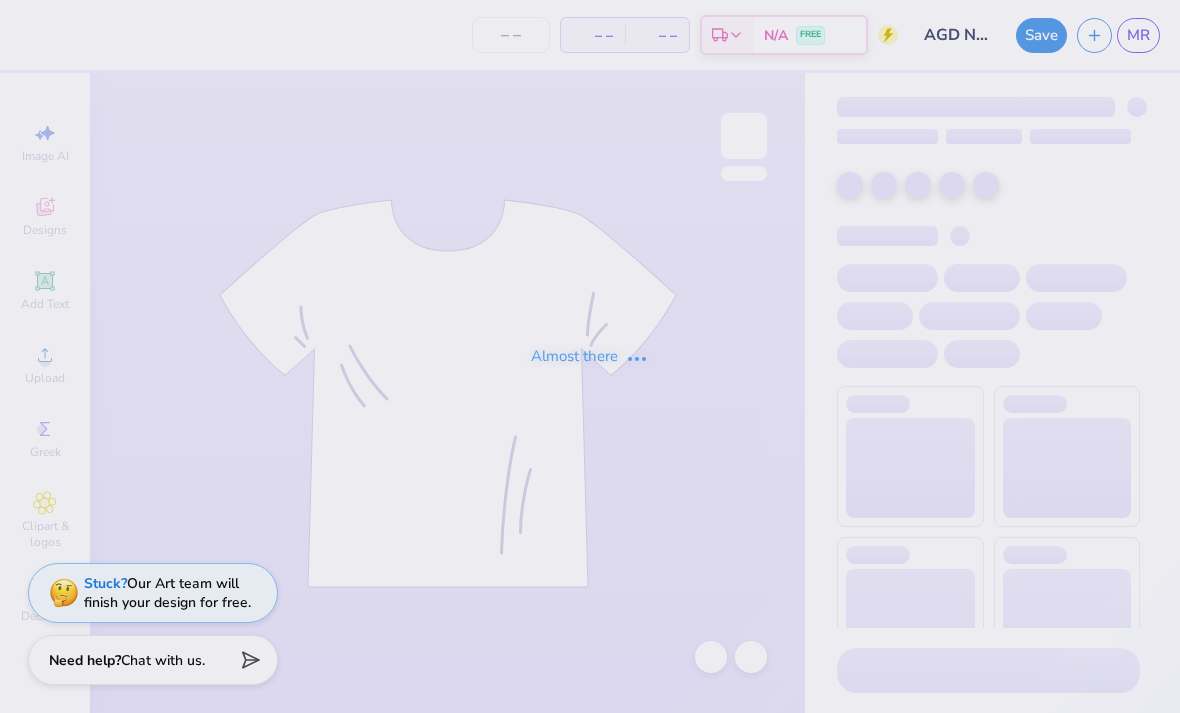 type on "100" 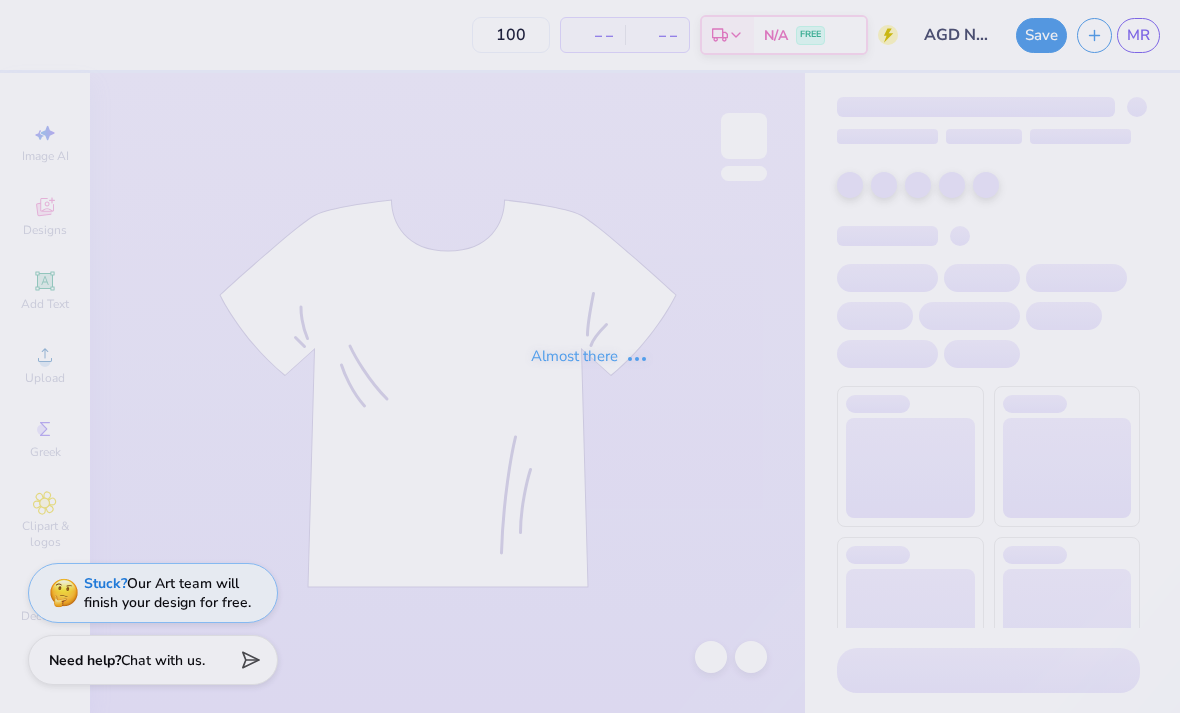scroll, scrollTop: 0, scrollLeft: 0, axis: both 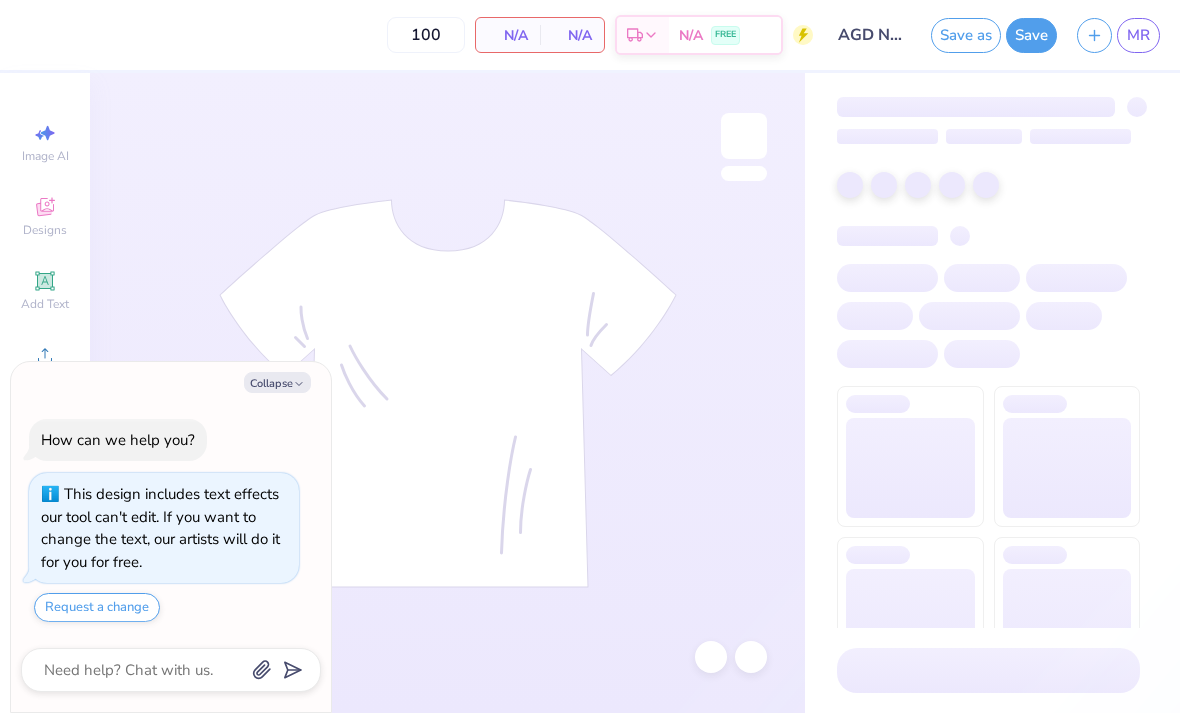 type on "x" 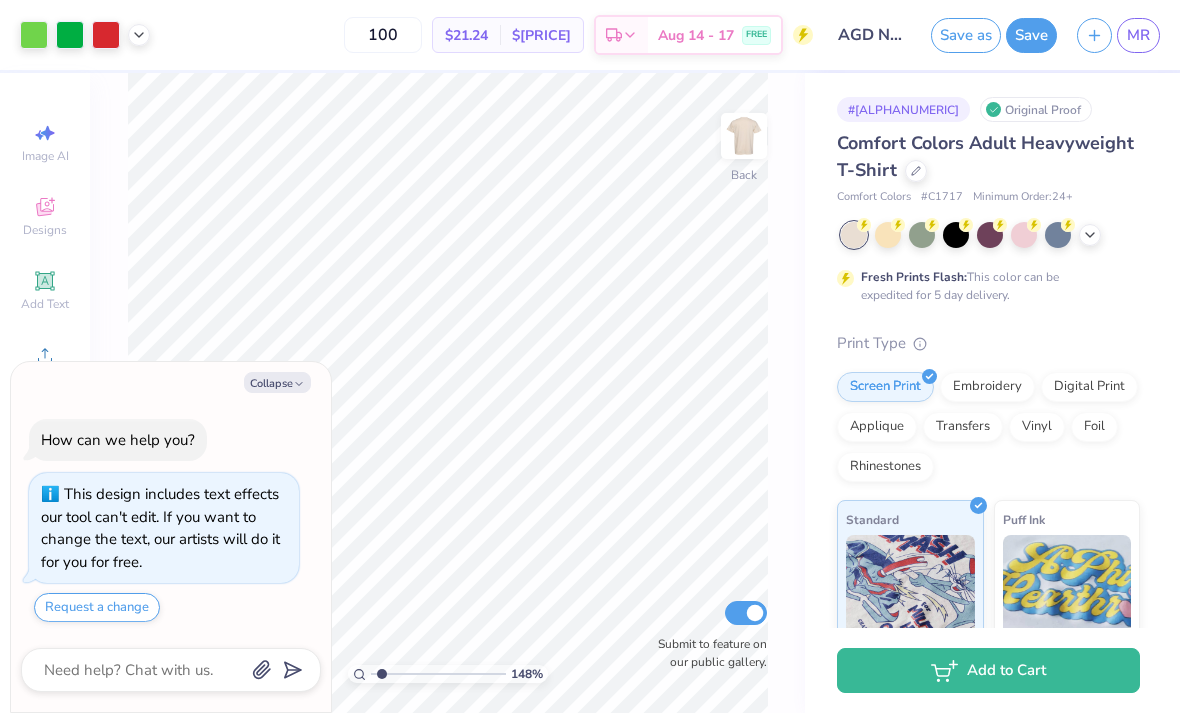 type on "1.48900878260518" 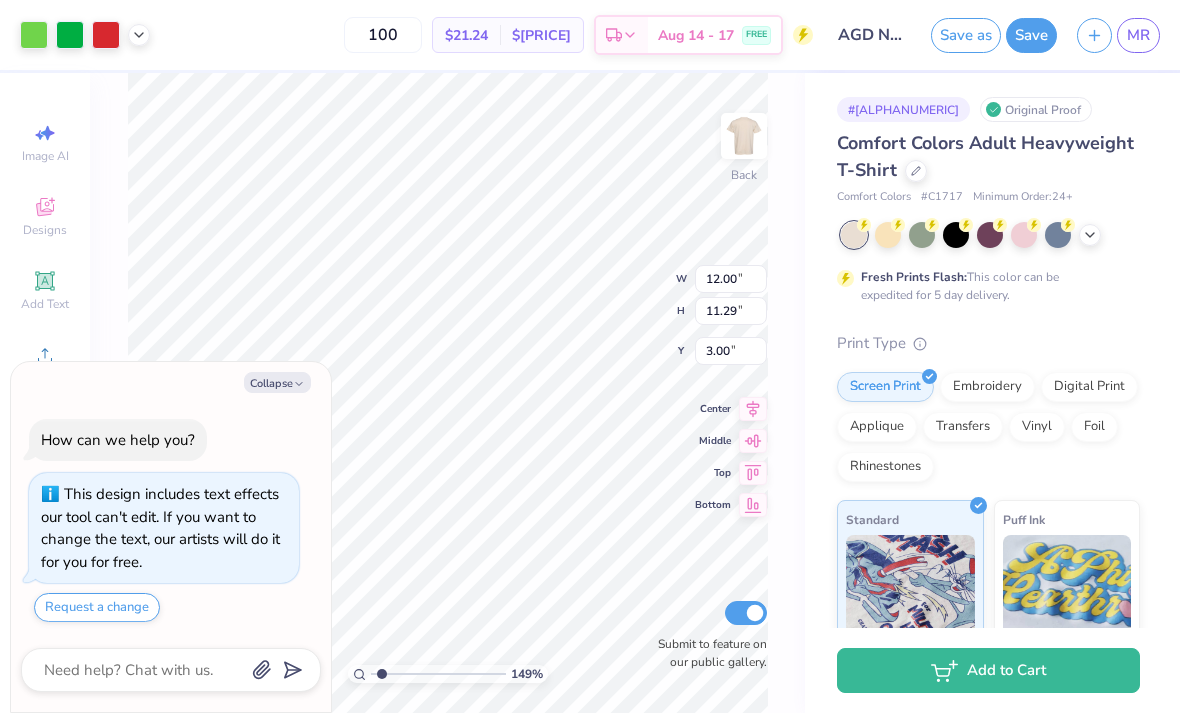 type on "x" 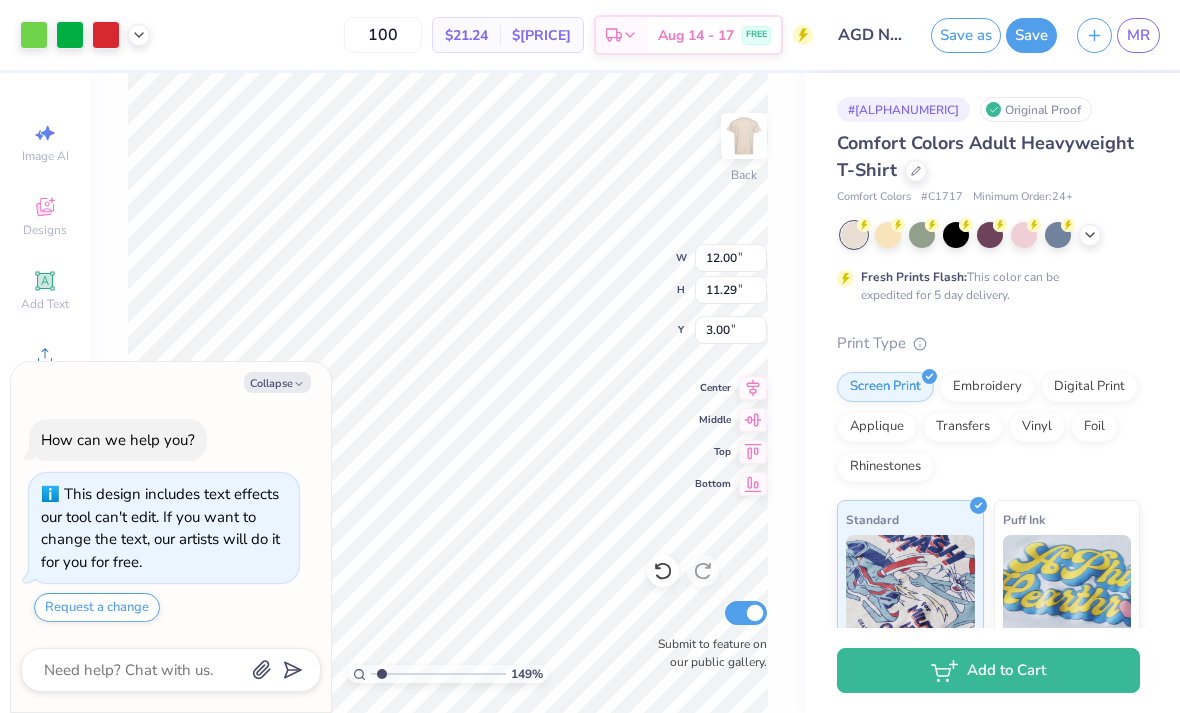 type on "x" 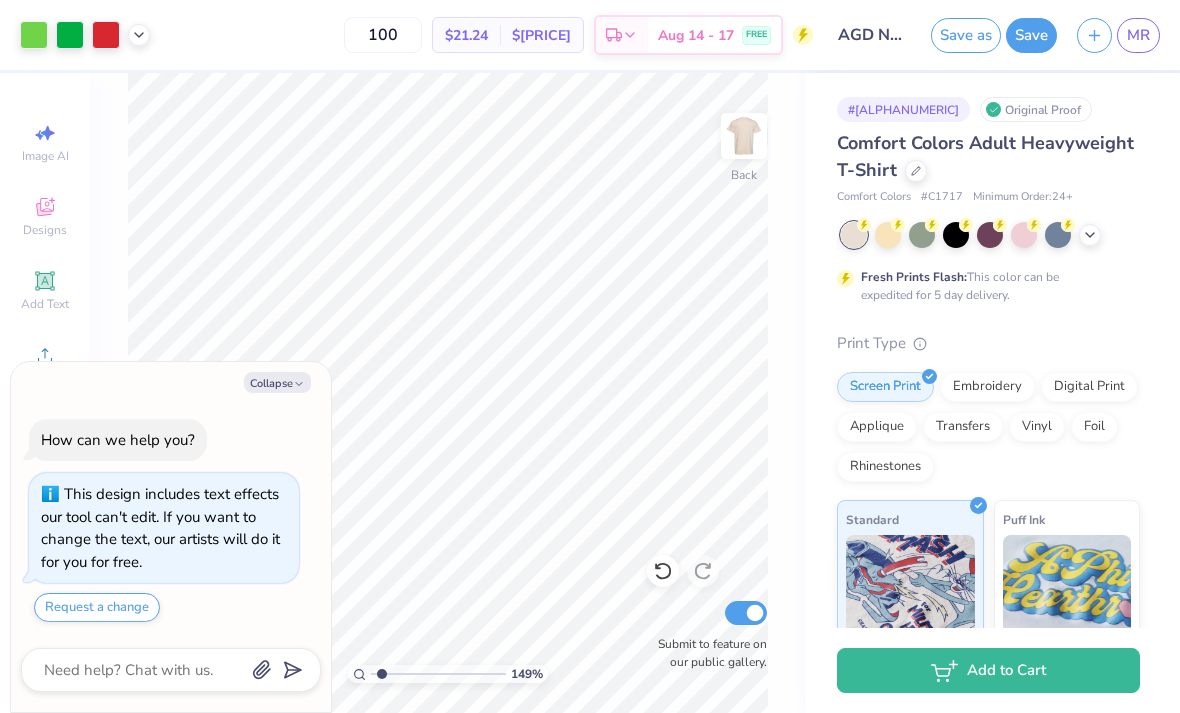 type on "x" 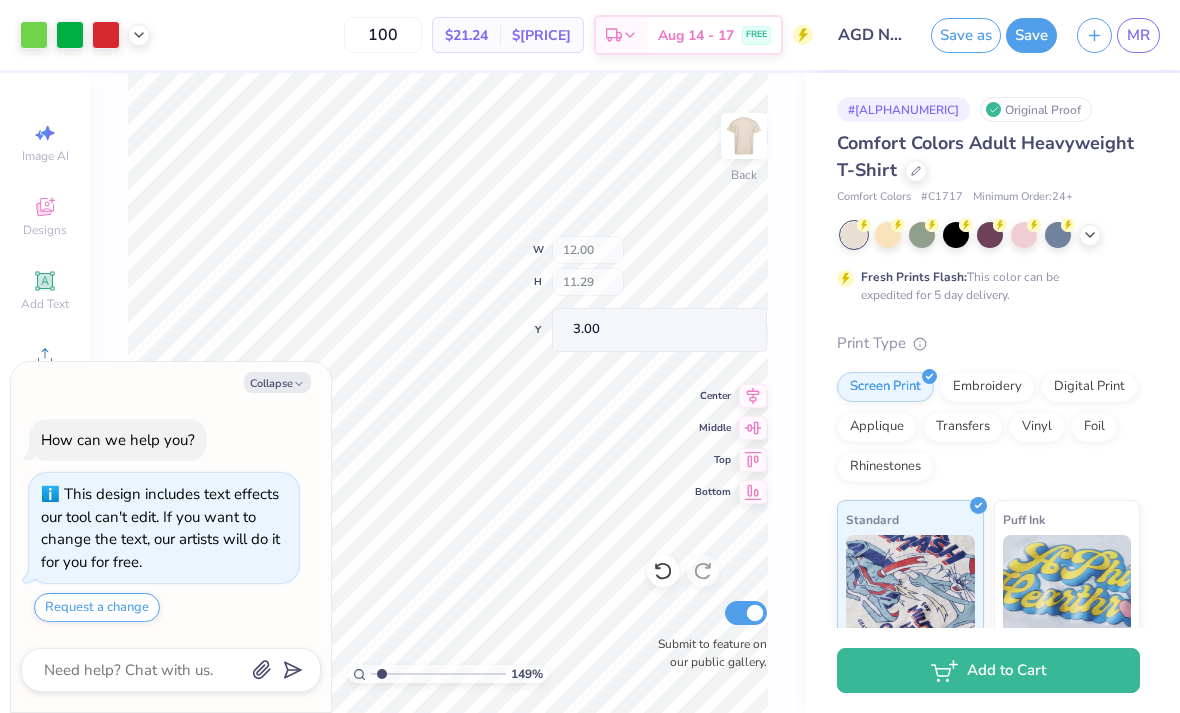 type on "x" 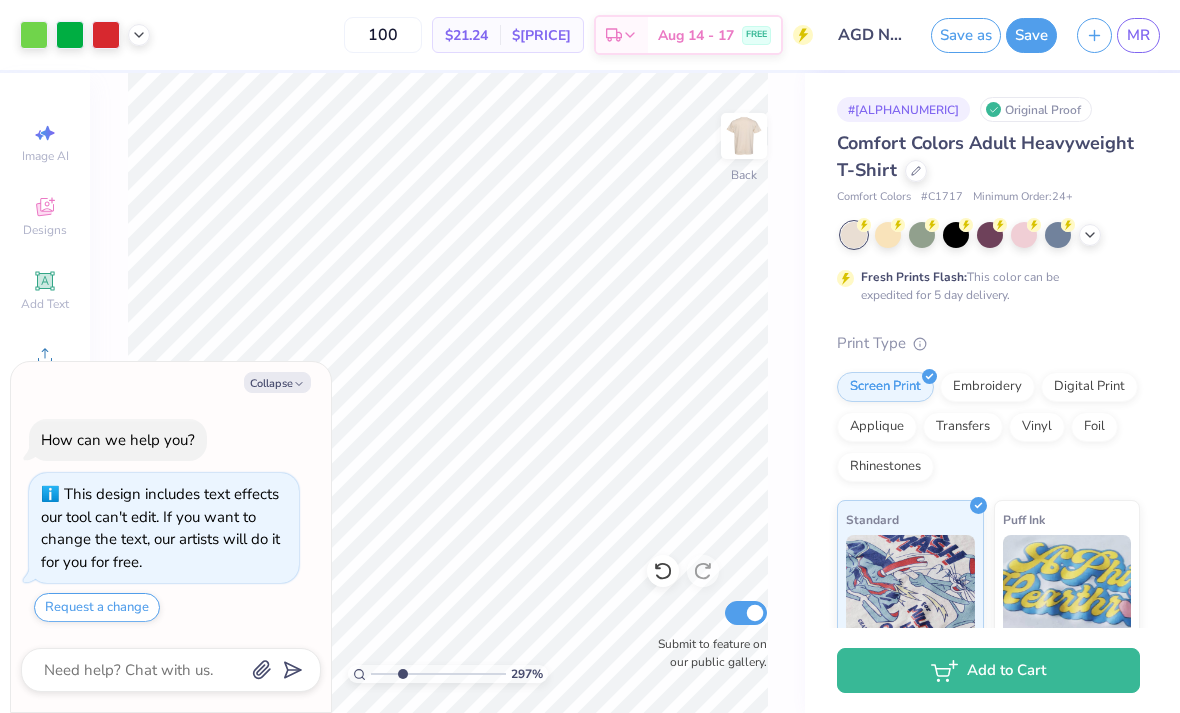 type on "2.9666423510332" 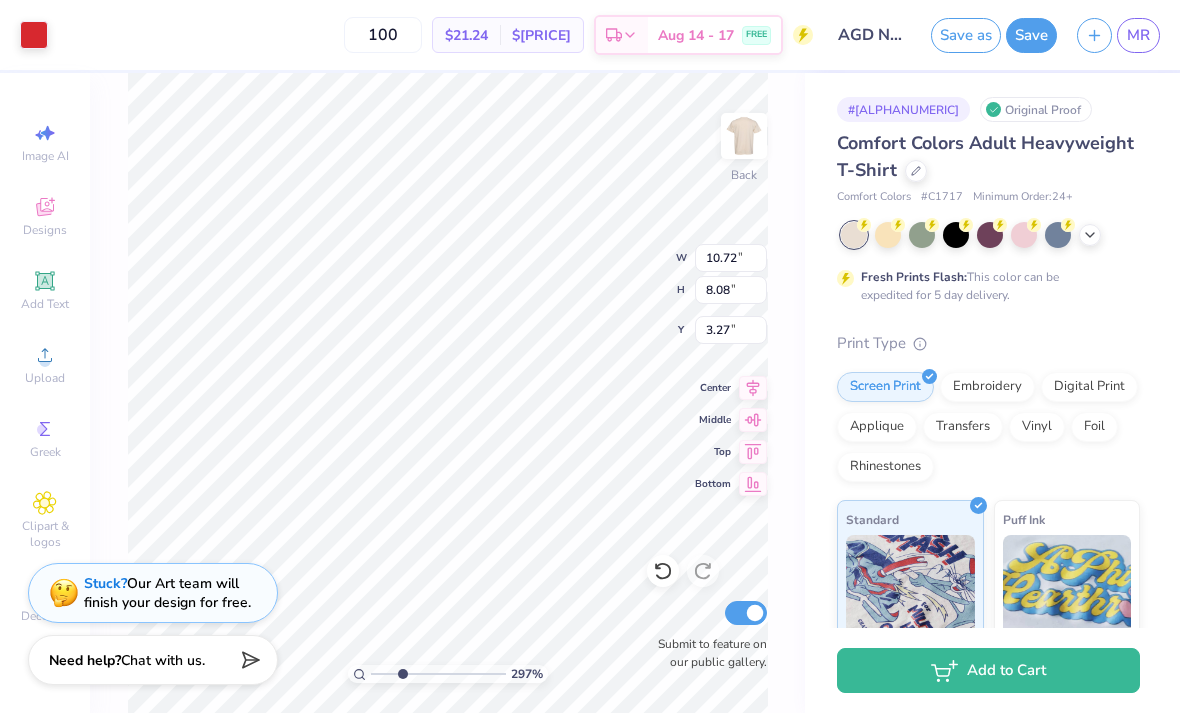 type on "2.9666423510332" 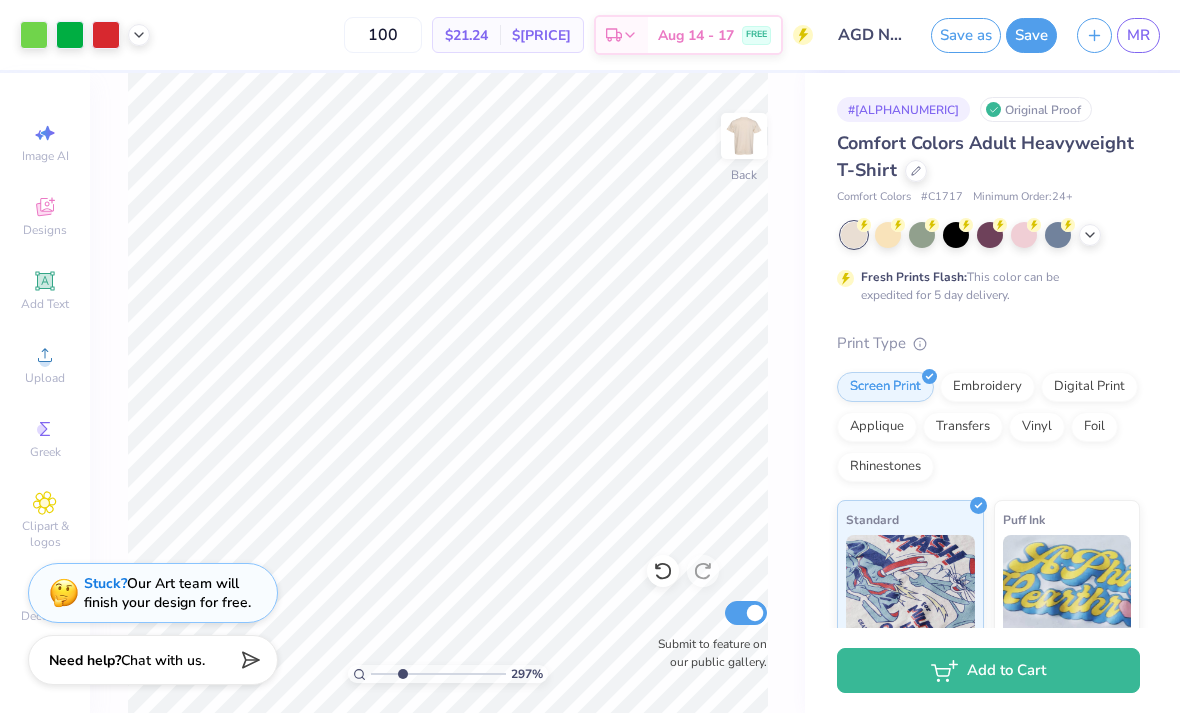 click at bounding box center [663, 571] 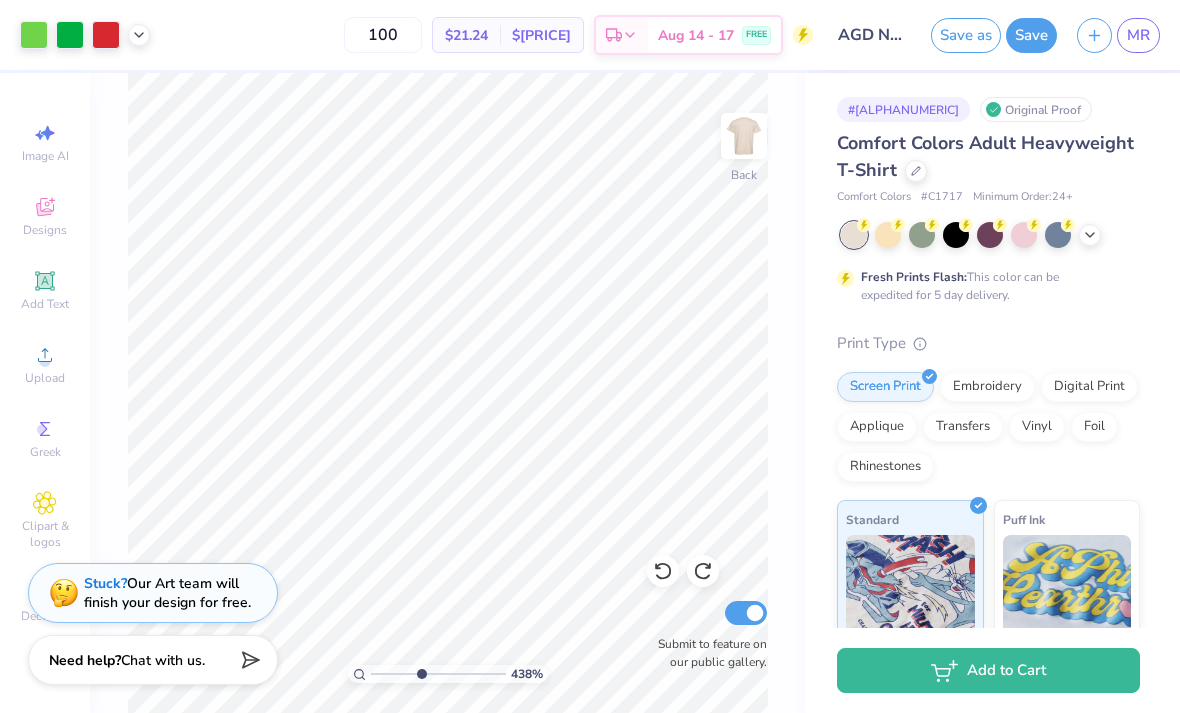 type on "4.37952729482206" 